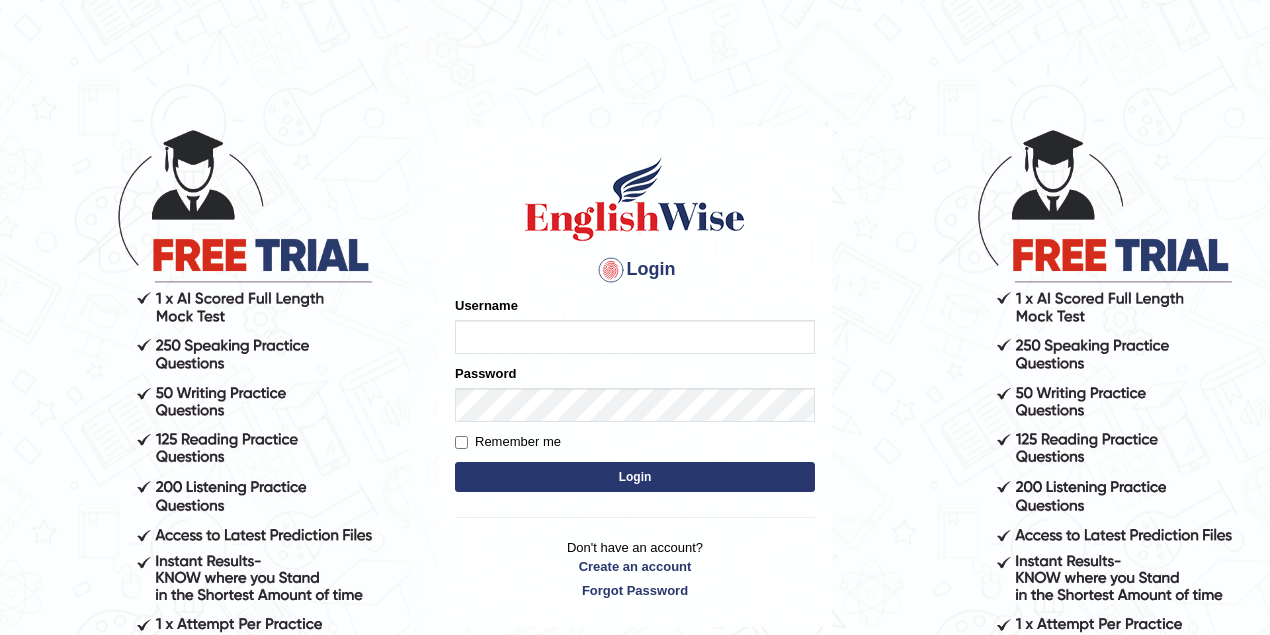 scroll, scrollTop: 0, scrollLeft: 0, axis: both 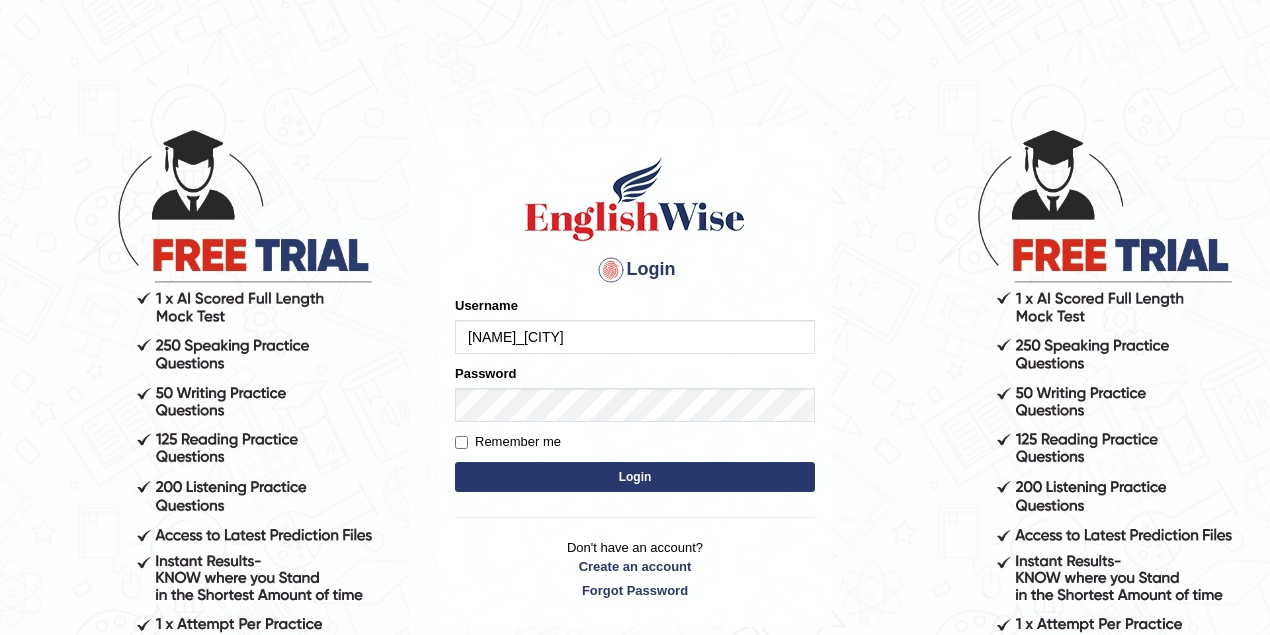 click on "khoderchamma_parramatta" at bounding box center (635, 337) 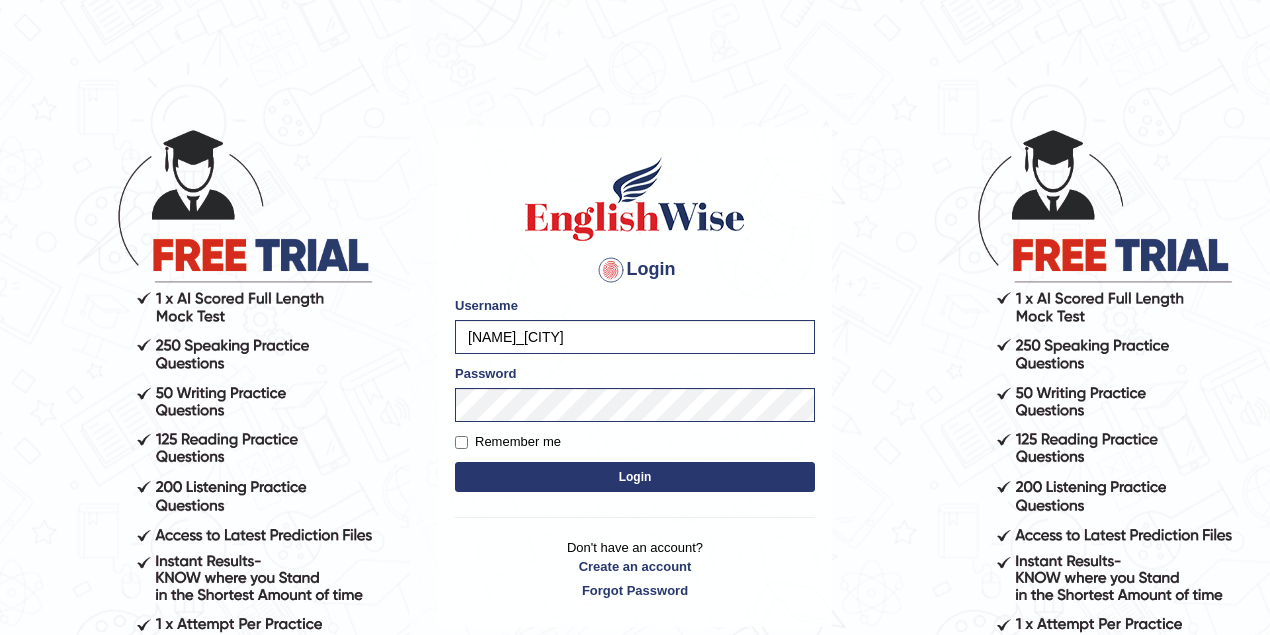 type on "drashti_parramatta" 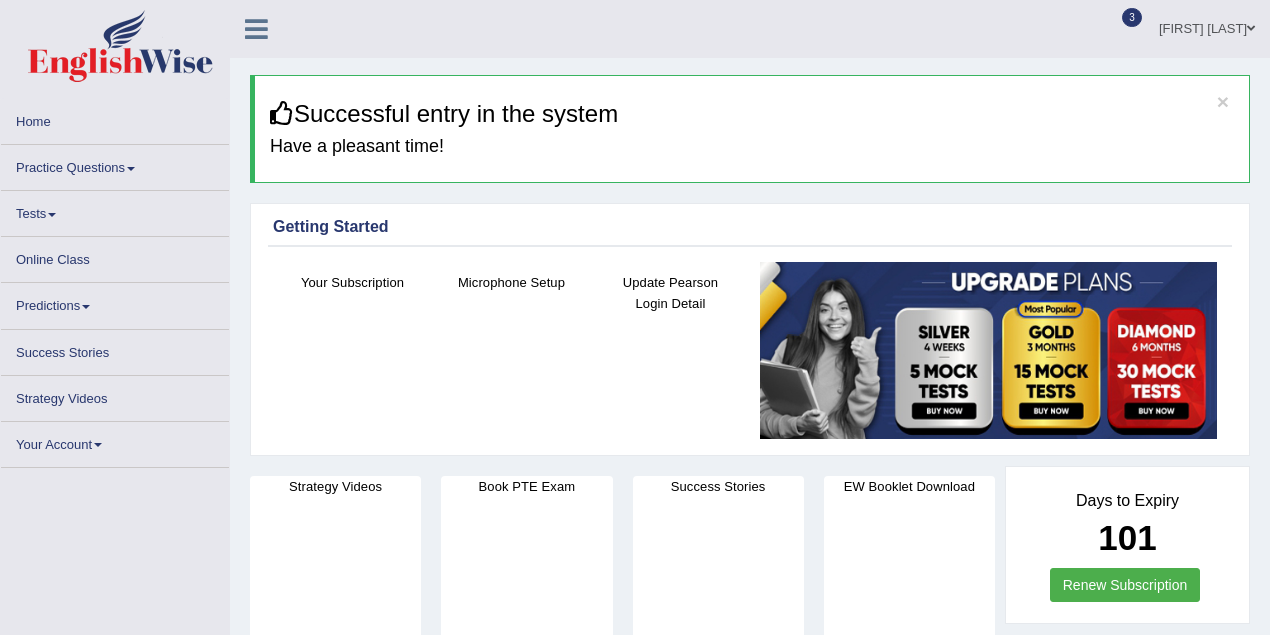 scroll, scrollTop: 0, scrollLeft: 0, axis: both 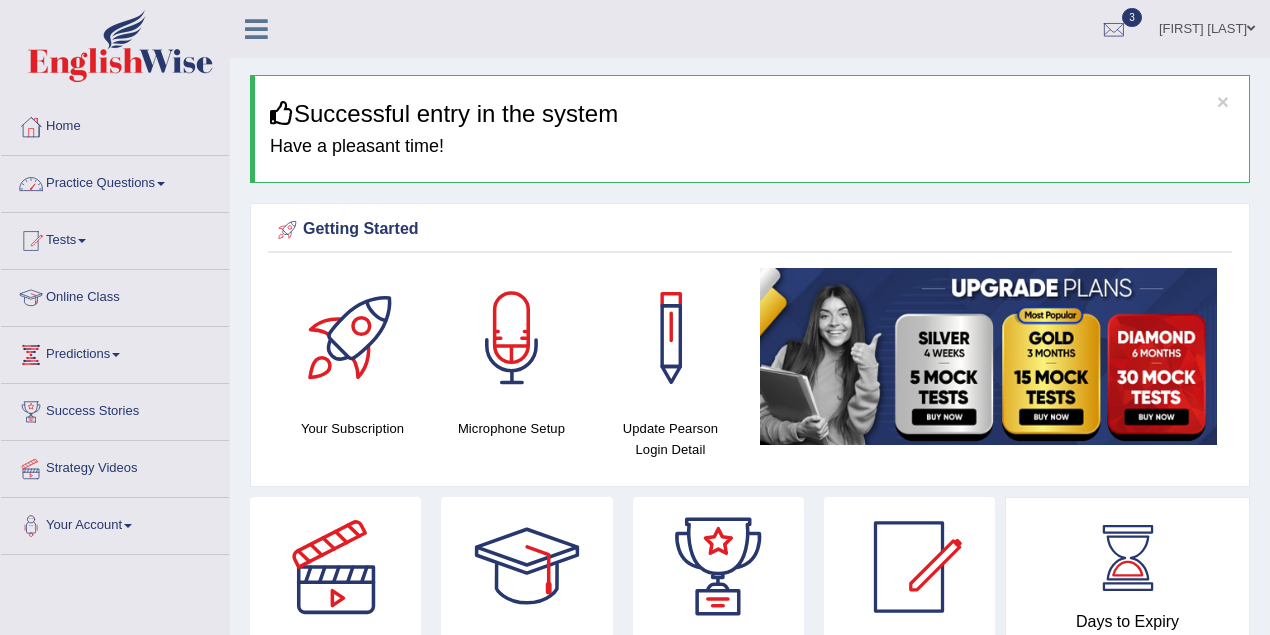 click on "Practice Questions" at bounding box center [115, 181] 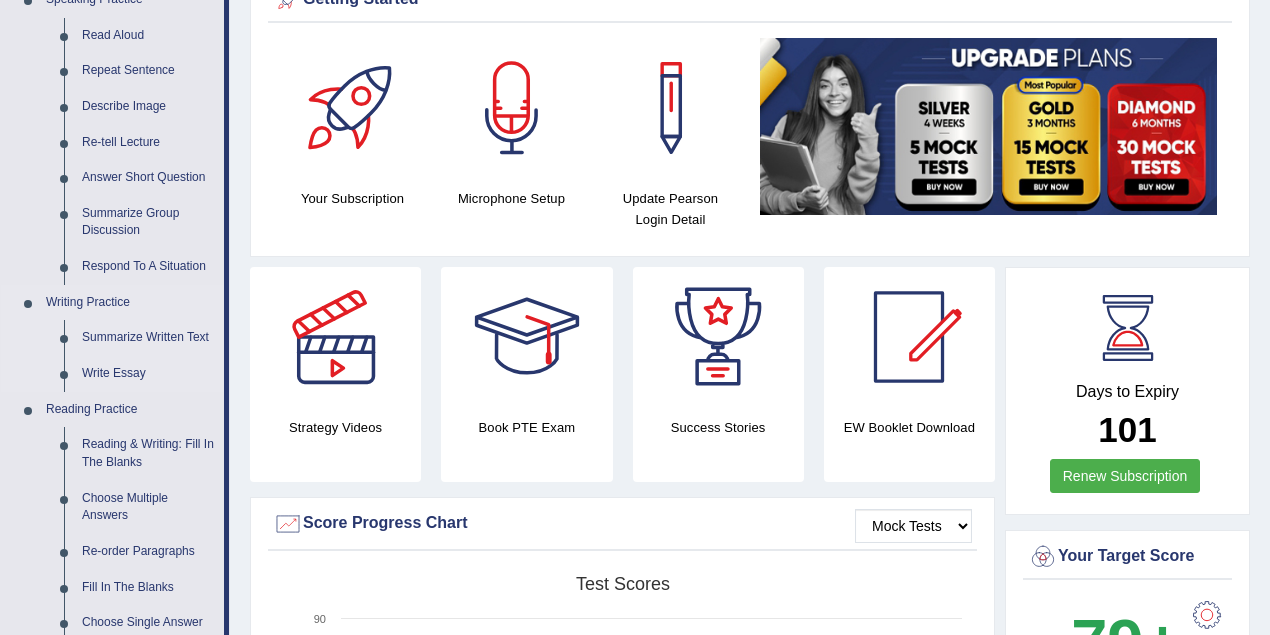 scroll, scrollTop: 355, scrollLeft: 0, axis: vertical 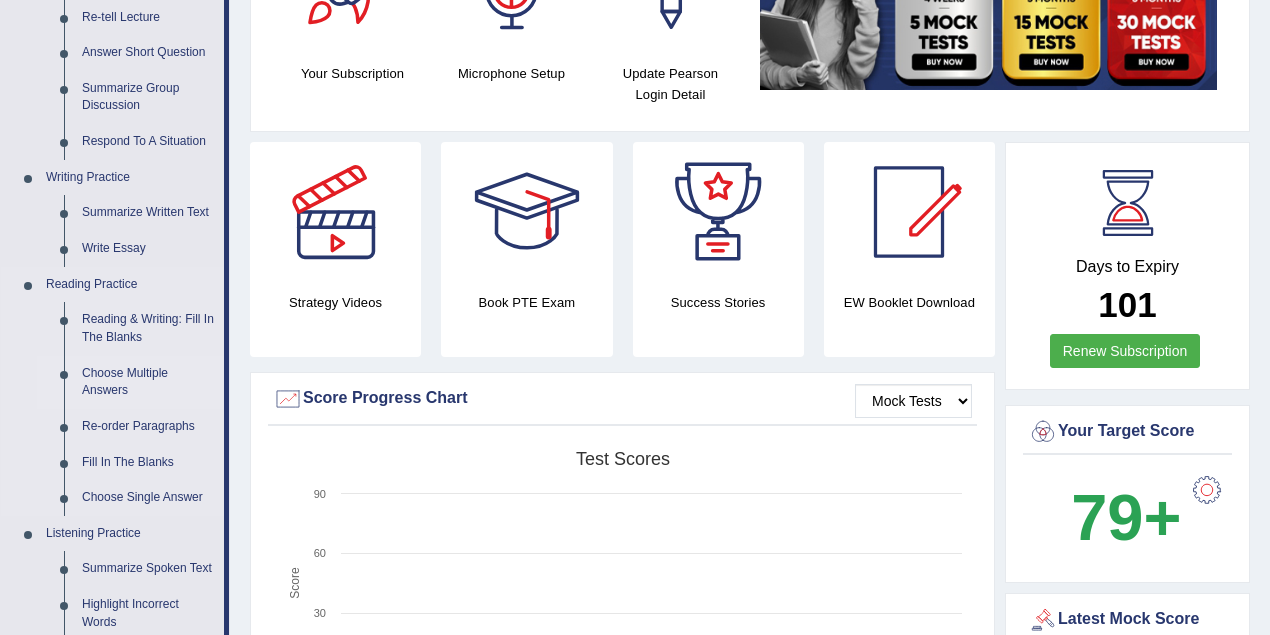 click on "Choose Multiple Answers" at bounding box center (148, 382) 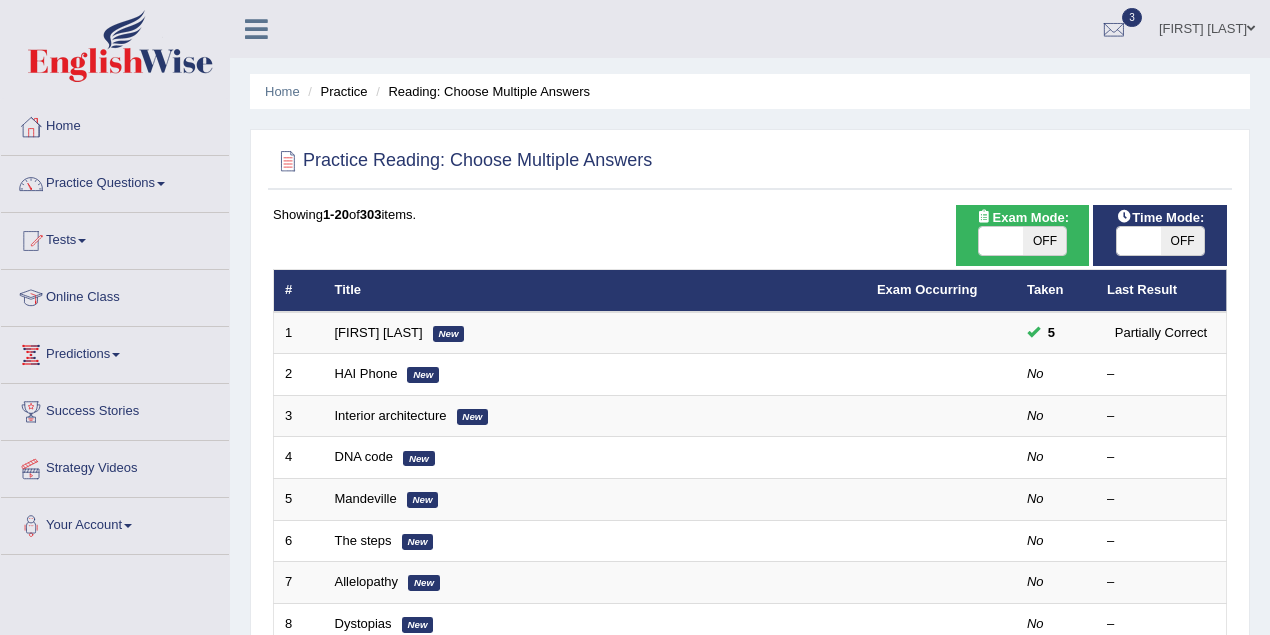 scroll, scrollTop: 0, scrollLeft: 0, axis: both 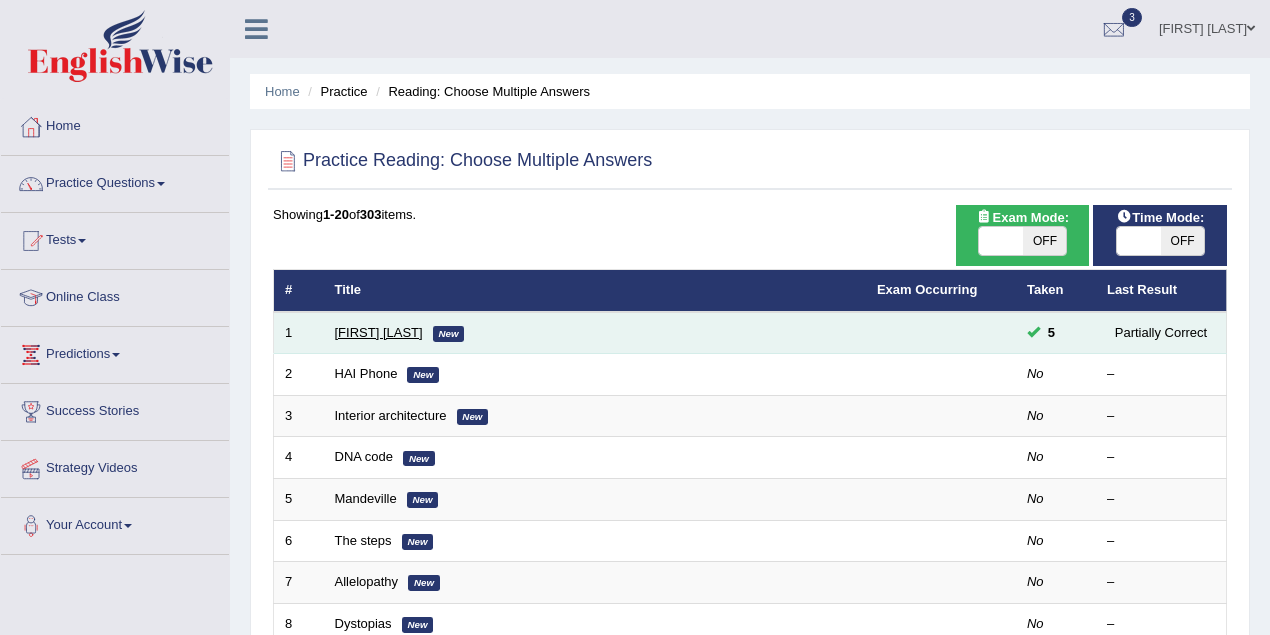 click on "[FIRST] [LAST]" at bounding box center (379, 332) 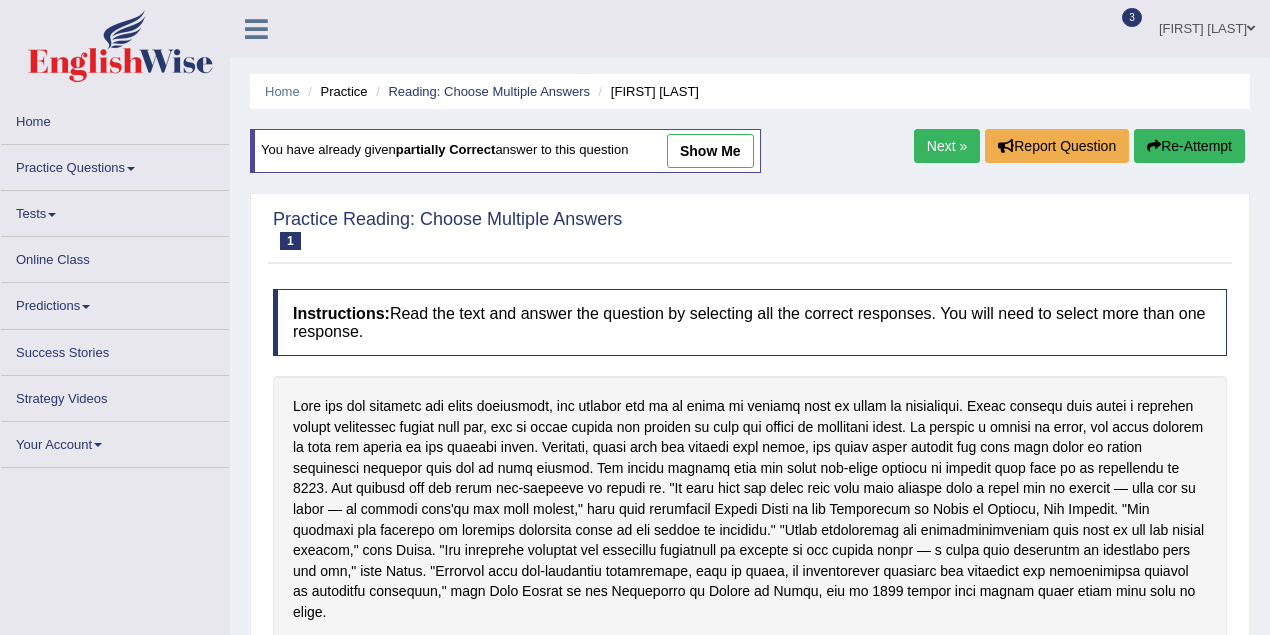 scroll, scrollTop: 95, scrollLeft: 0, axis: vertical 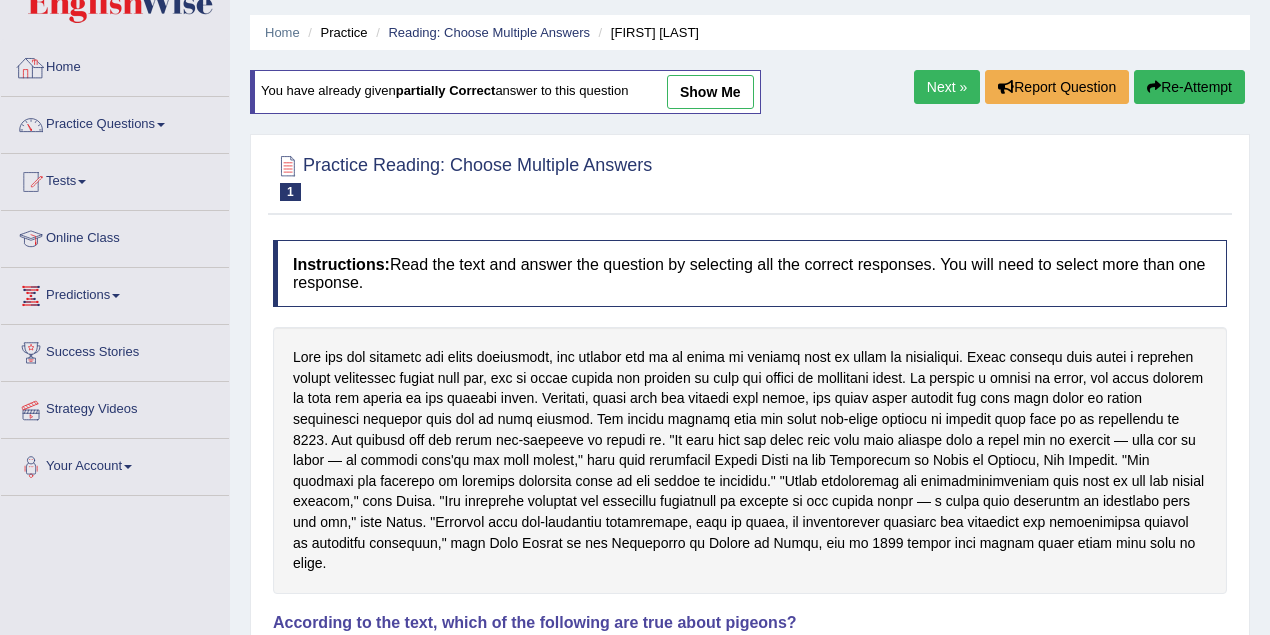click at bounding box center (31, 68) 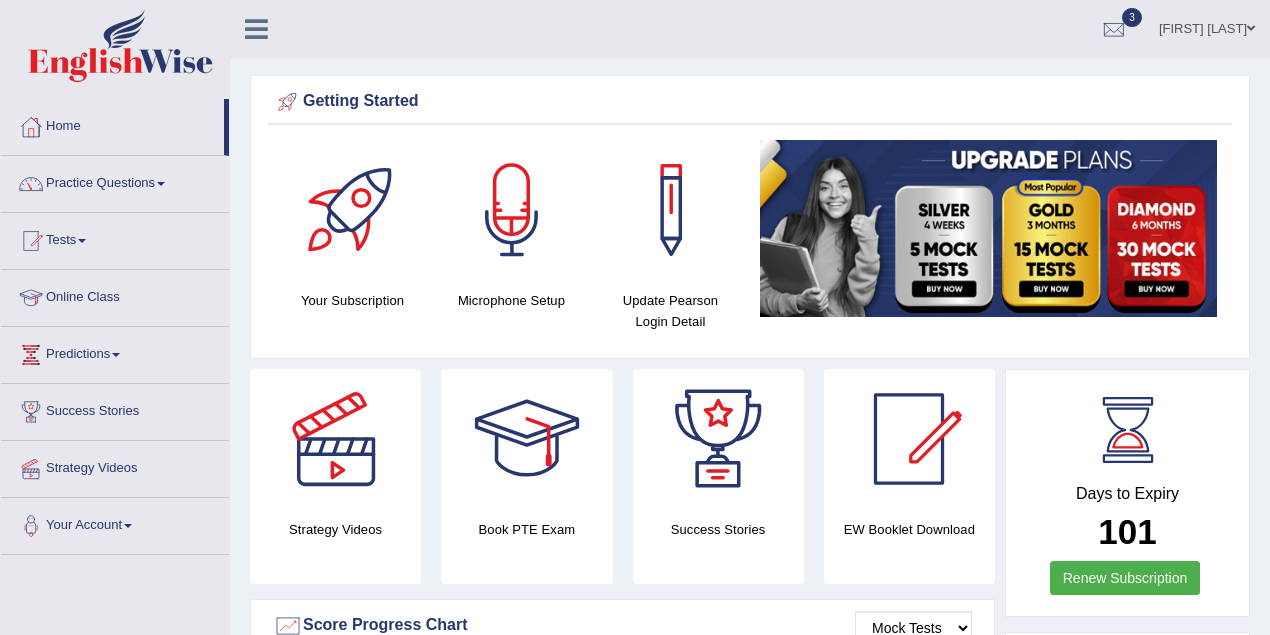 scroll, scrollTop: 0, scrollLeft: 0, axis: both 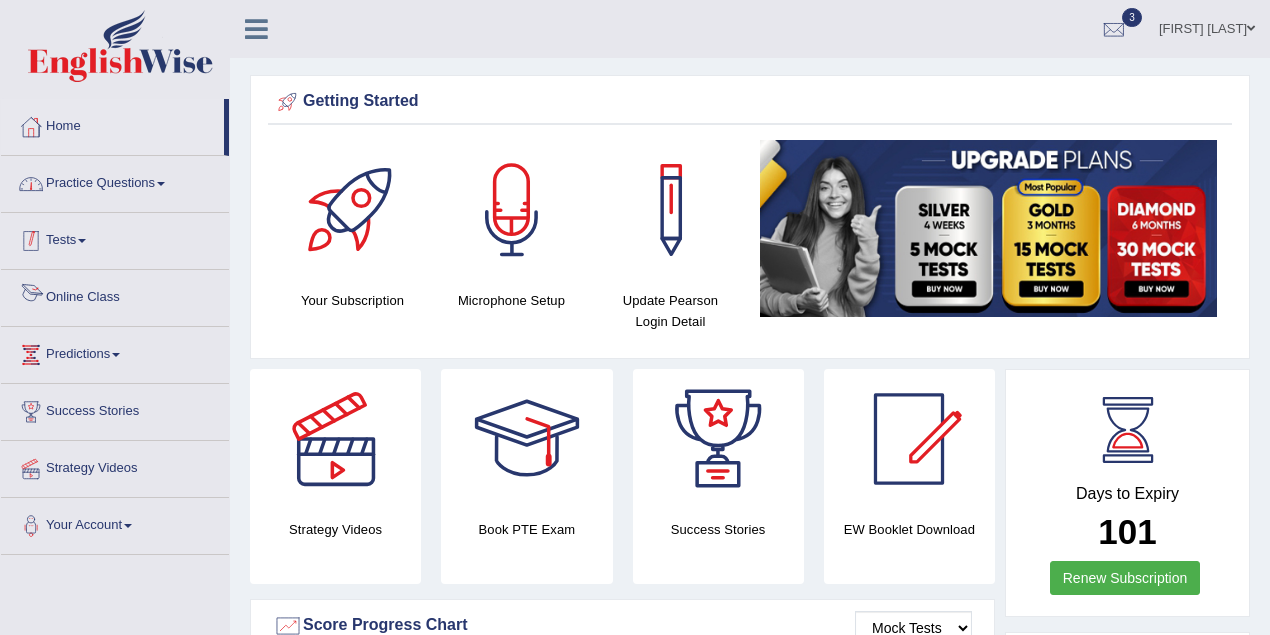 click on "Practice Questions" at bounding box center (115, 181) 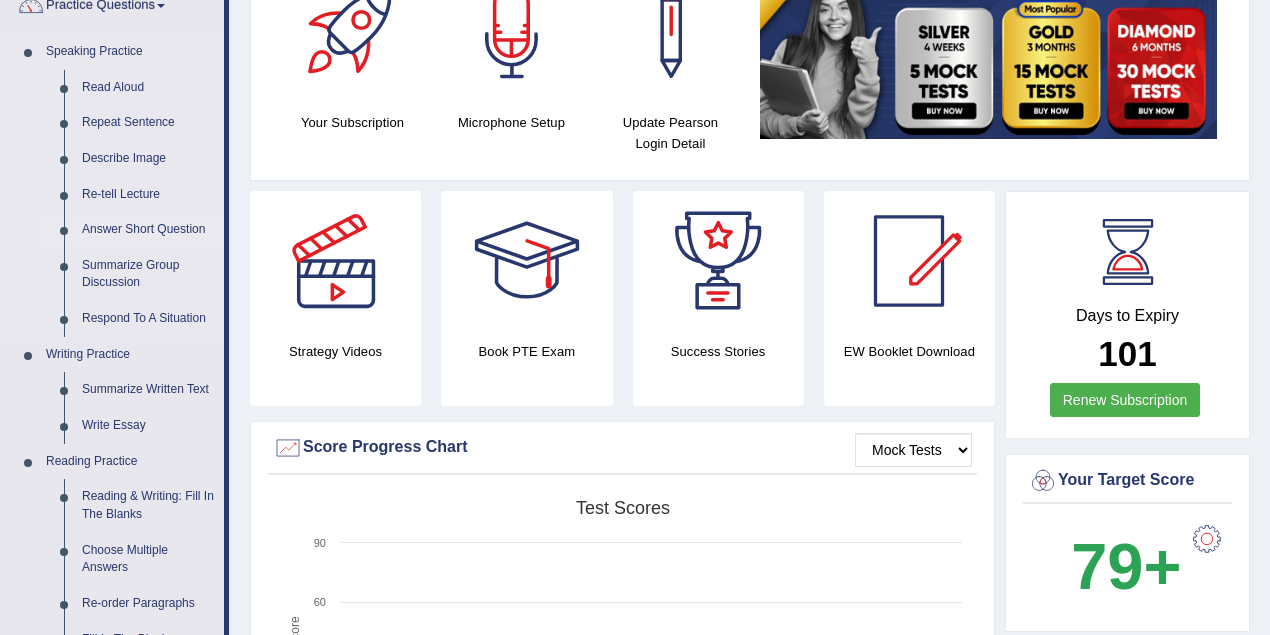 scroll, scrollTop: 266, scrollLeft: 0, axis: vertical 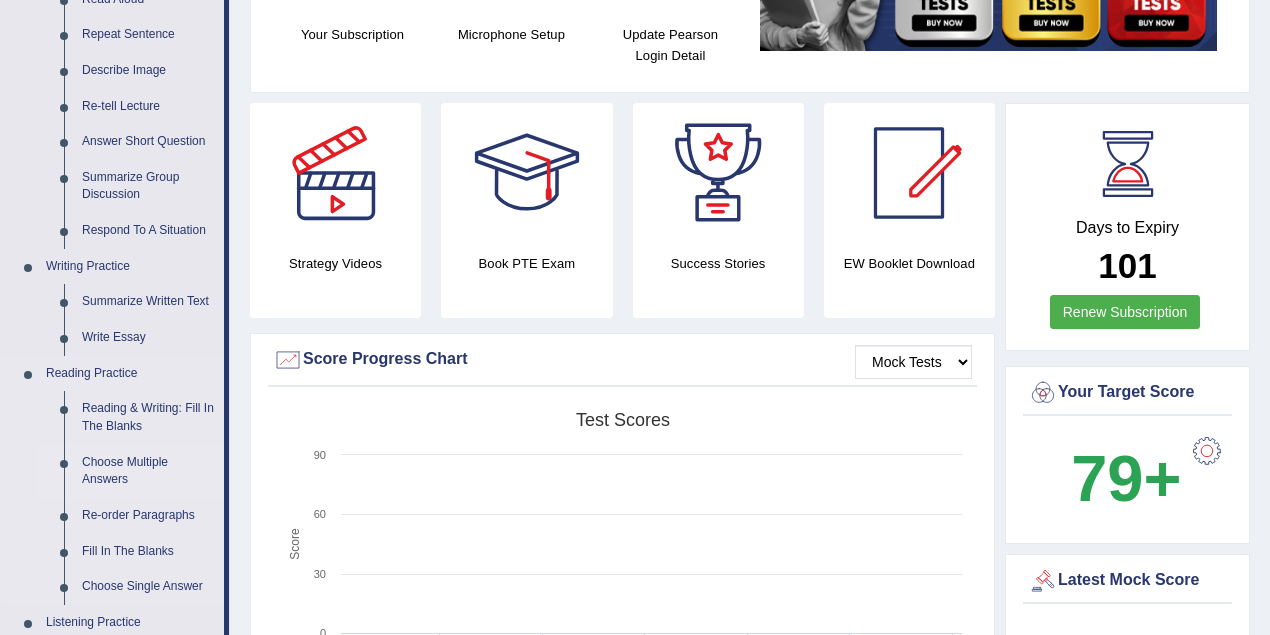 click on "Choose Multiple Answers" at bounding box center (148, 471) 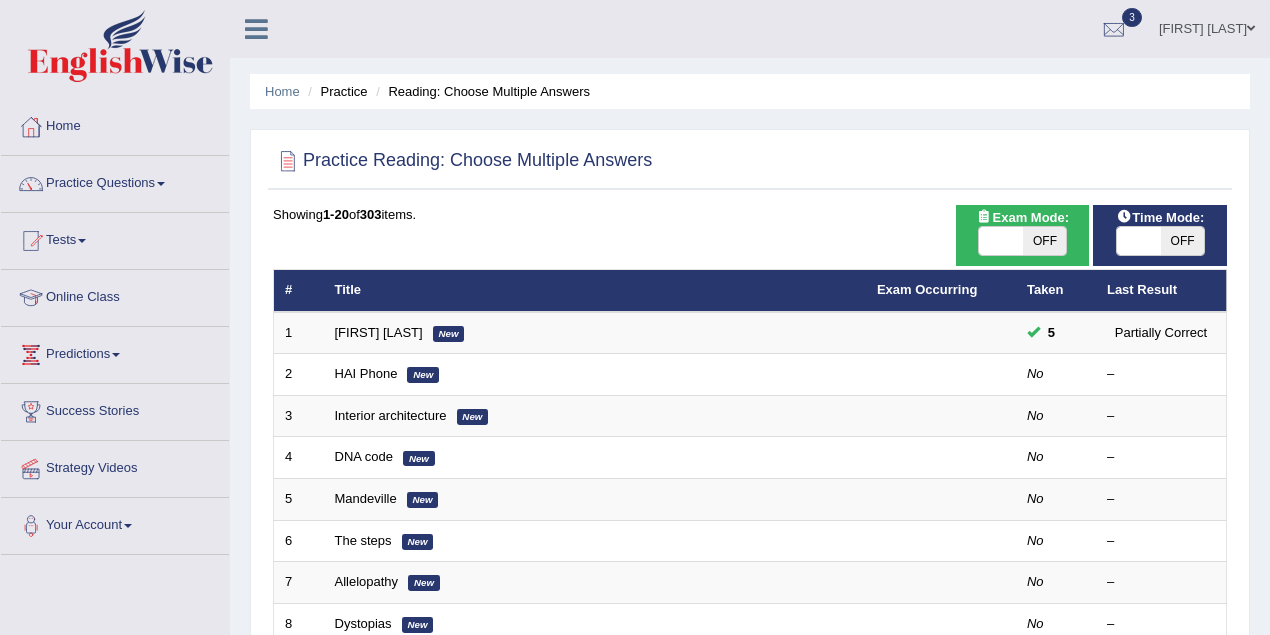 scroll, scrollTop: 0, scrollLeft: 0, axis: both 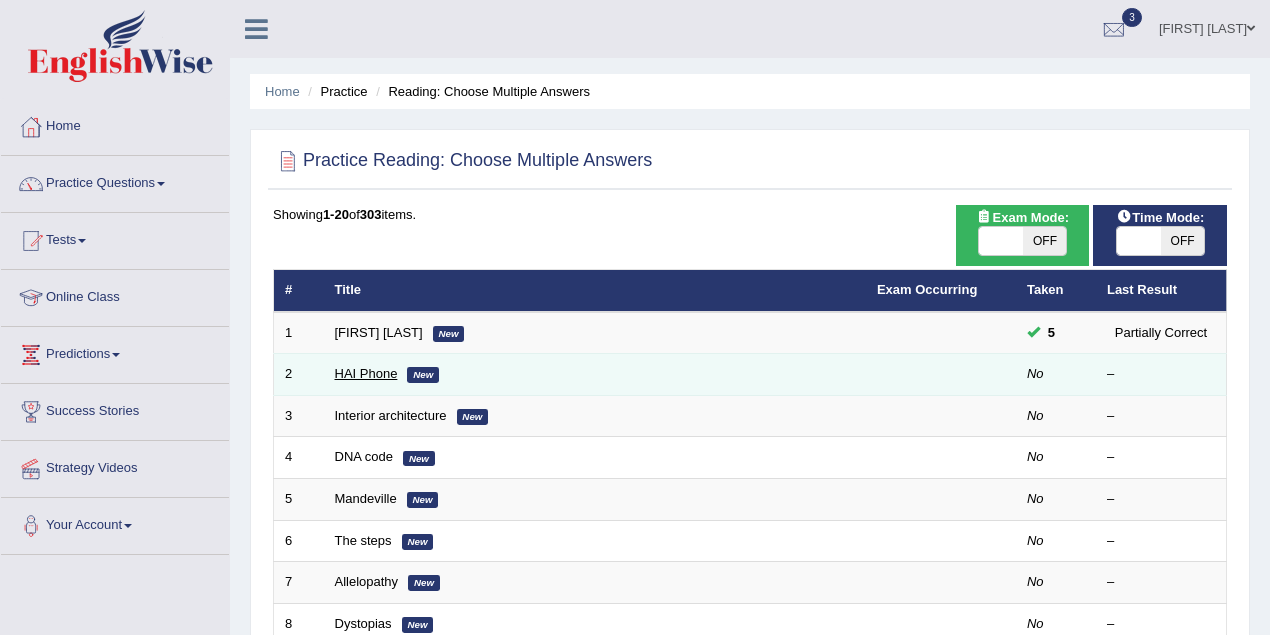 click on "HAI Phone" at bounding box center (366, 373) 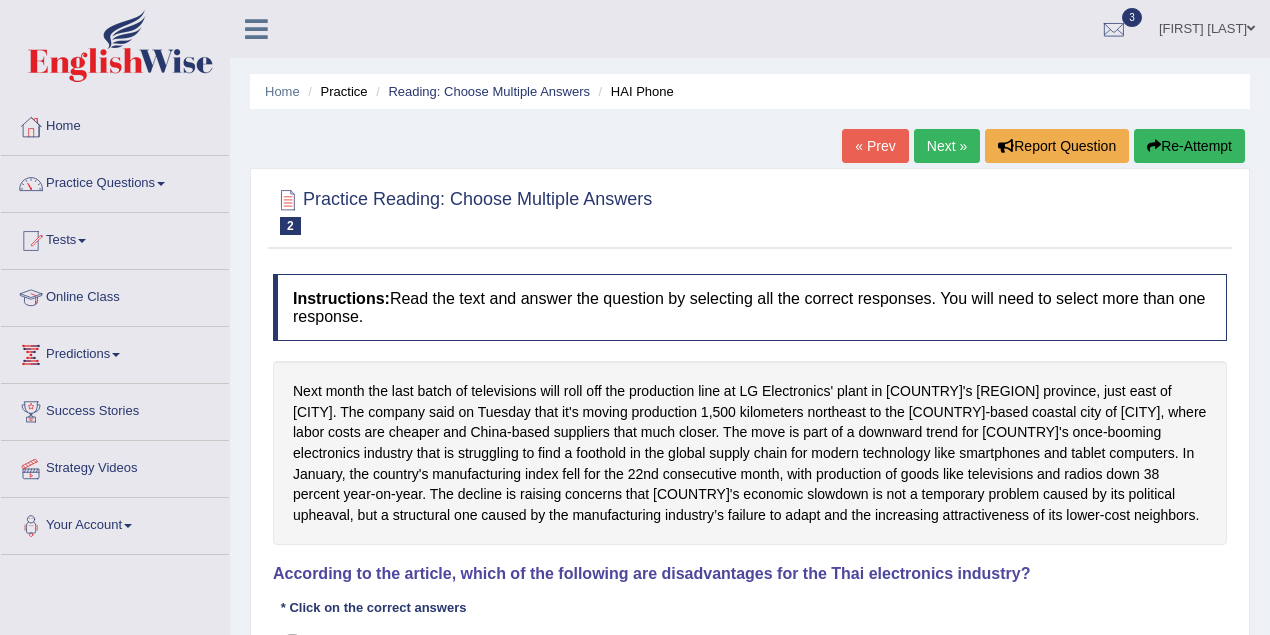 scroll, scrollTop: 0, scrollLeft: 0, axis: both 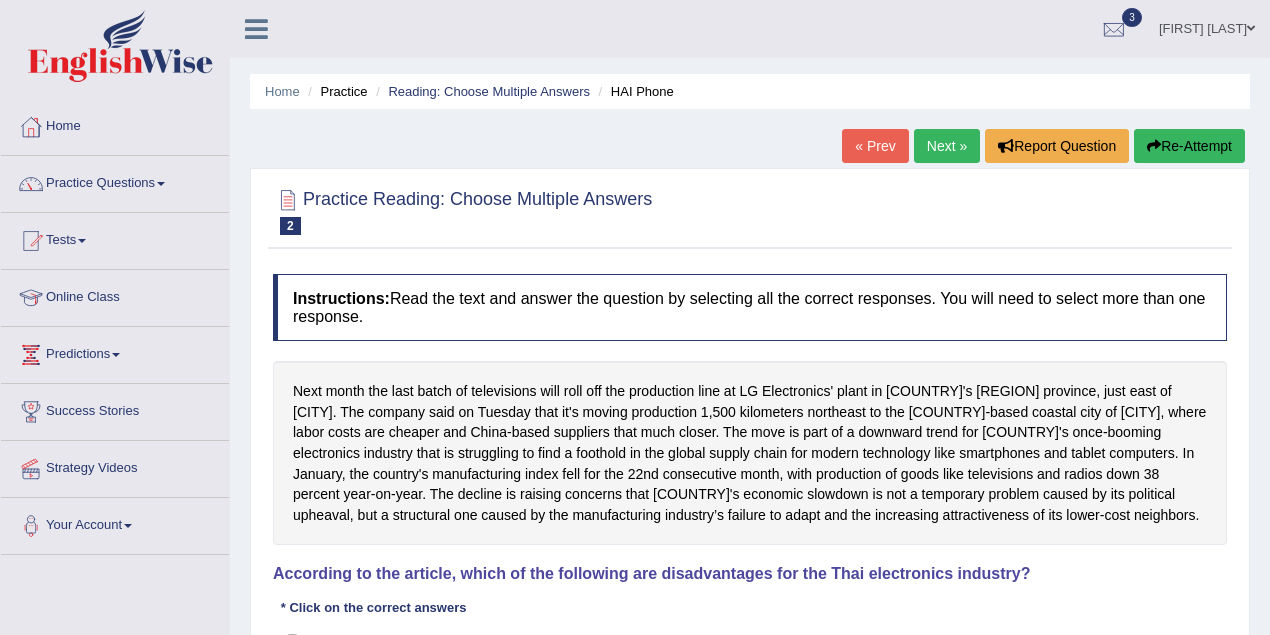 click on "« Prev" at bounding box center [875, 146] 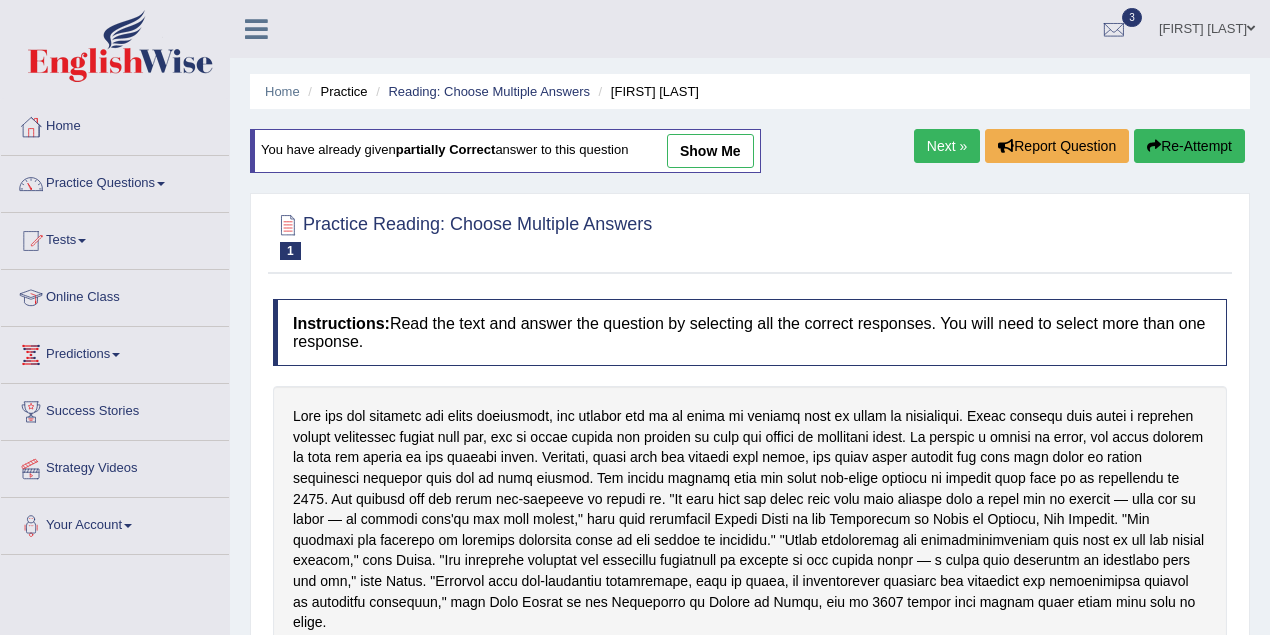 scroll, scrollTop: 0, scrollLeft: 0, axis: both 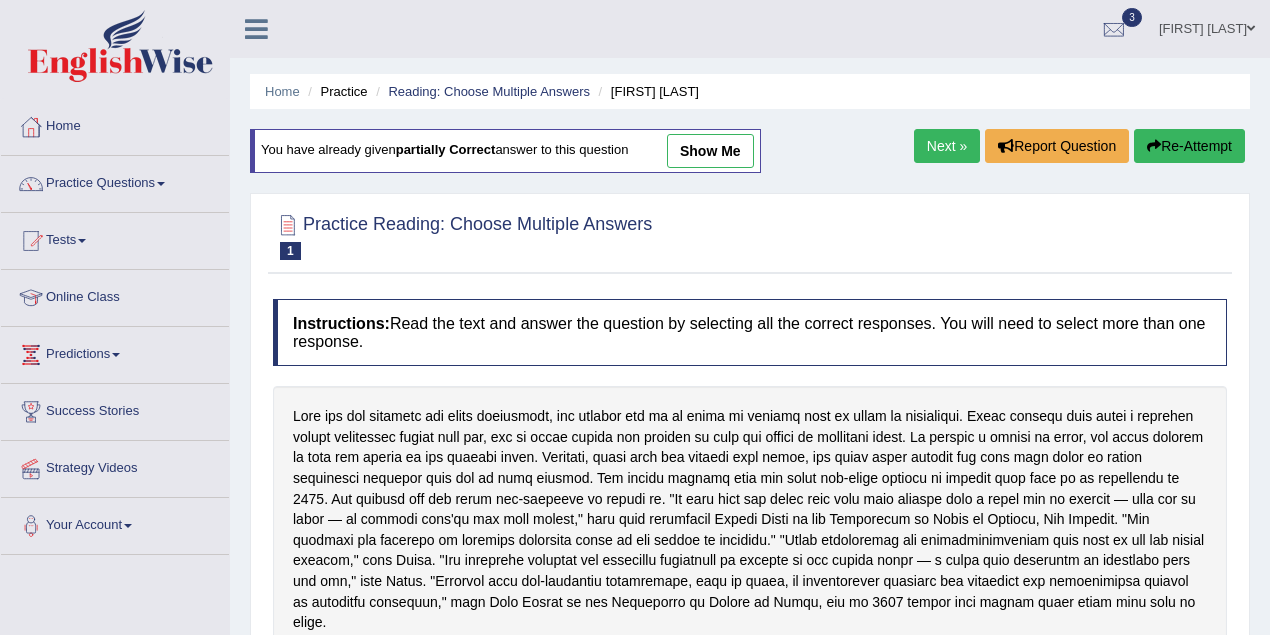 drag, startPoint x: 520, startPoint y: 222, endPoint x: 578, endPoint y: 241, distance: 61.03278 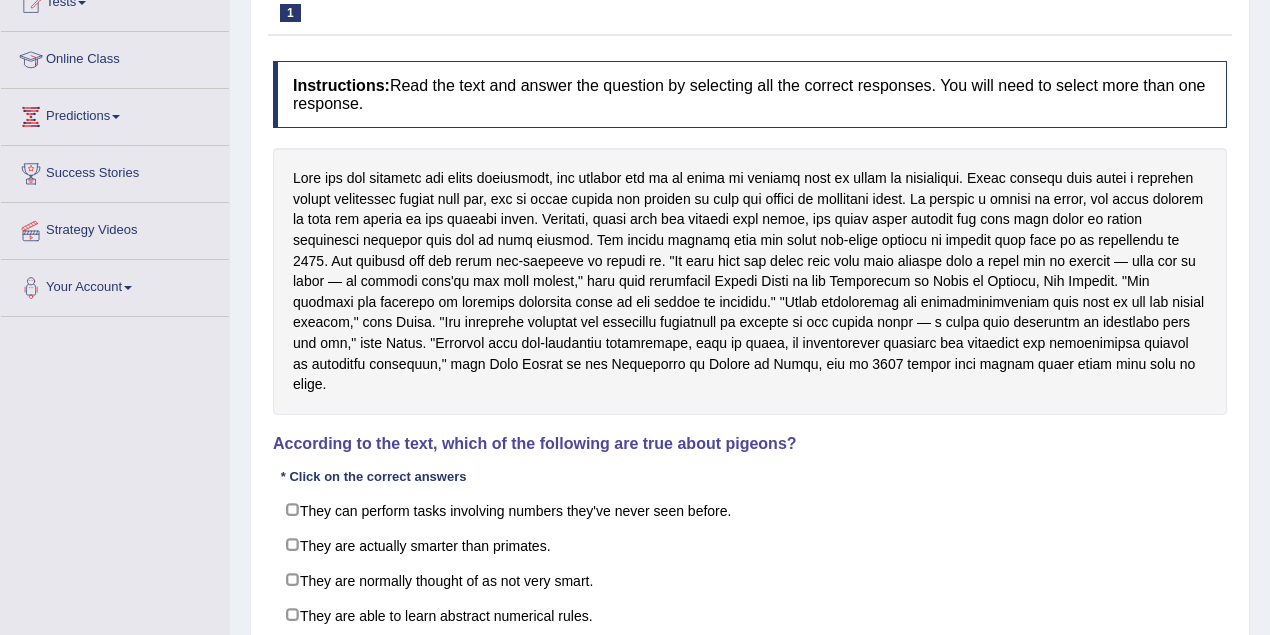 scroll, scrollTop: 266, scrollLeft: 0, axis: vertical 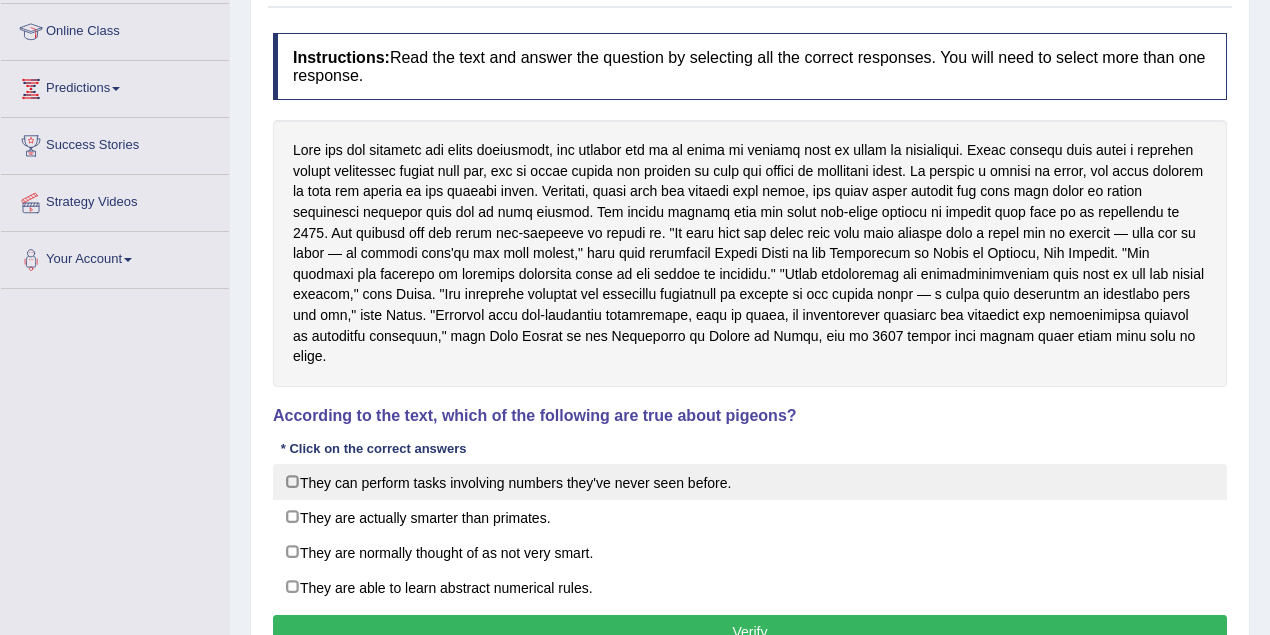 click on "They can perform tasks involving numbers they've never seen before." at bounding box center (750, 482) 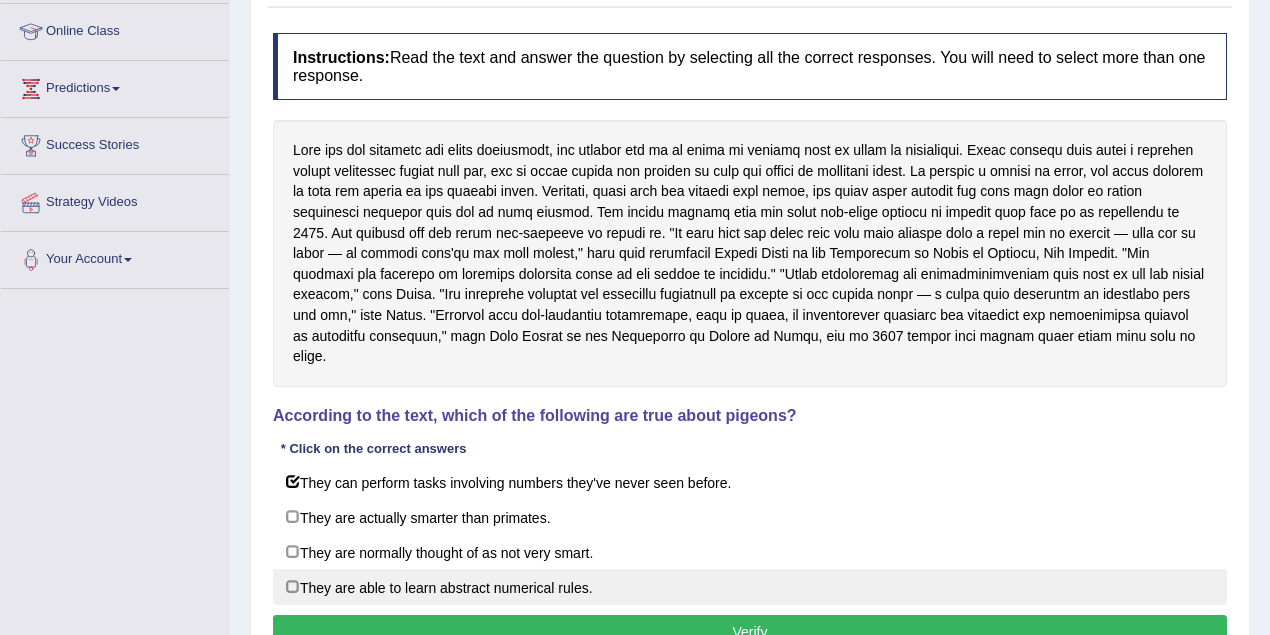 click on "They are able to learn abstract numerical rules." at bounding box center [750, 587] 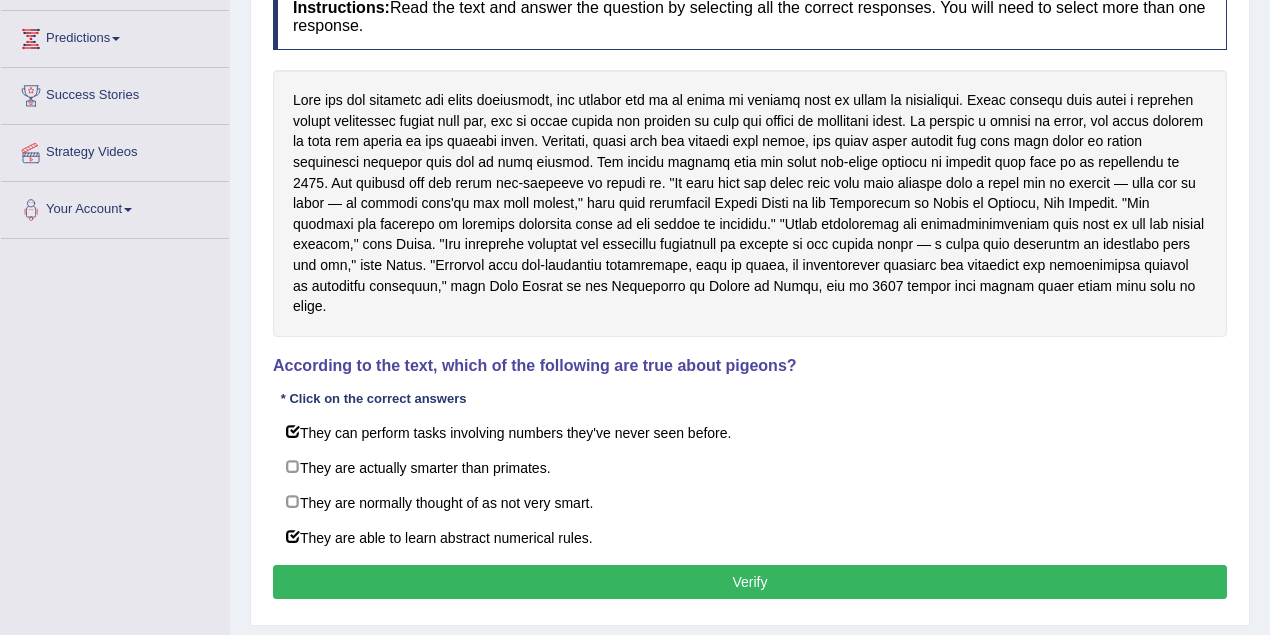 scroll, scrollTop: 355, scrollLeft: 0, axis: vertical 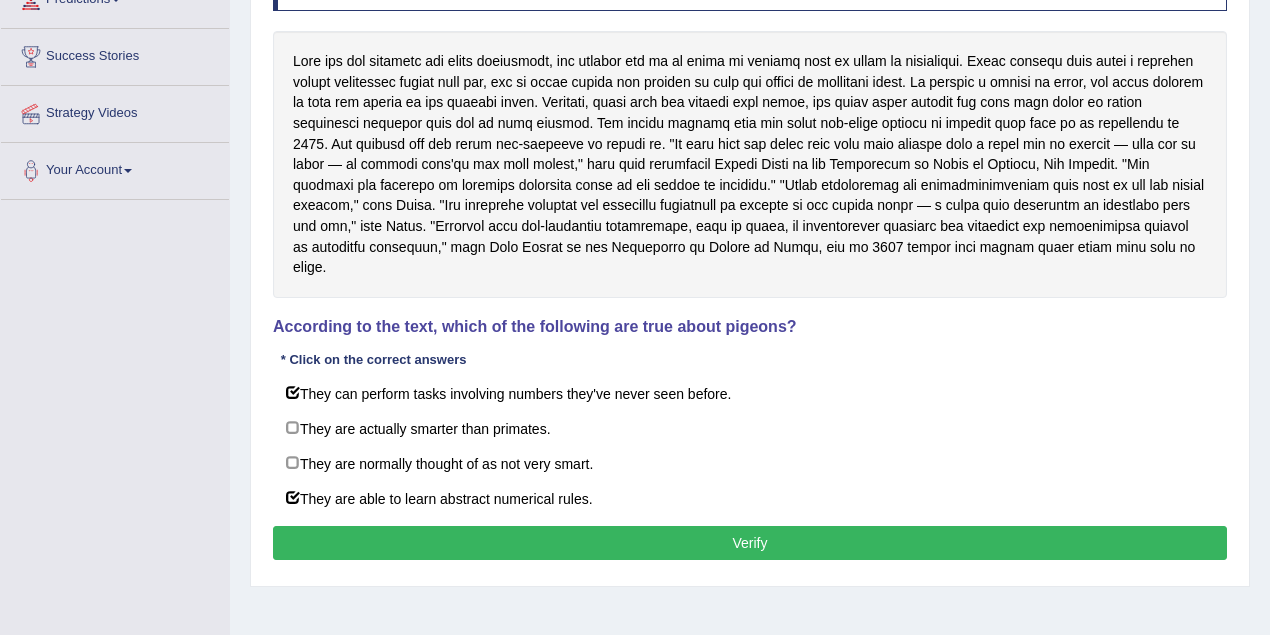 click on "Verify" at bounding box center (750, 543) 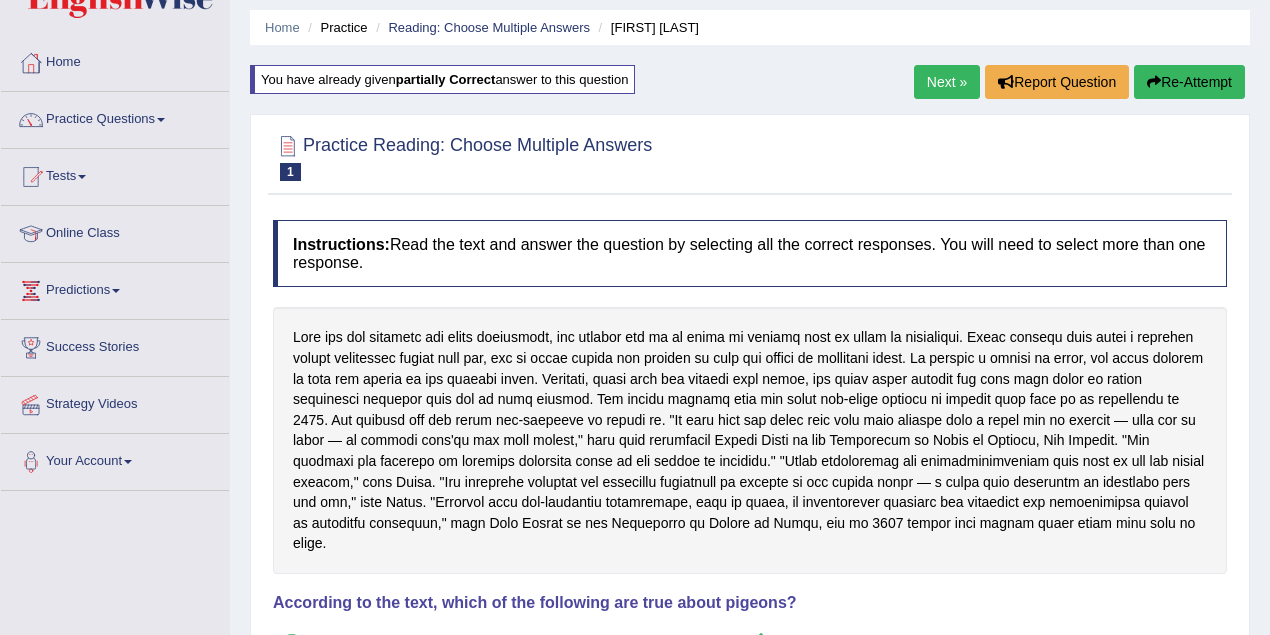 scroll, scrollTop: 0, scrollLeft: 0, axis: both 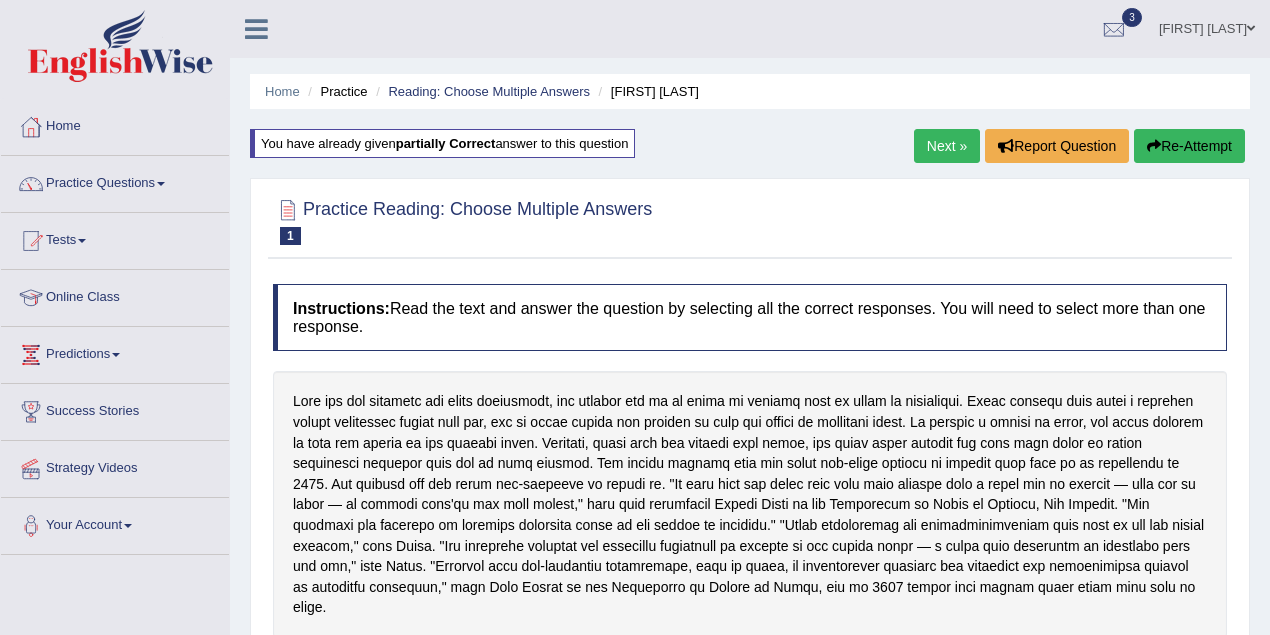 click on "Next »" at bounding box center [947, 146] 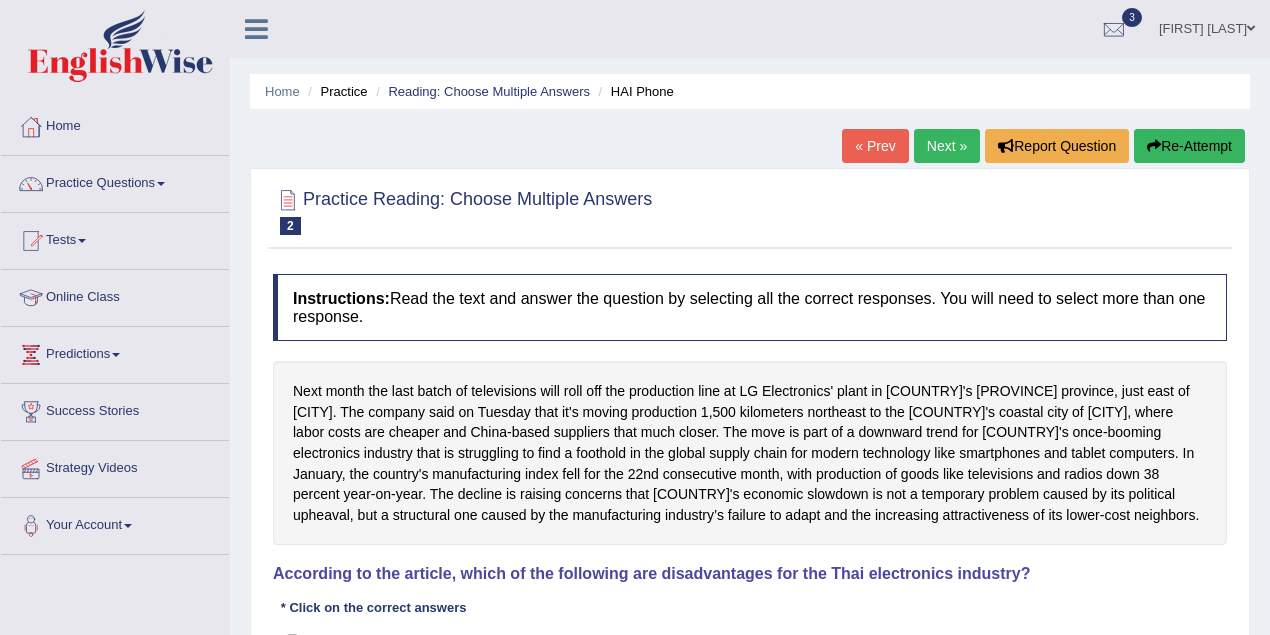 scroll, scrollTop: 0, scrollLeft: 0, axis: both 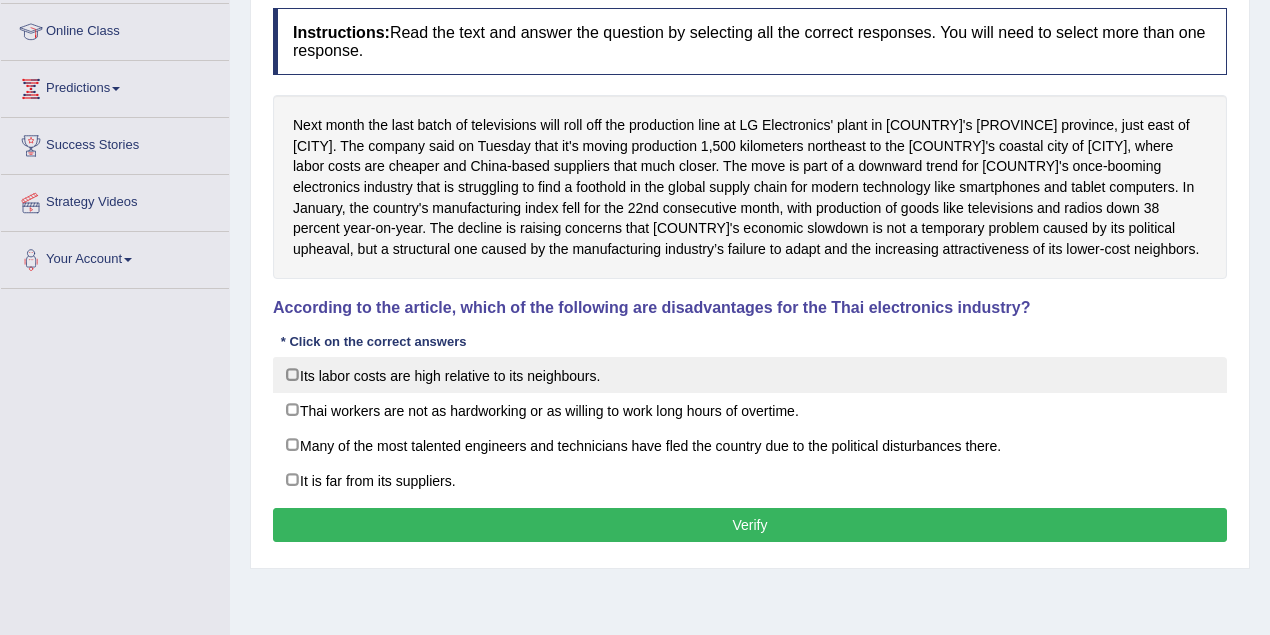 click on "Its labor costs are high relative to its neighbours." at bounding box center (750, 375) 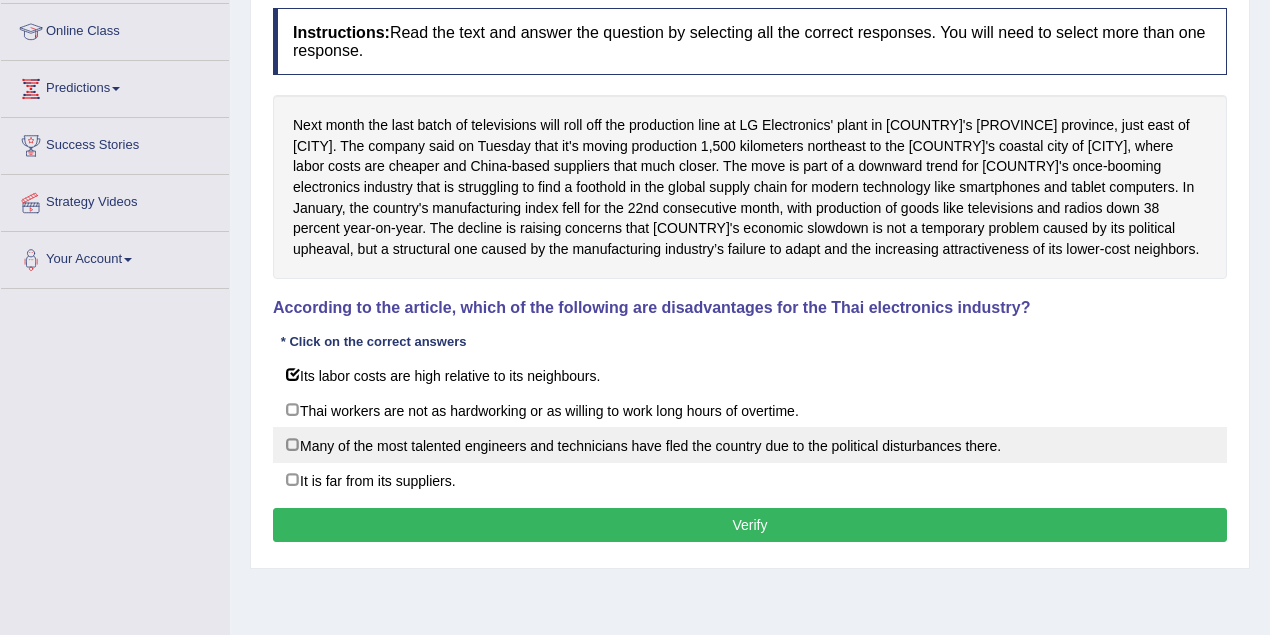 click on "Many of the most talented engineers and technicians have fled the country due to the political disturbances there." at bounding box center (750, 445) 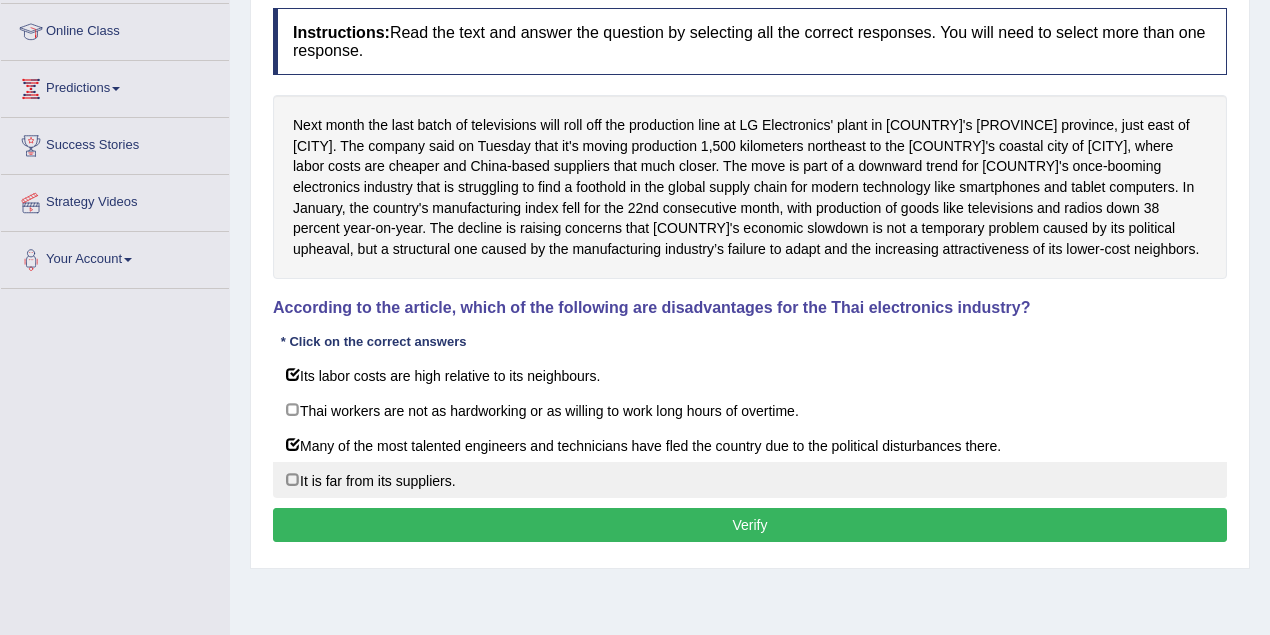 click on "It is far from its suppliers." at bounding box center [750, 480] 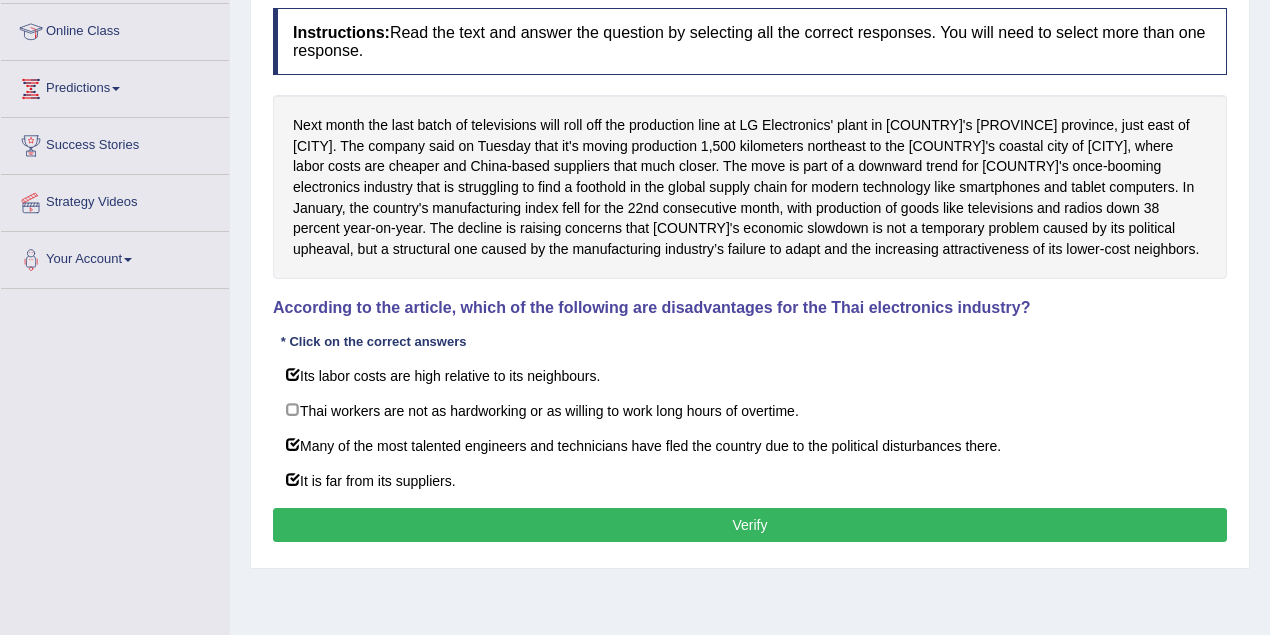 click on "Verify" at bounding box center [750, 525] 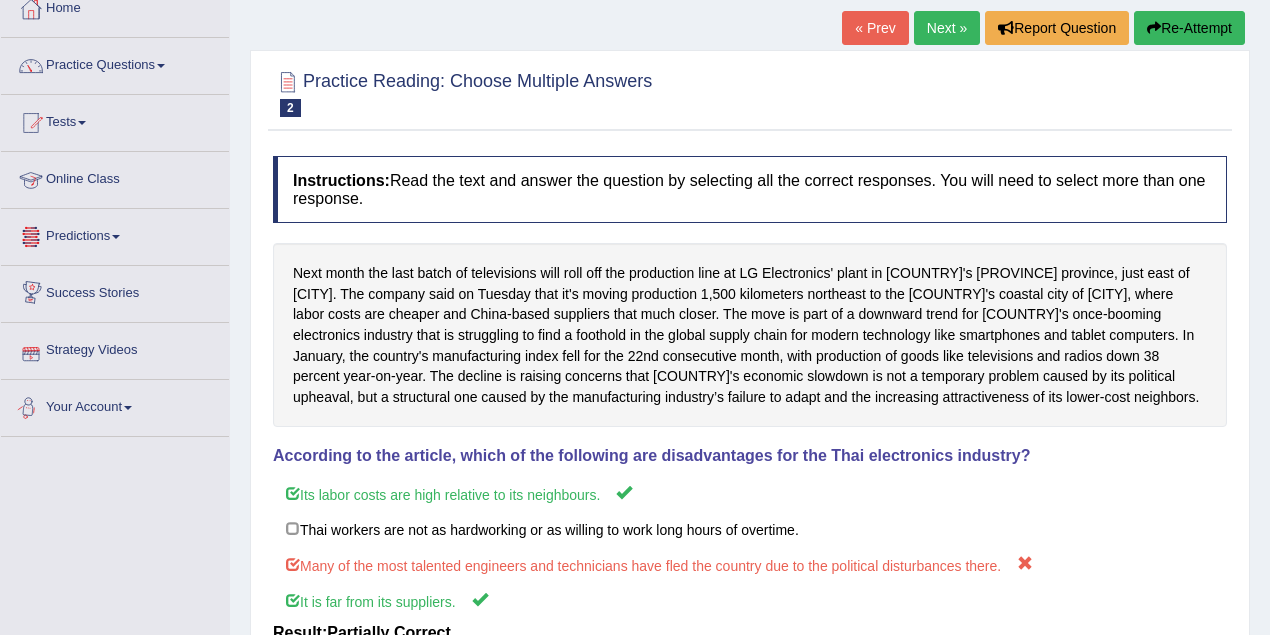 scroll, scrollTop: 88, scrollLeft: 0, axis: vertical 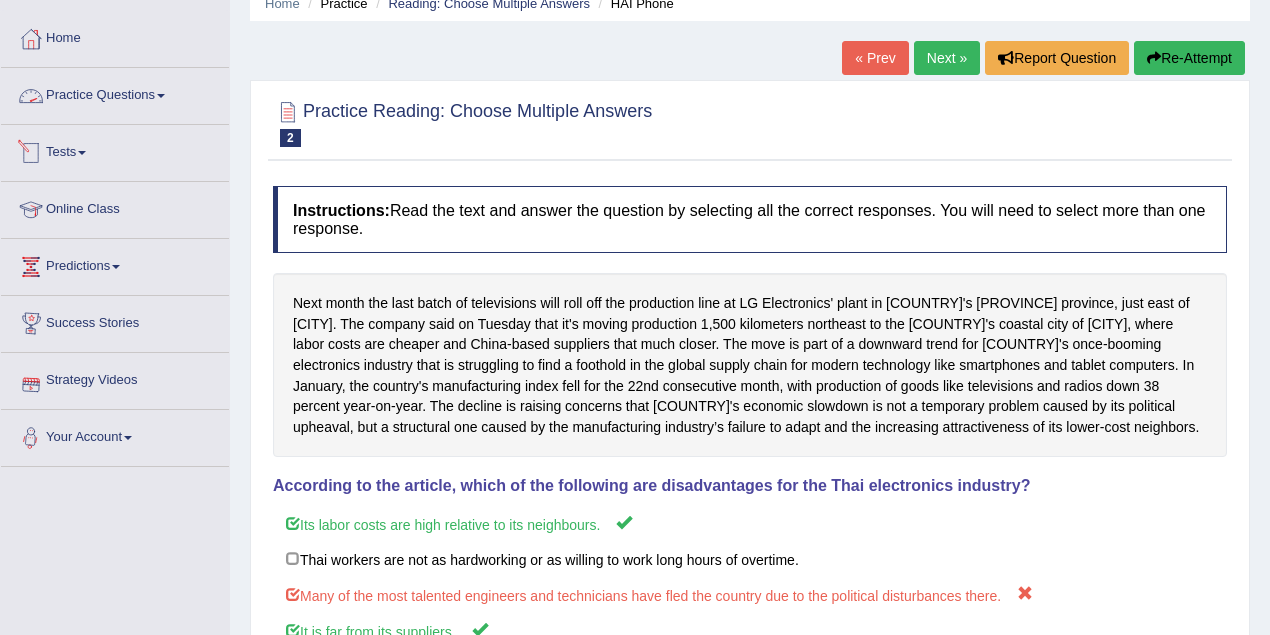 click on "Practice Questions" at bounding box center [115, 93] 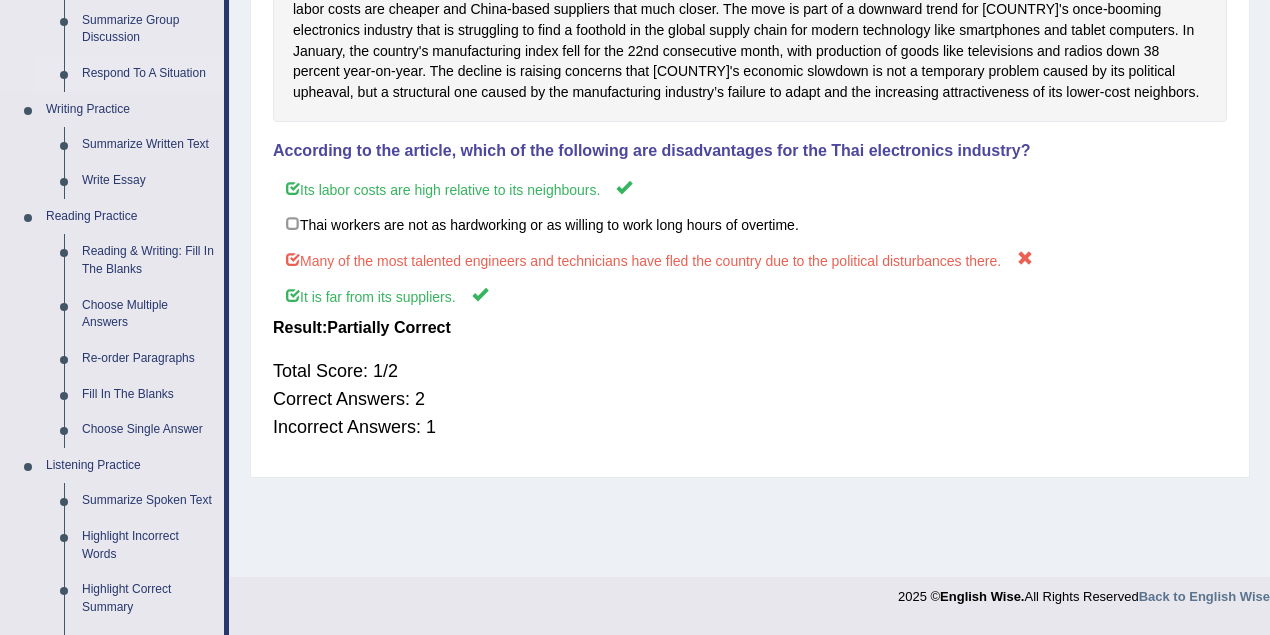 scroll, scrollTop: 622, scrollLeft: 0, axis: vertical 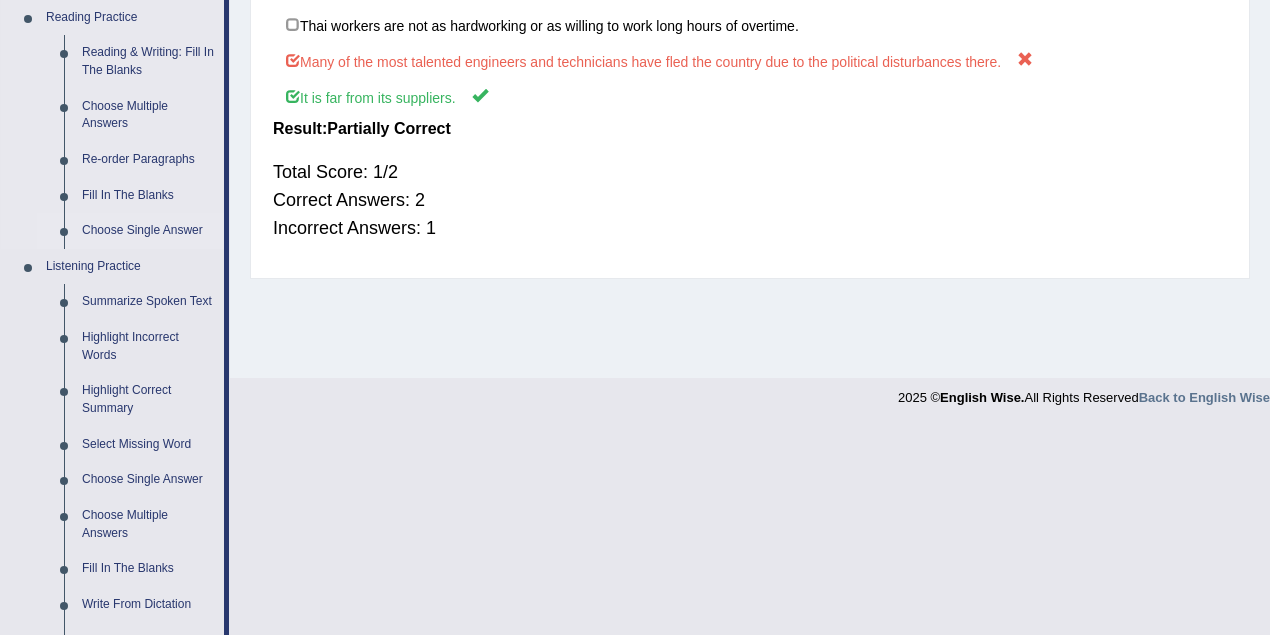 click on "Choose Single Answer" at bounding box center (148, 231) 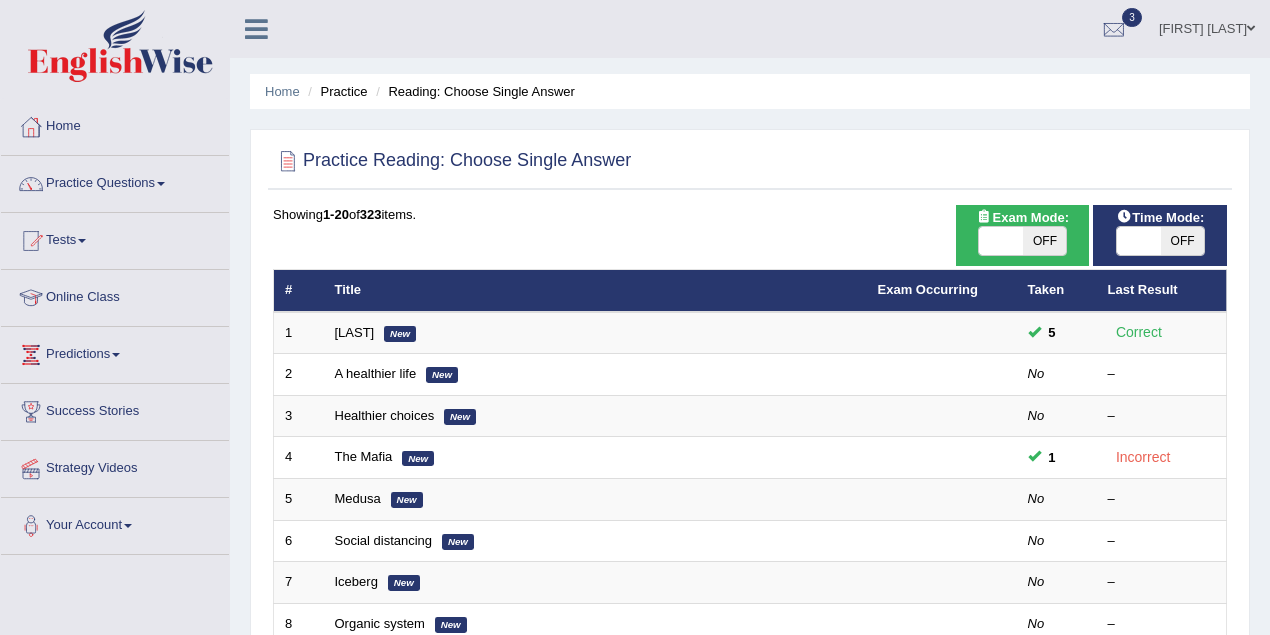 scroll, scrollTop: 0, scrollLeft: 0, axis: both 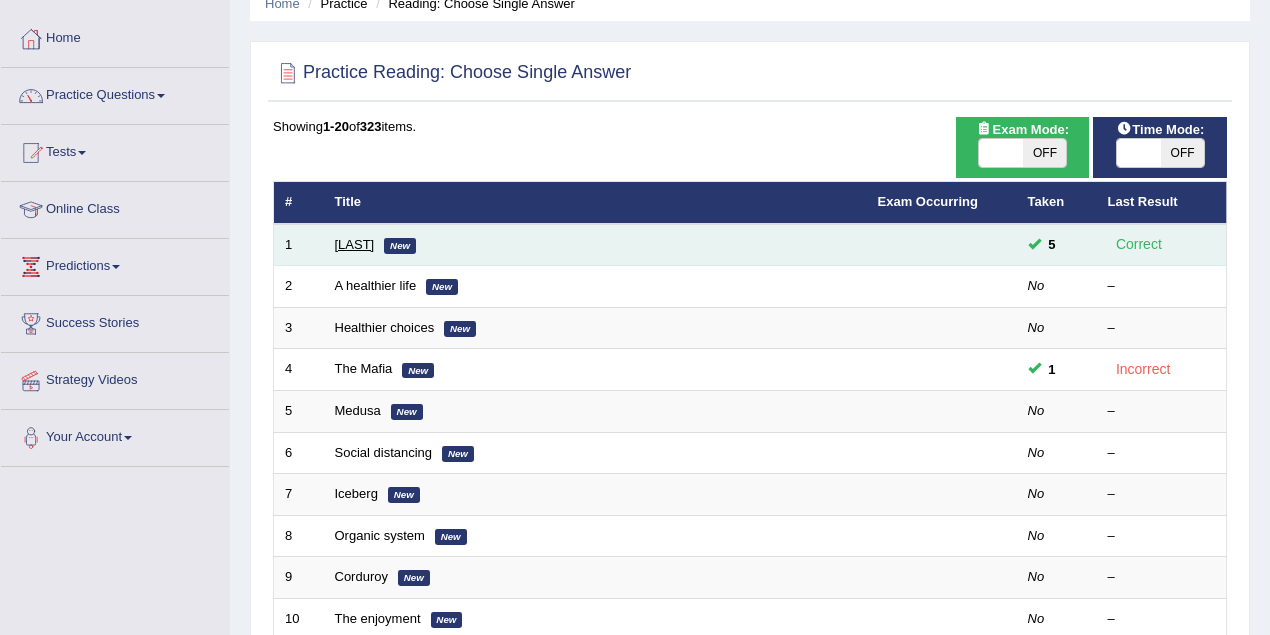 click on "[LAST]" at bounding box center [355, 244] 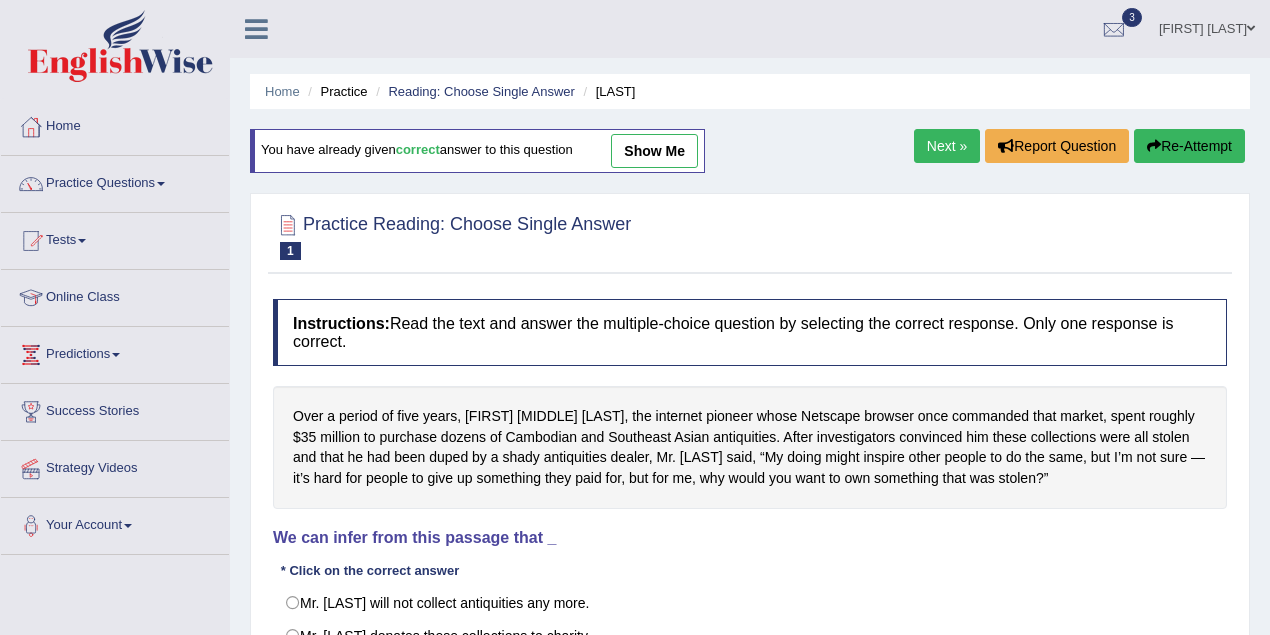 scroll, scrollTop: 0, scrollLeft: 0, axis: both 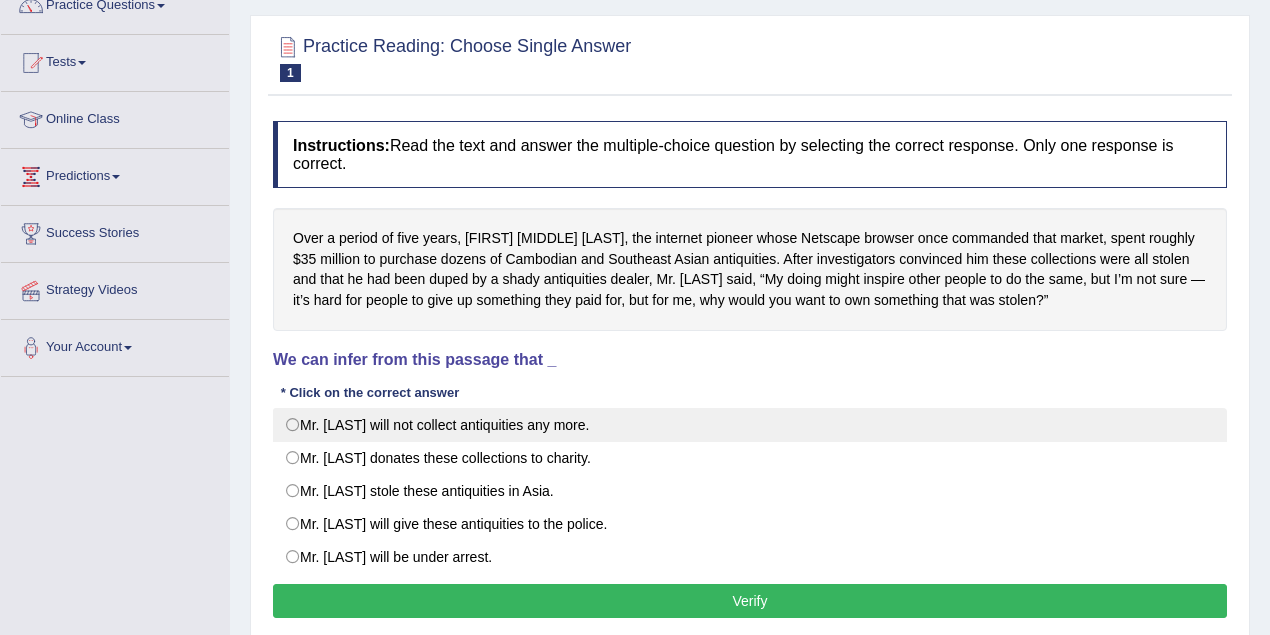 click on "Mr. Clark will not collect antiquities any more." at bounding box center (750, 425) 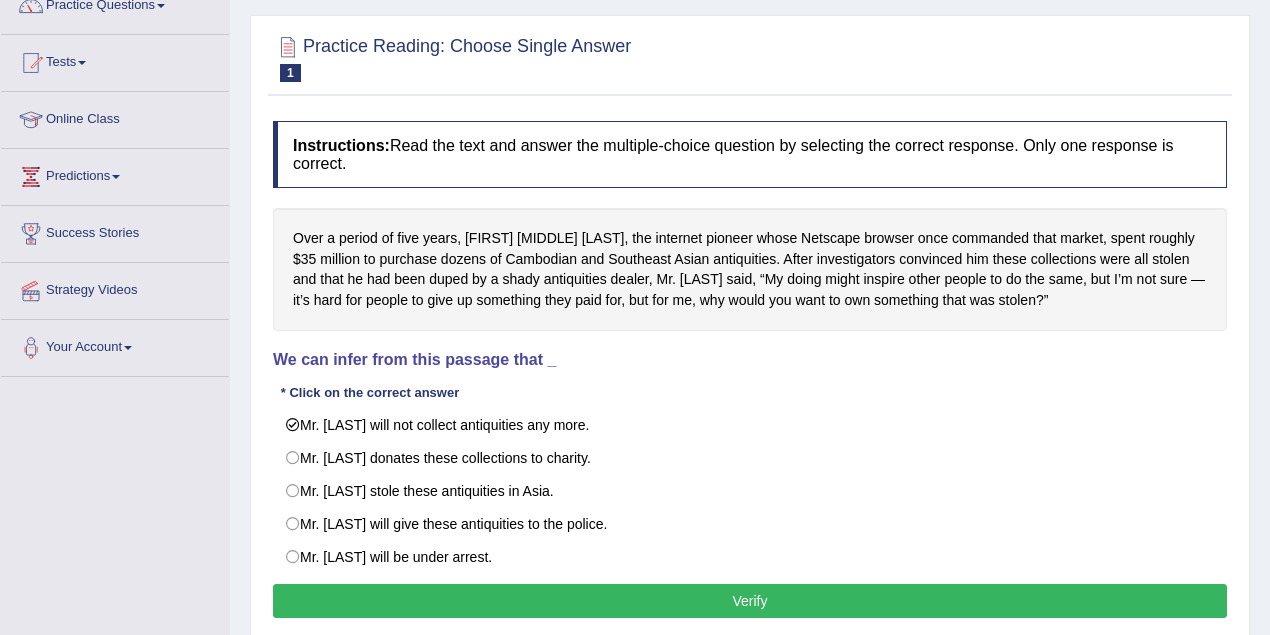 click on "Verify" at bounding box center [750, 601] 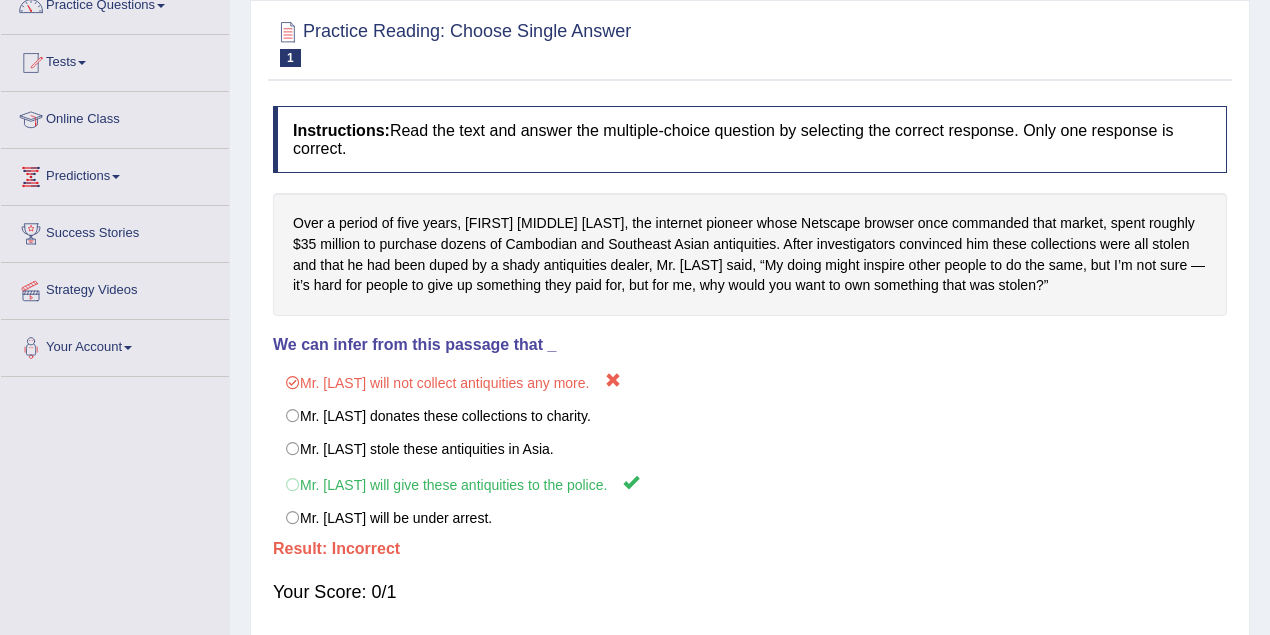 drag, startPoint x: 450, startPoint y: 279, endPoint x: 844, endPoint y: 291, distance: 394.1827 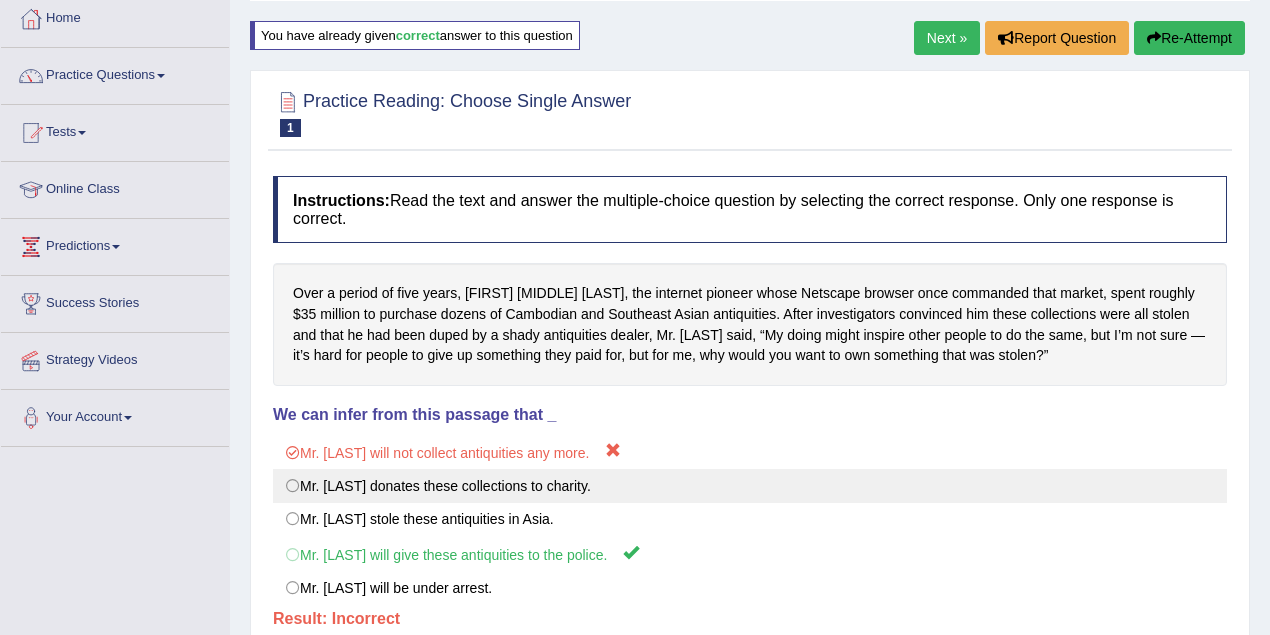 scroll, scrollTop: 59, scrollLeft: 0, axis: vertical 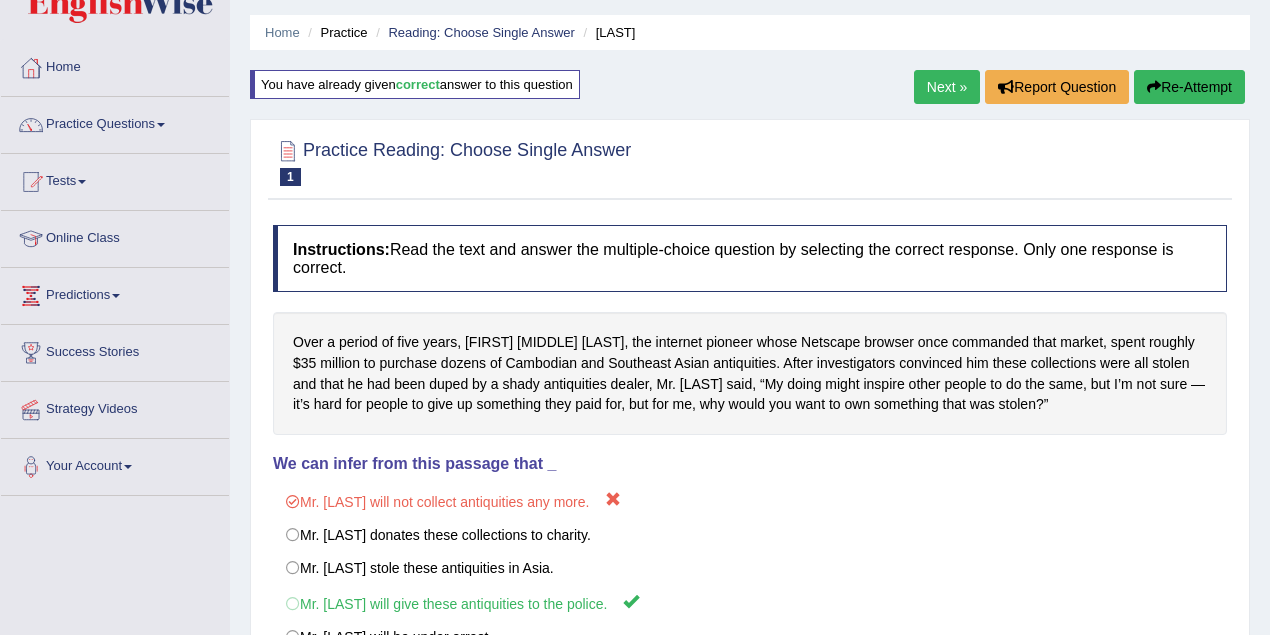 click on "Next »" at bounding box center [947, 87] 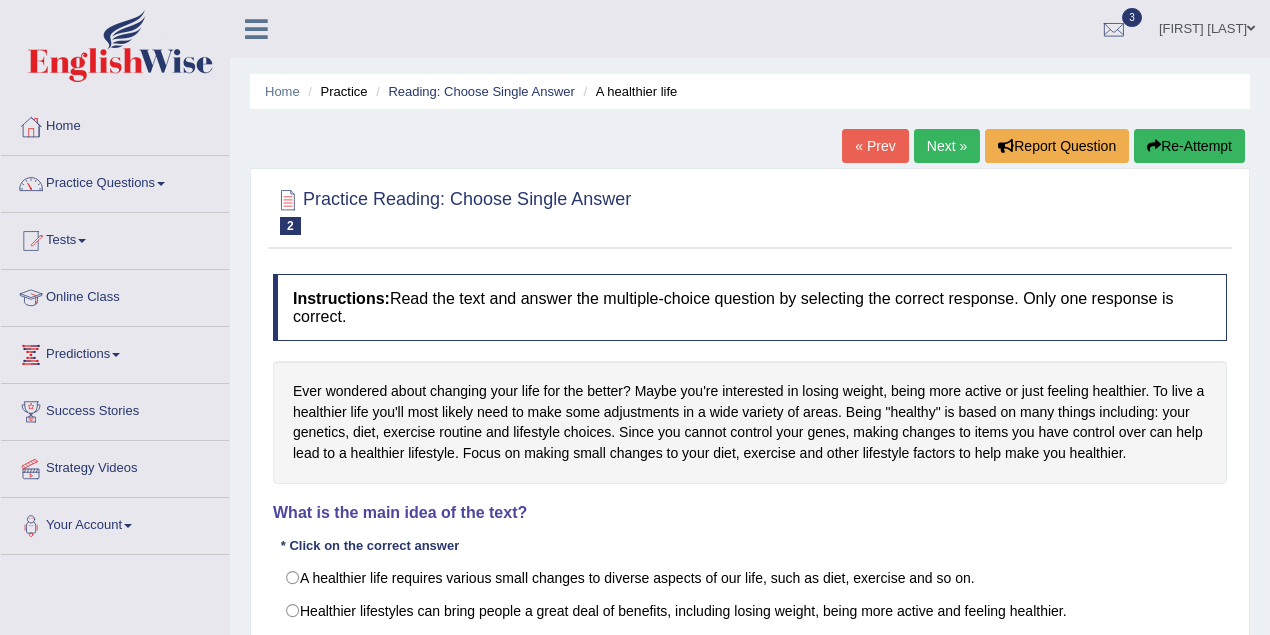 scroll, scrollTop: 0, scrollLeft: 0, axis: both 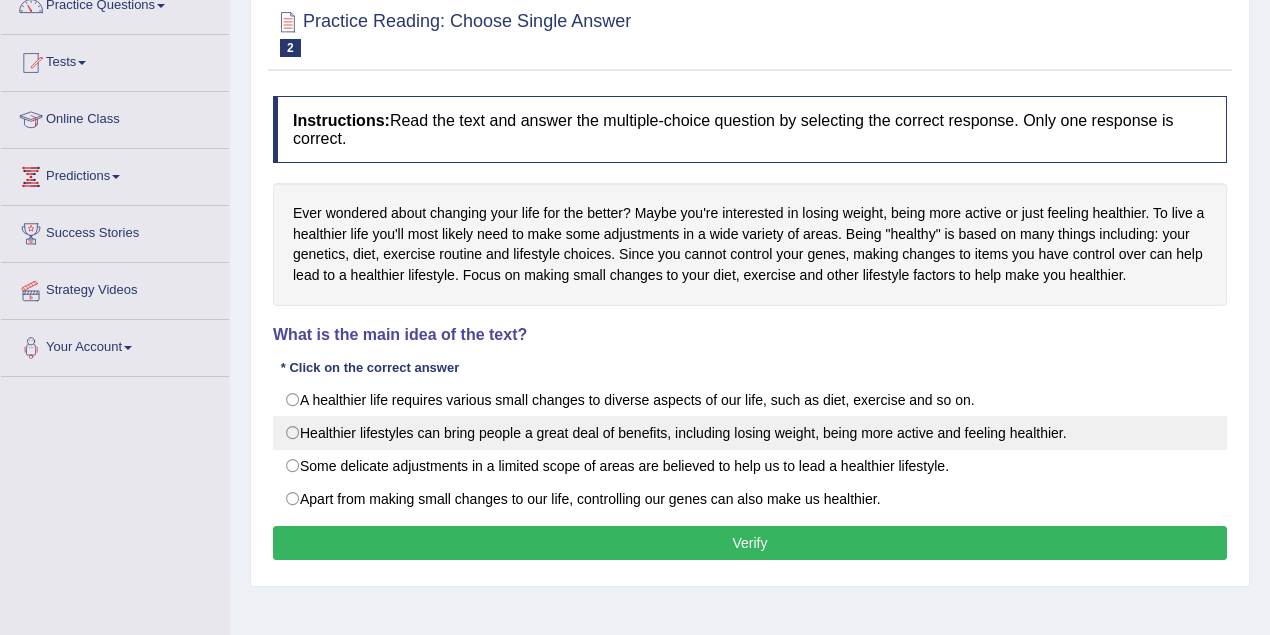 click on "Healthier lifestyles can bring people a great deal of benefits, including losing weight, being more active and feeling healthier." at bounding box center [750, 433] 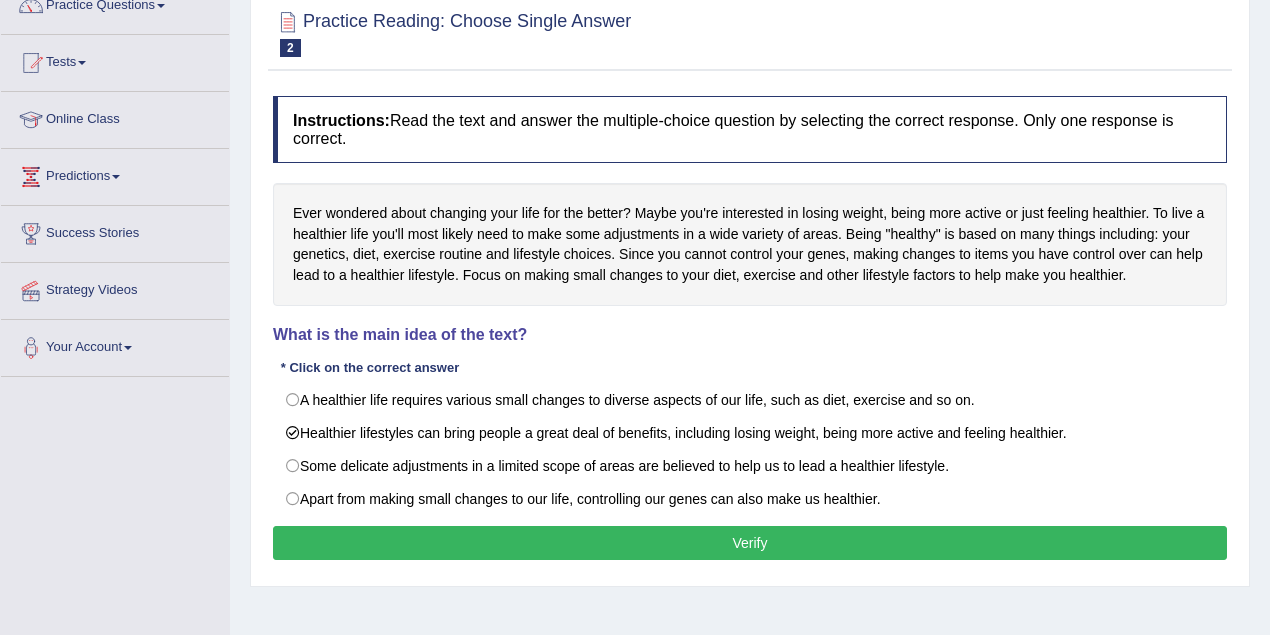 click on "Verify" at bounding box center (750, 543) 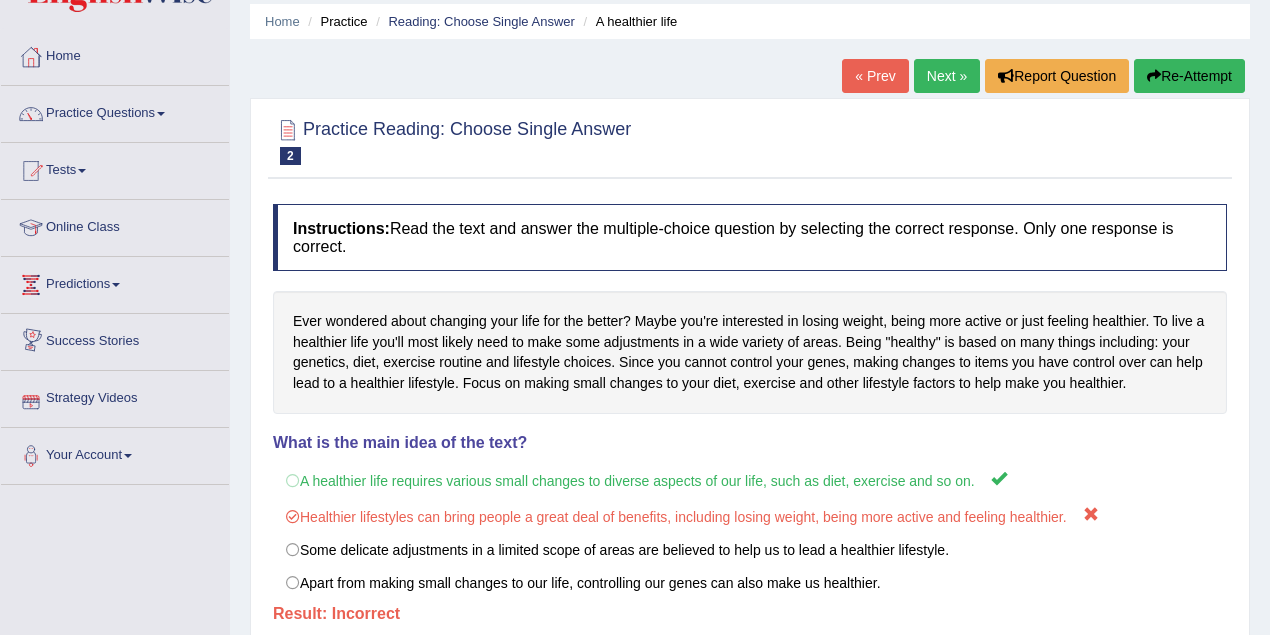 scroll, scrollTop: 0, scrollLeft: 0, axis: both 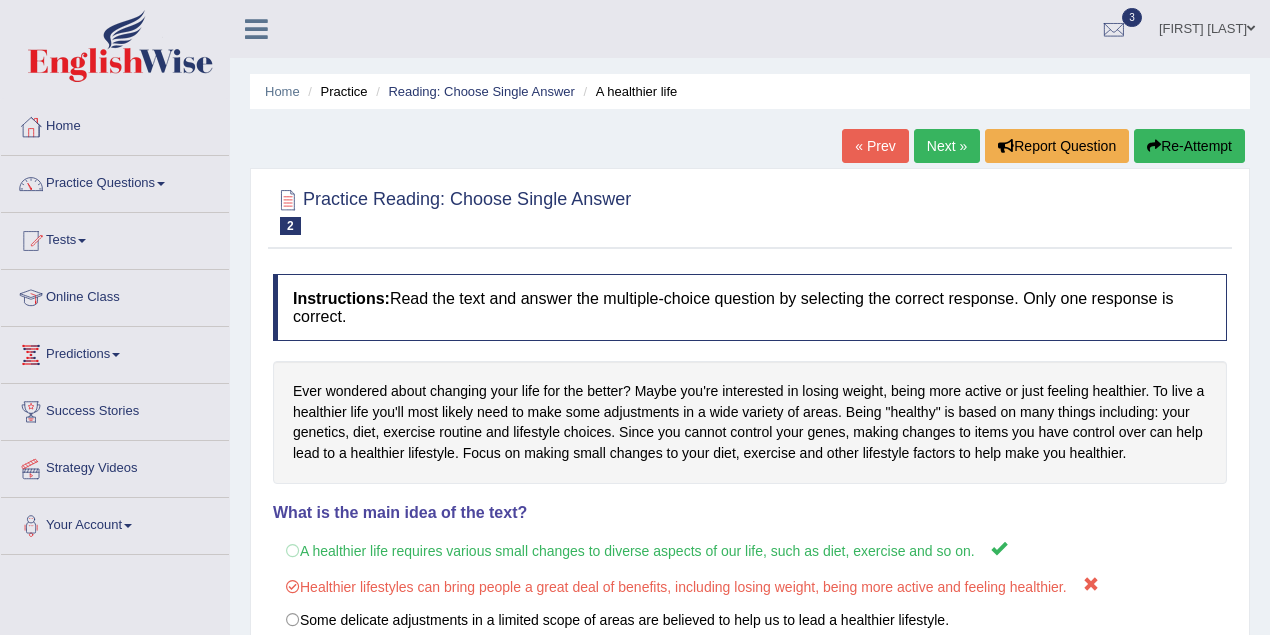 click on "Next »" at bounding box center (947, 146) 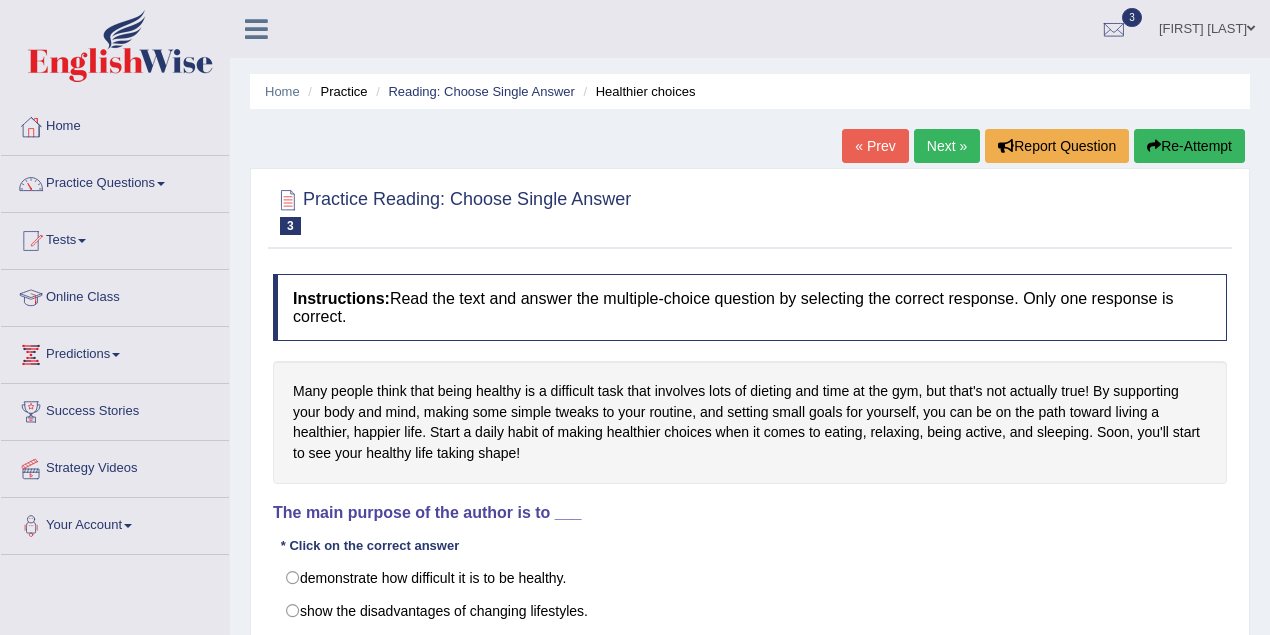scroll, scrollTop: 0, scrollLeft: 0, axis: both 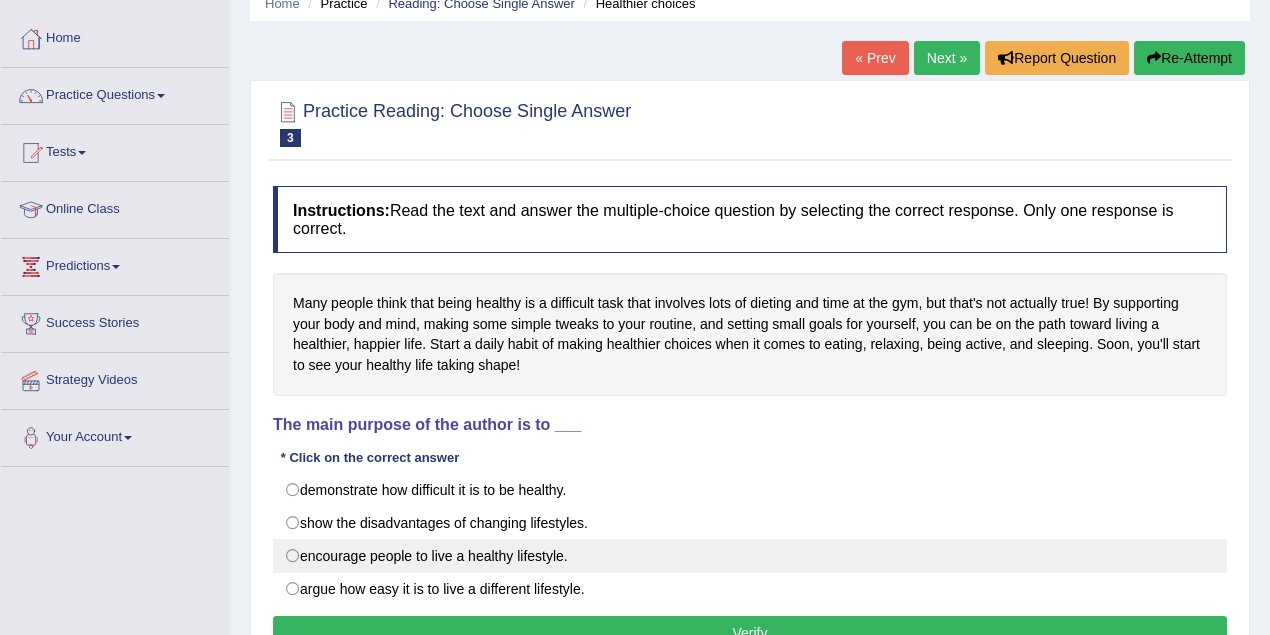 click on "encourage people to live a healthy lifestyle." at bounding box center [750, 556] 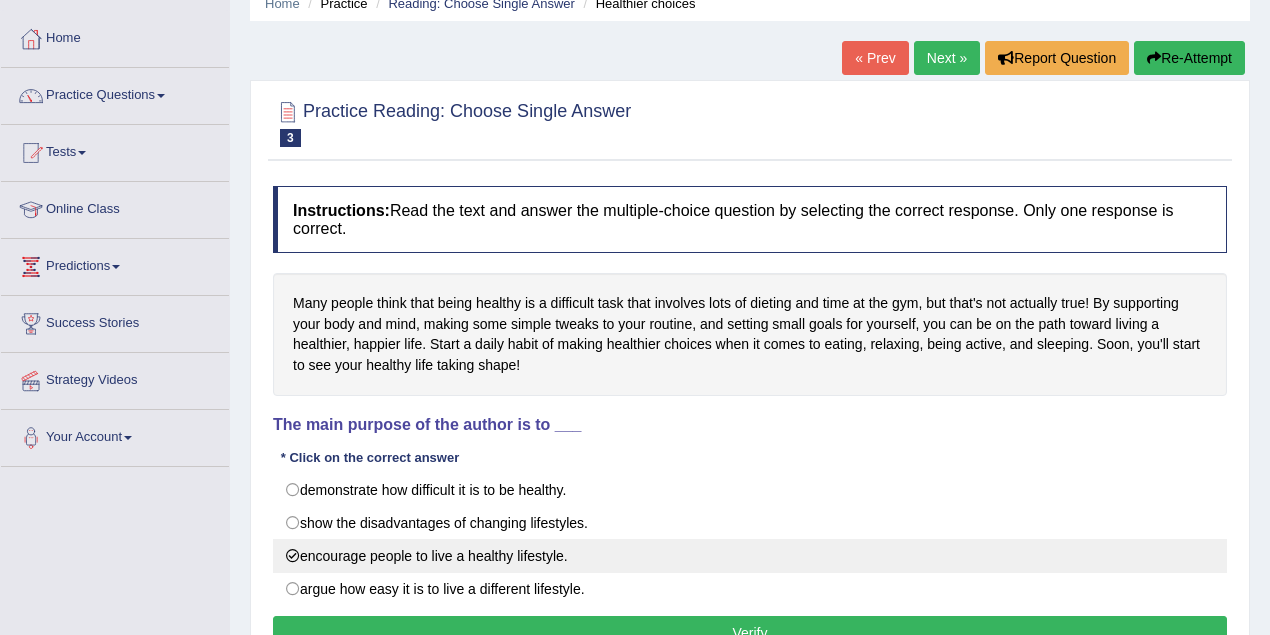scroll, scrollTop: 178, scrollLeft: 0, axis: vertical 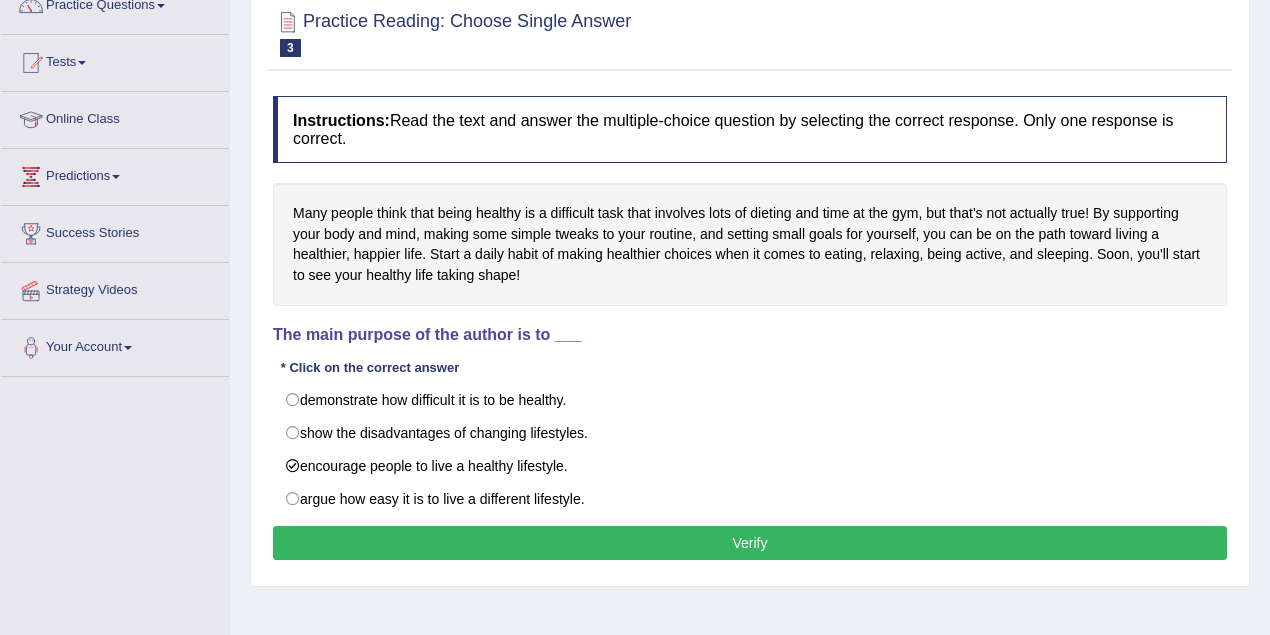 click on "Verify" at bounding box center [750, 543] 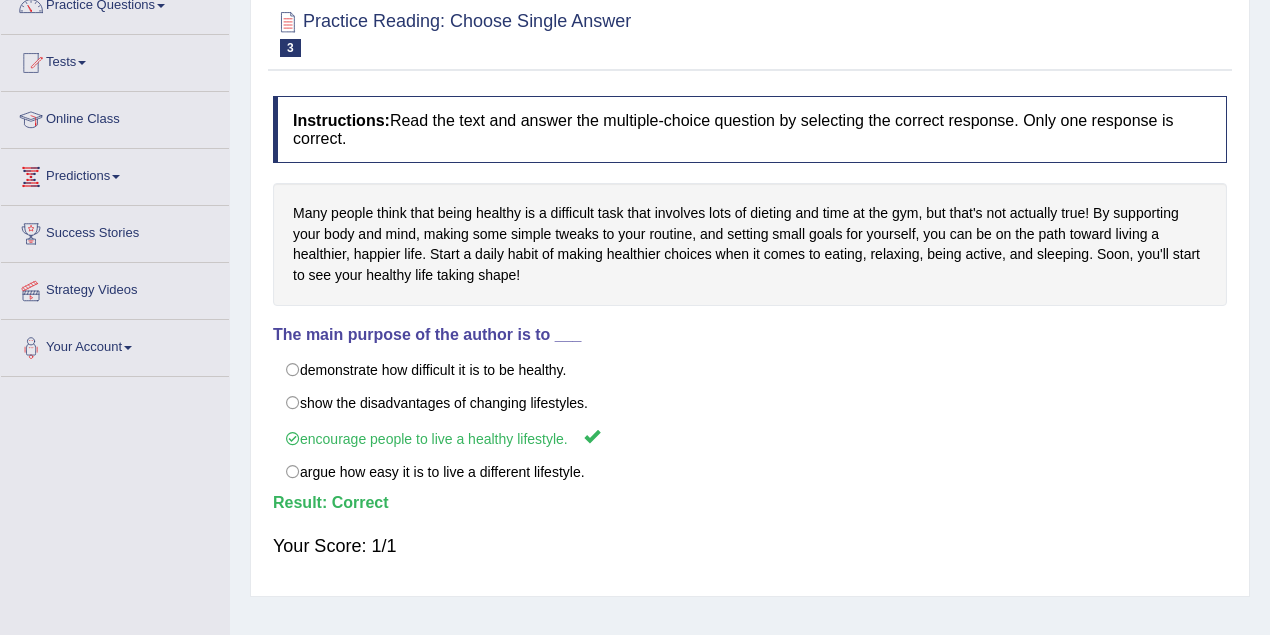 scroll, scrollTop: 0, scrollLeft: 0, axis: both 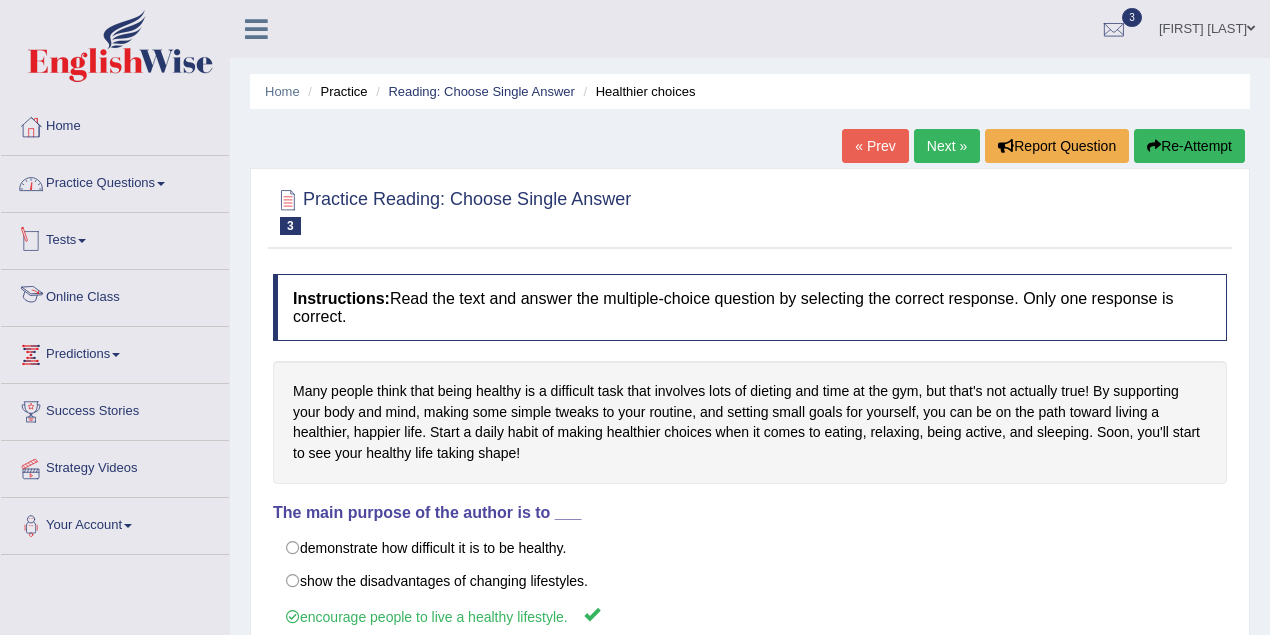 click on "Practice Questions" at bounding box center [115, 181] 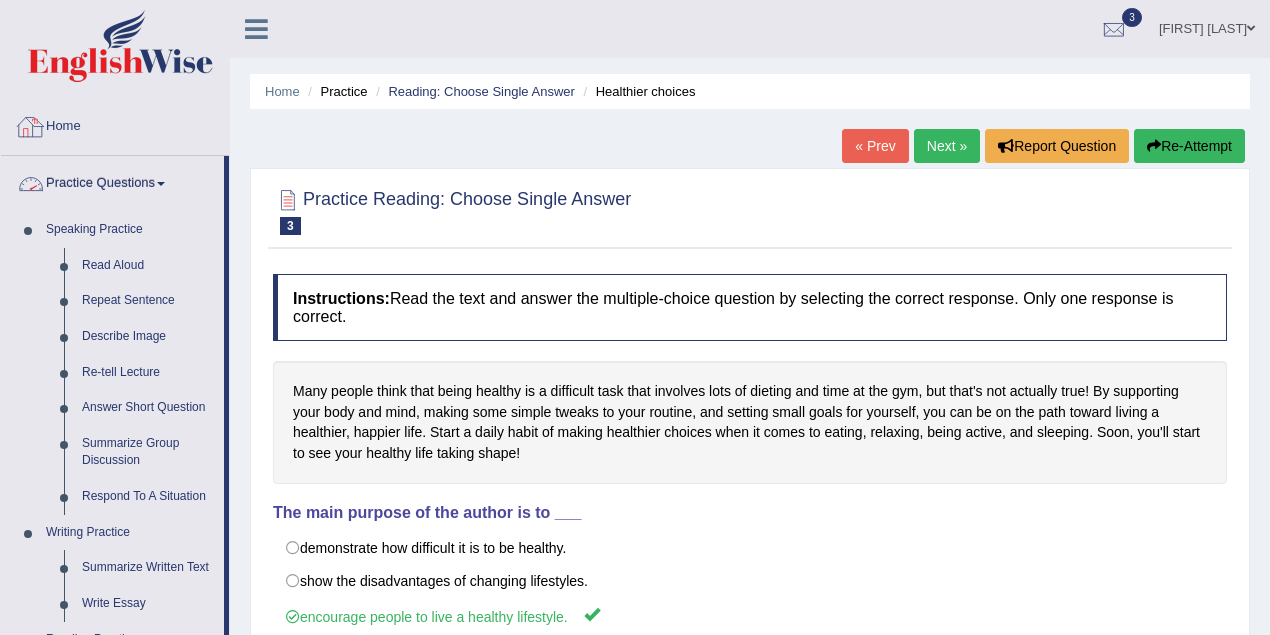 click on "Home" at bounding box center [115, 124] 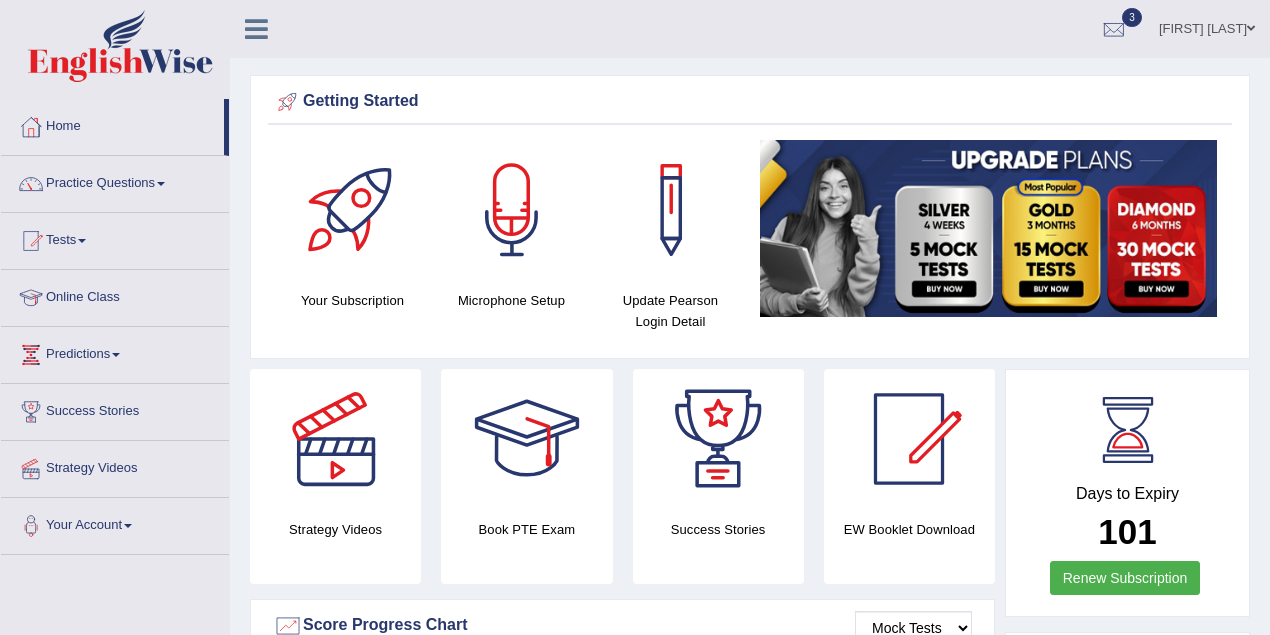 scroll, scrollTop: 0, scrollLeft: 0, axis: both 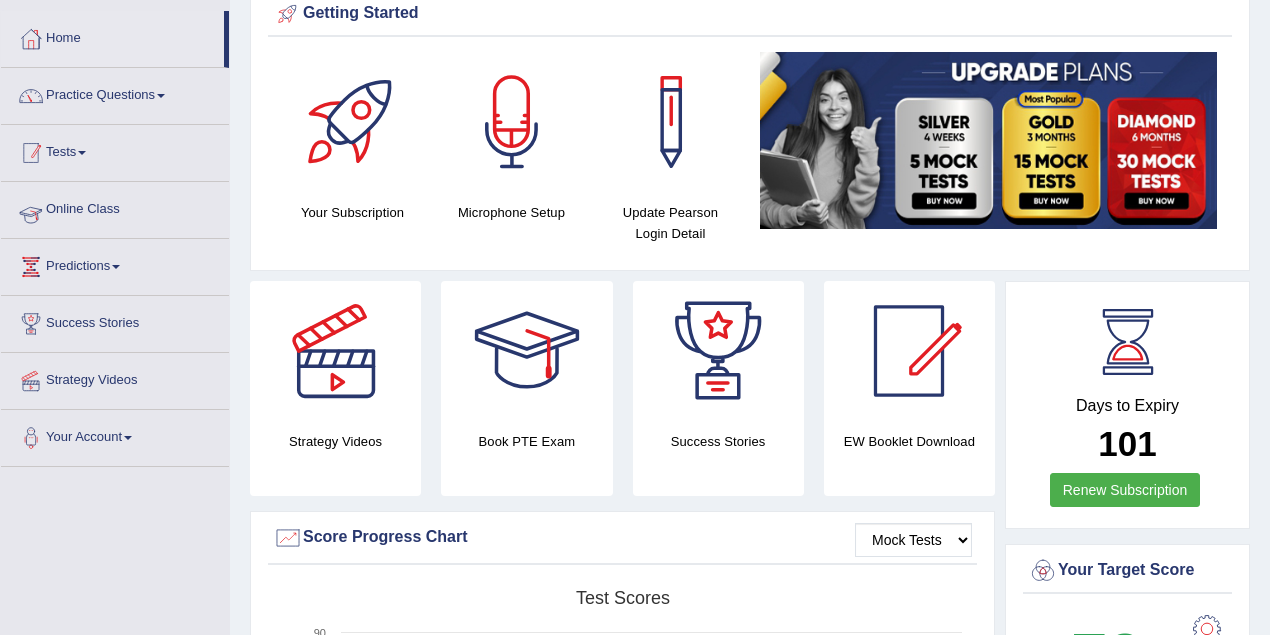 click on "Practice Questions" at bounding box center [115, 93] 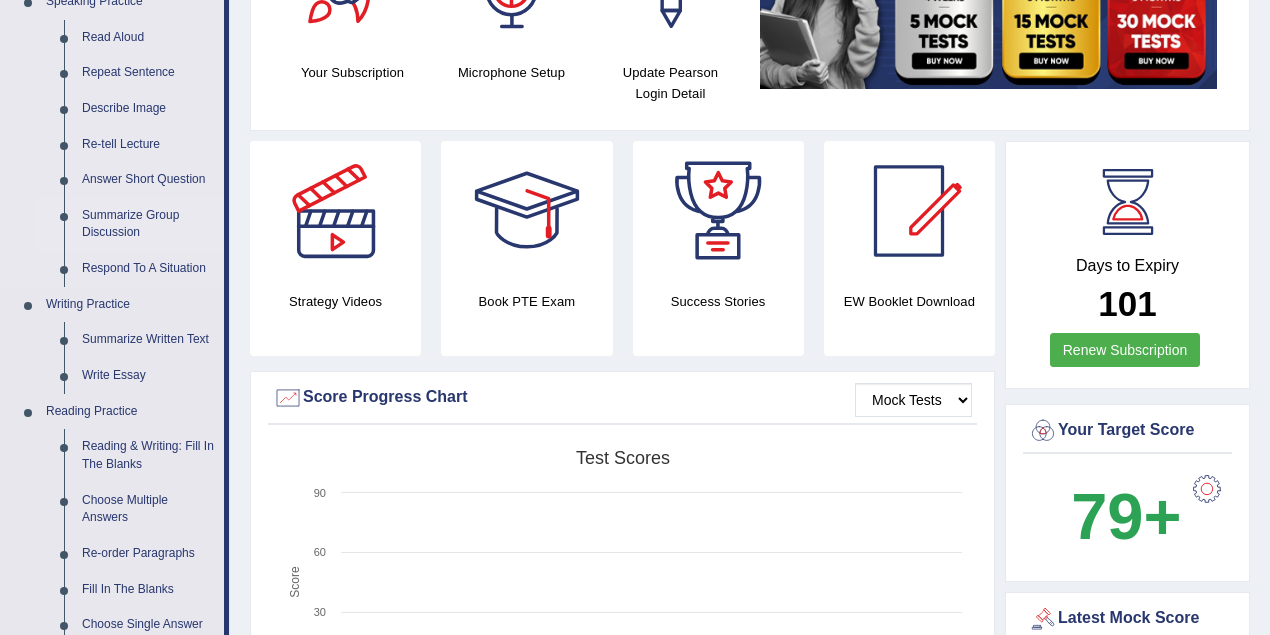 scroll, scrollTop: 266, scrollLeft: 0, axis: vertical 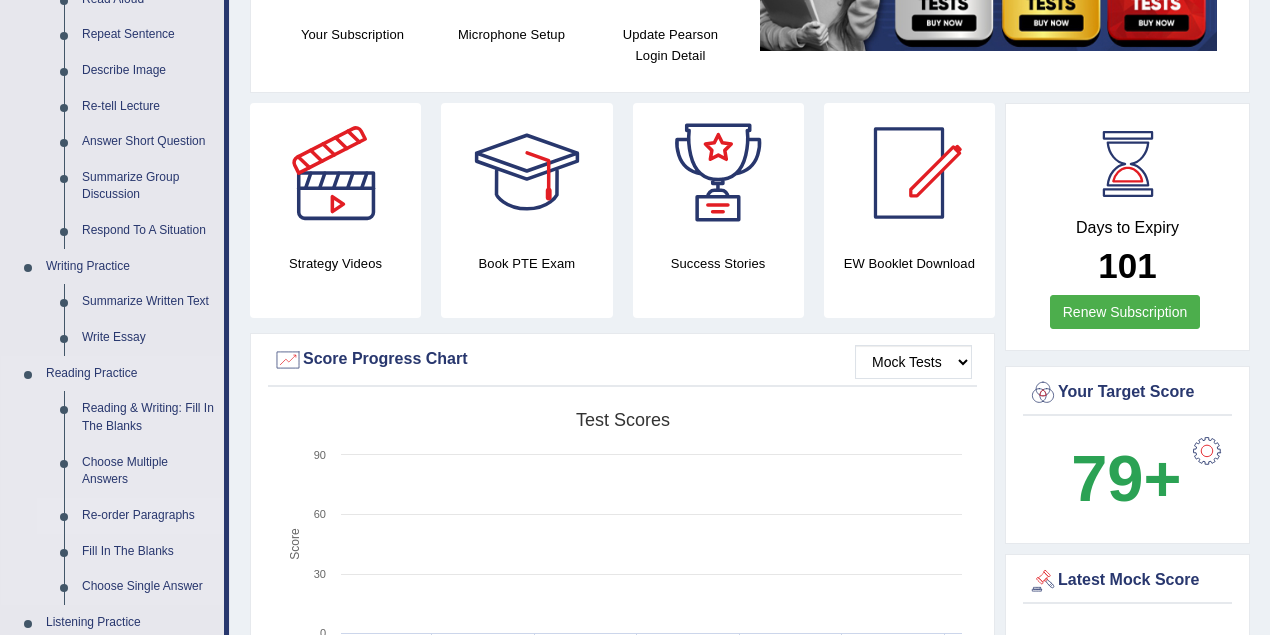 click on "Re-order Paragraphs" at bounding box center [148, 516] 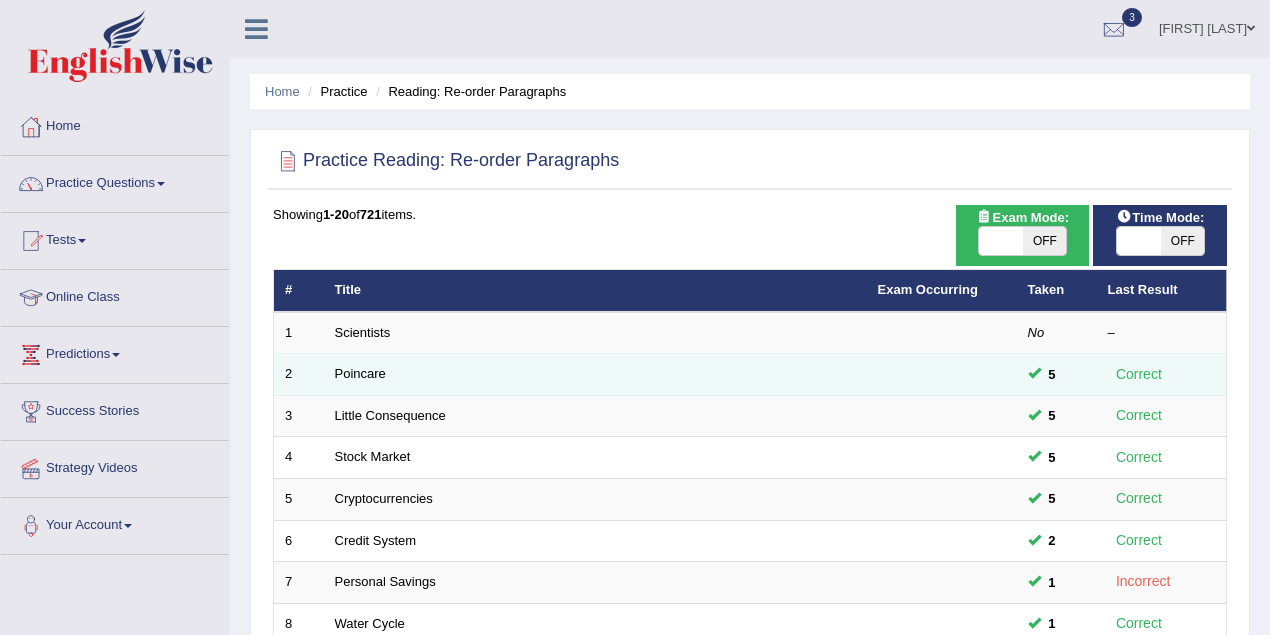 scroll, scrollTop: 0, scrollLeft: 0, axis: both 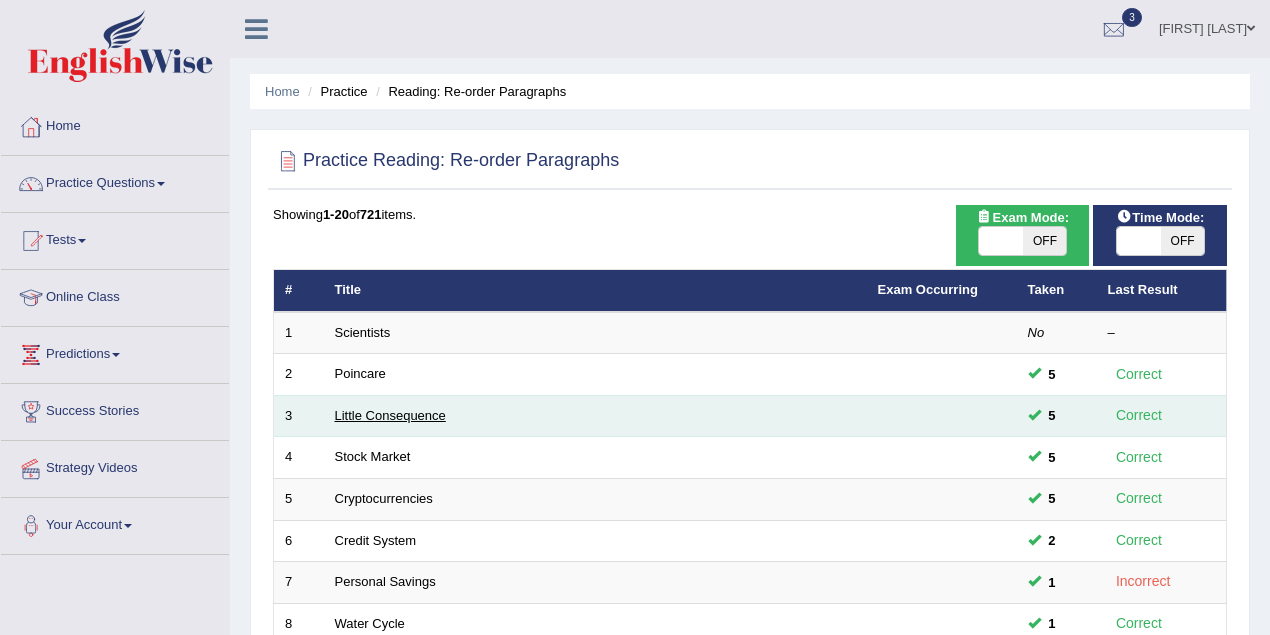 click on "Little Consequence" at bounding box center [390, 415] 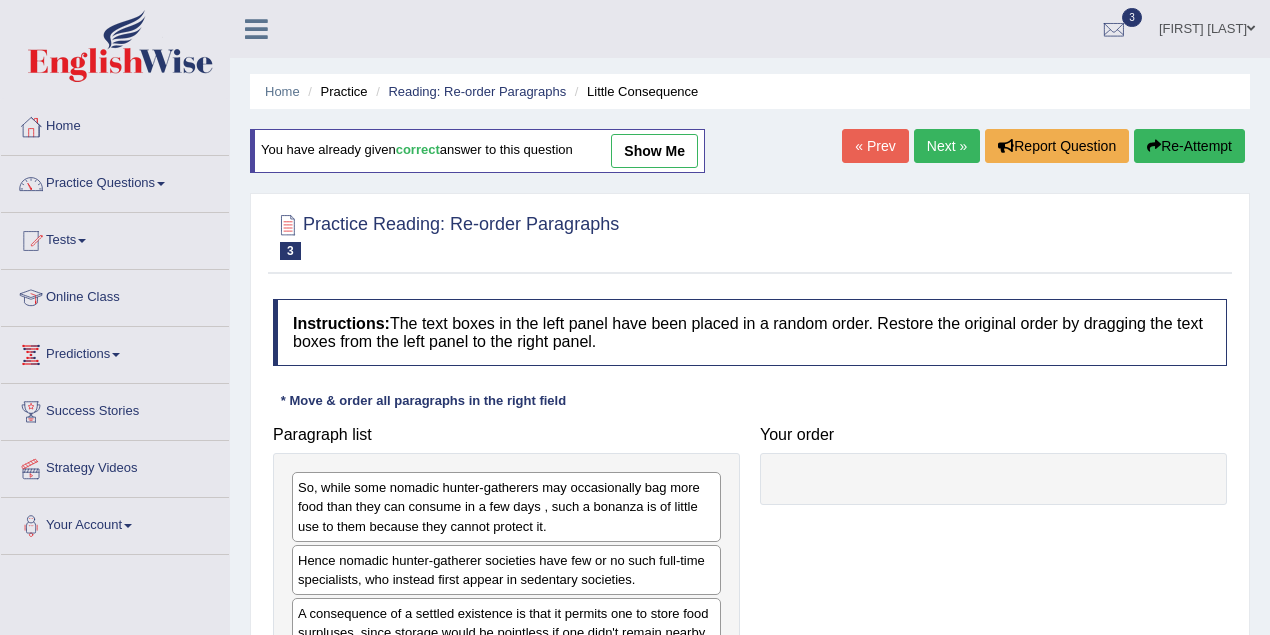 scroll, scrollTop: 0, scrollLeft: 0, axis: both 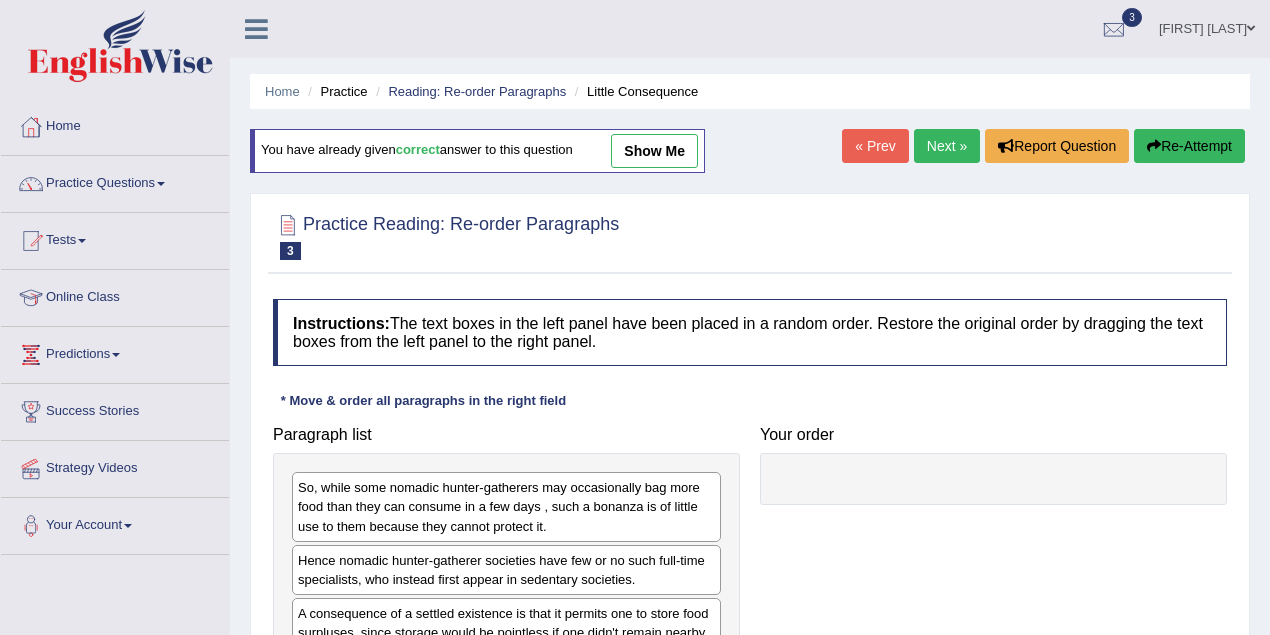 click on "Next »" at bounding box center [947, 146] 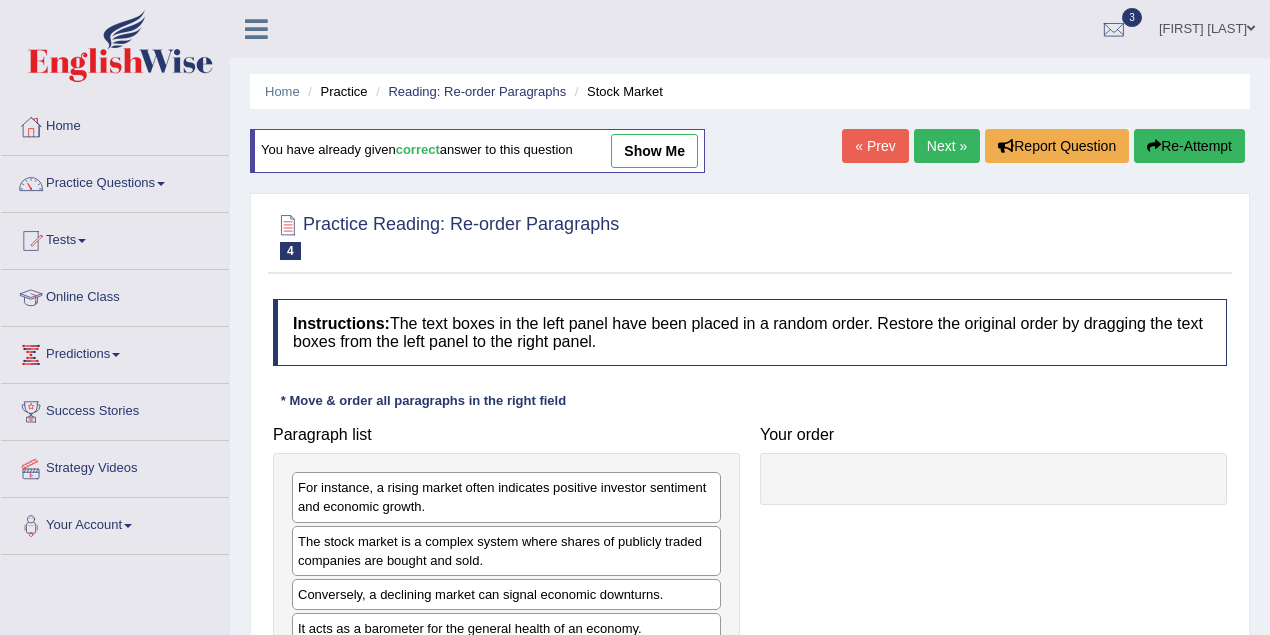 scroll, scrollTop: 0, scrollLeft: 0, axis: both 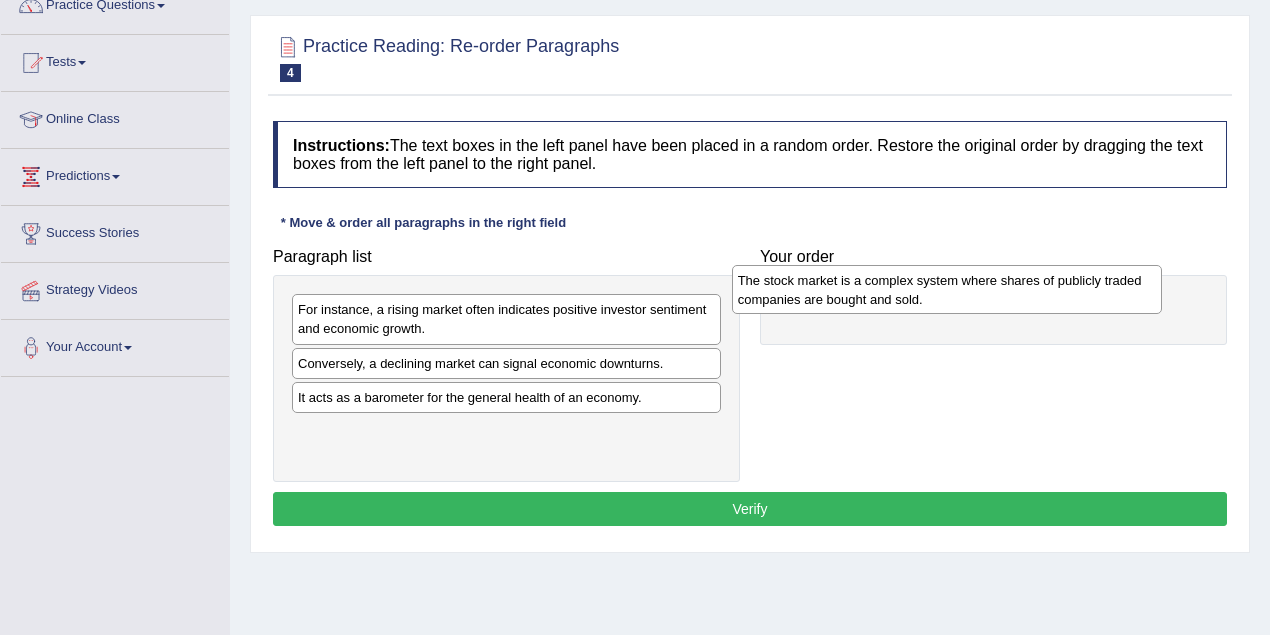 drag, startPoint x: 594, startPoint y: 366, endPoint x: 1034, endPoint y: 284, distance: 447.57568 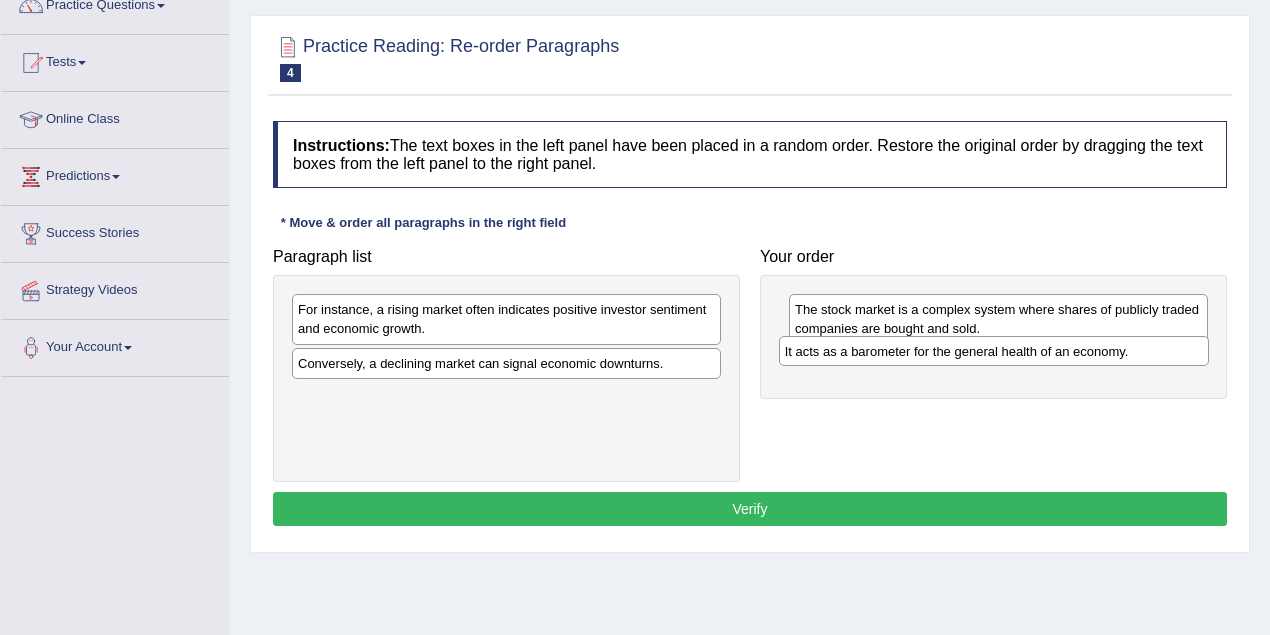 drag, startPoint x: 637, startPoint y: 398, endPoint x: 1124, endPoint y: 354, distance: 488.98364 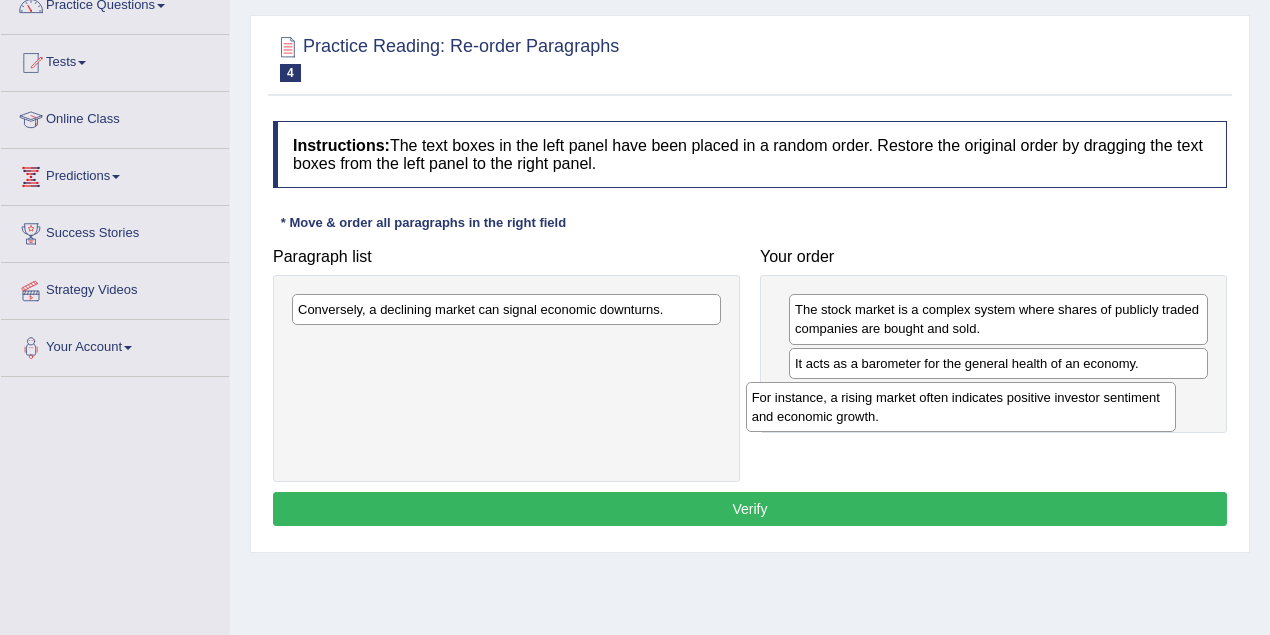 drag, startPoint x: 469, startPoint y: 330, endPoint x: 922, endPoint y: 416, distance: 461.0911 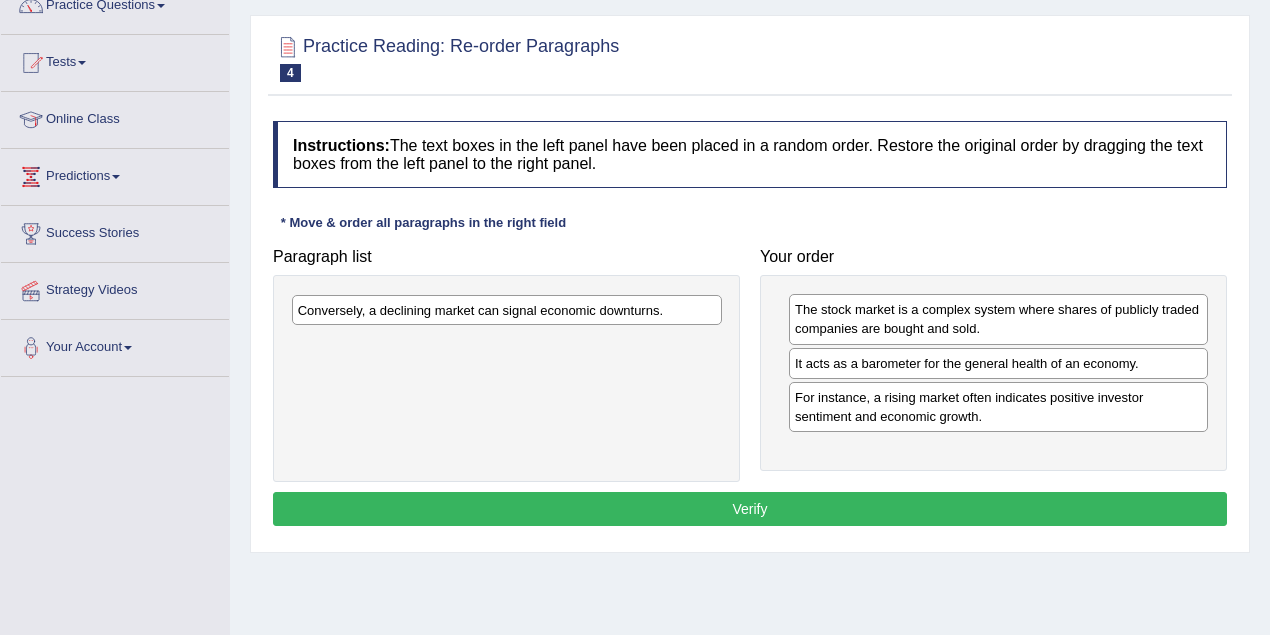 drag, startPoint x: 569, startPoint y: 303, endPoint x: 571, endPoint y: 320, distance: 17.117243 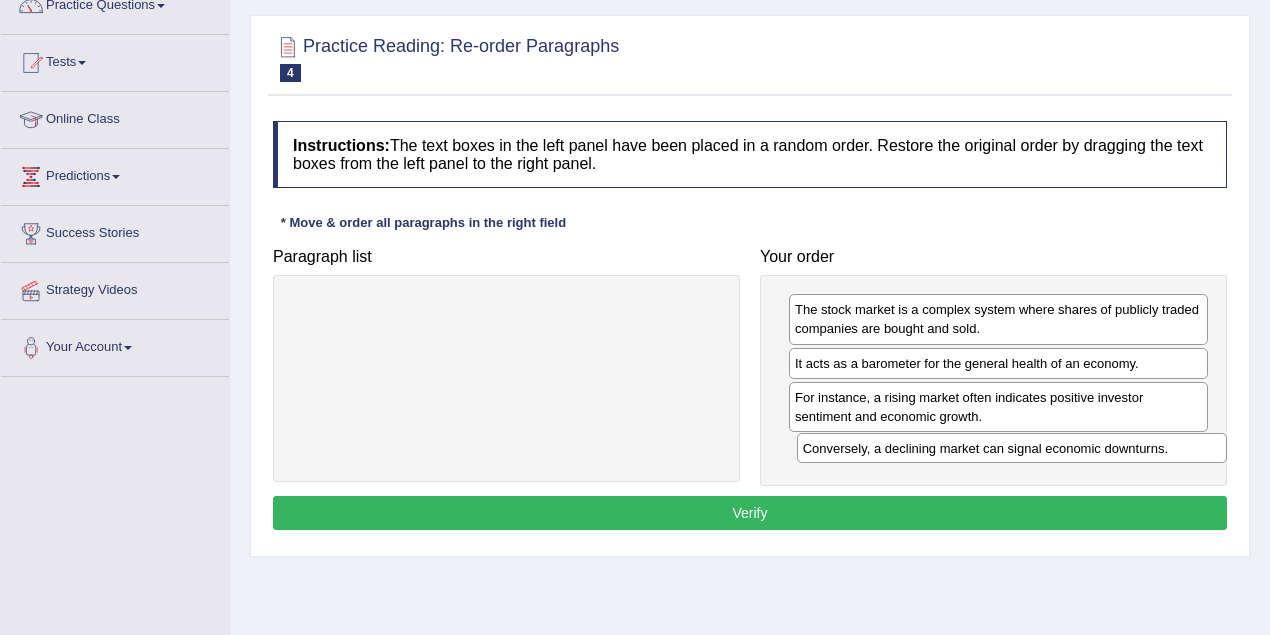 drag, startPoint x: 714, startPoint y: 311, endPoint x: 1186, endPoint y: 461, distance: 495.26154 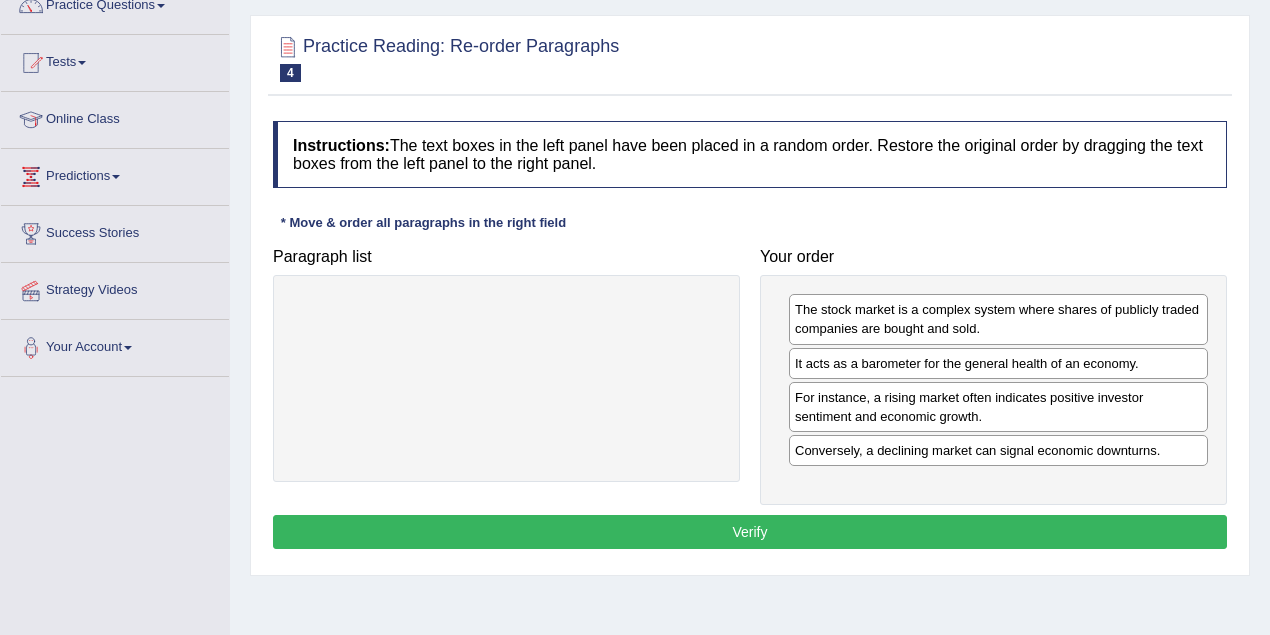 click on "Verify" at bounding box center (750, 532) 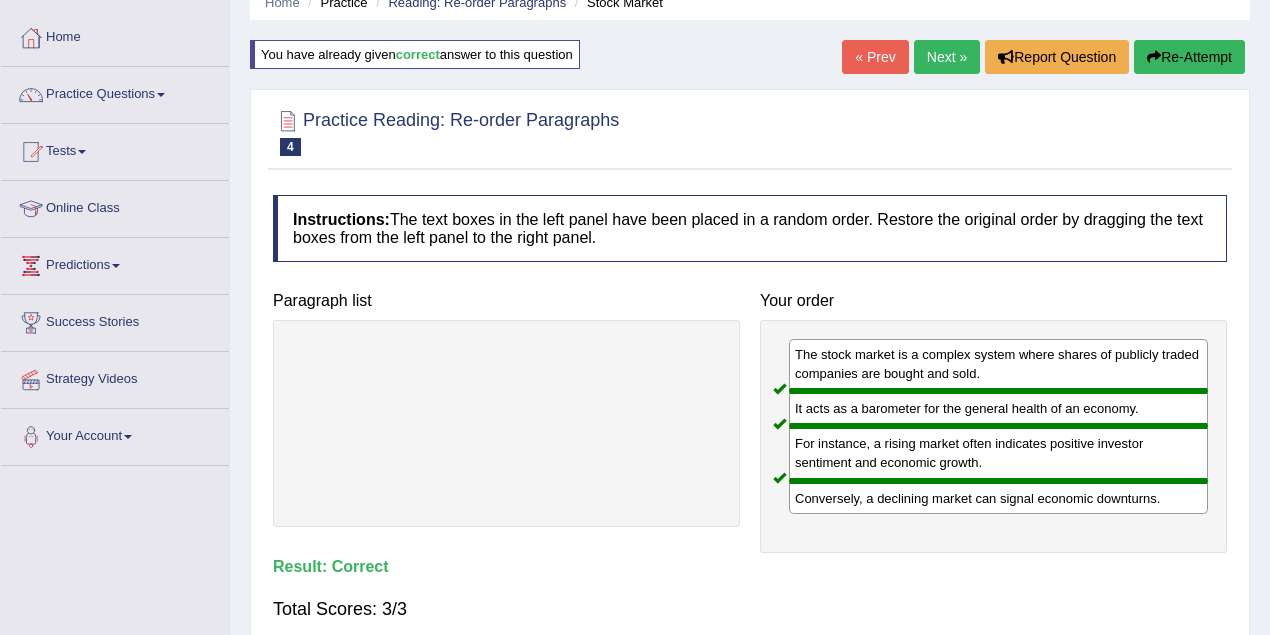 scroll, scrollTop: 0, scrollLeft: 0, axis: both 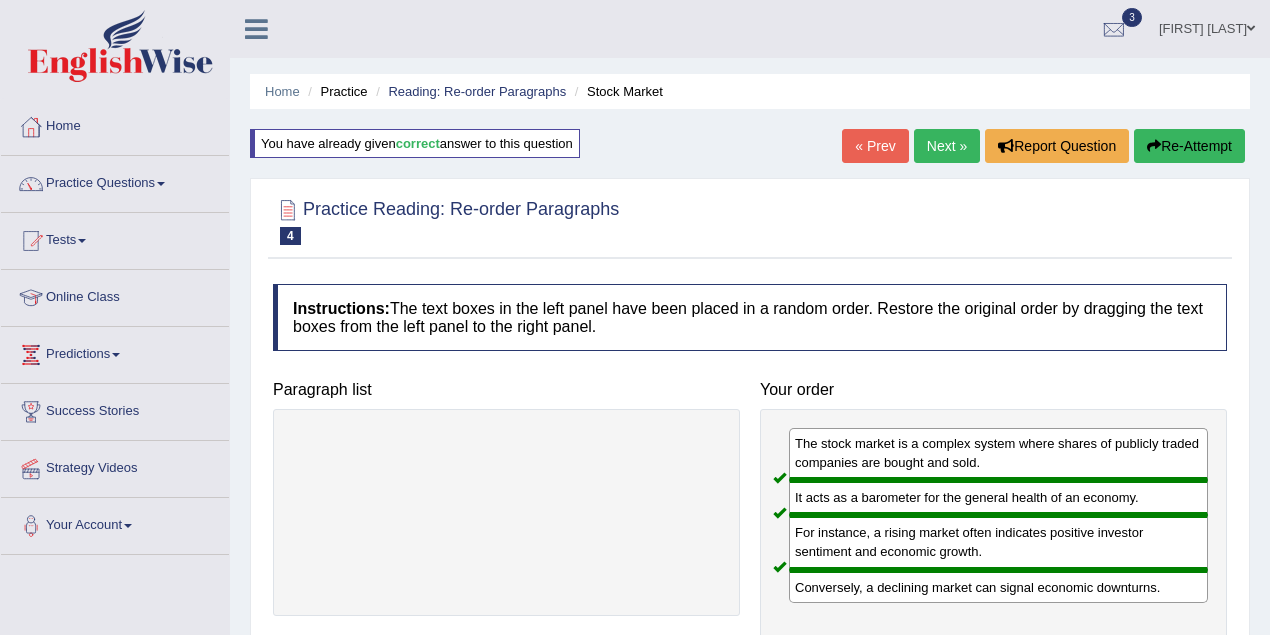 click on "Next »" at bounding box center [947, 146] 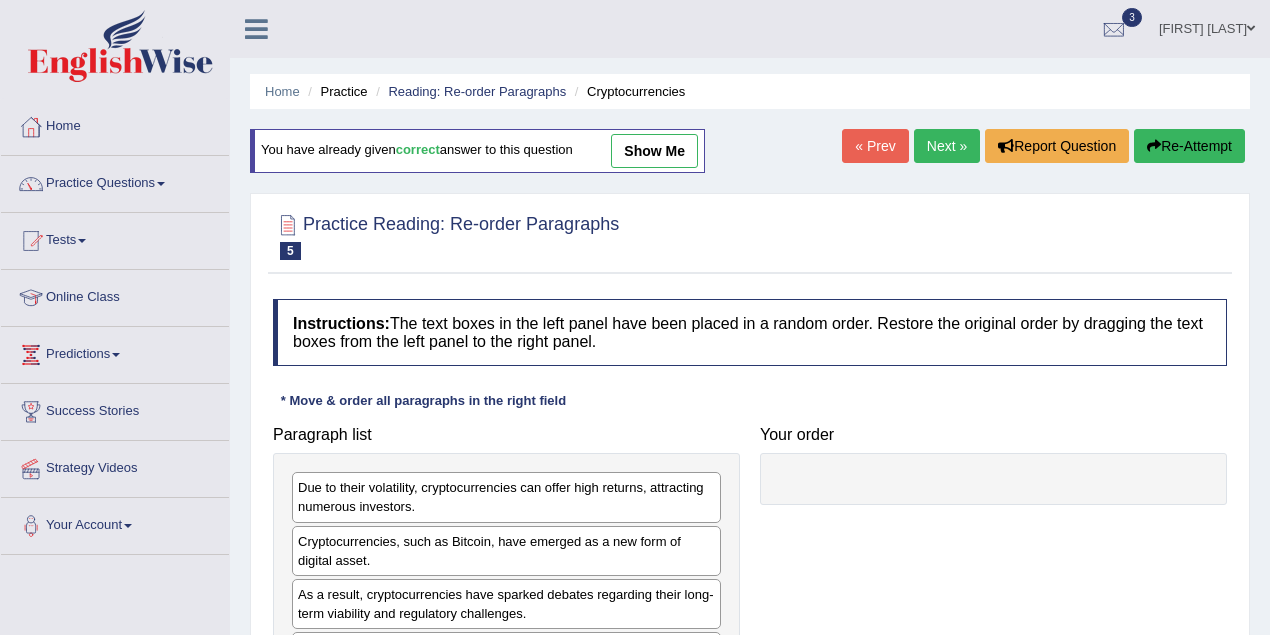 scroll, scrollTop: 0, scrollLeft: 0, axis: both 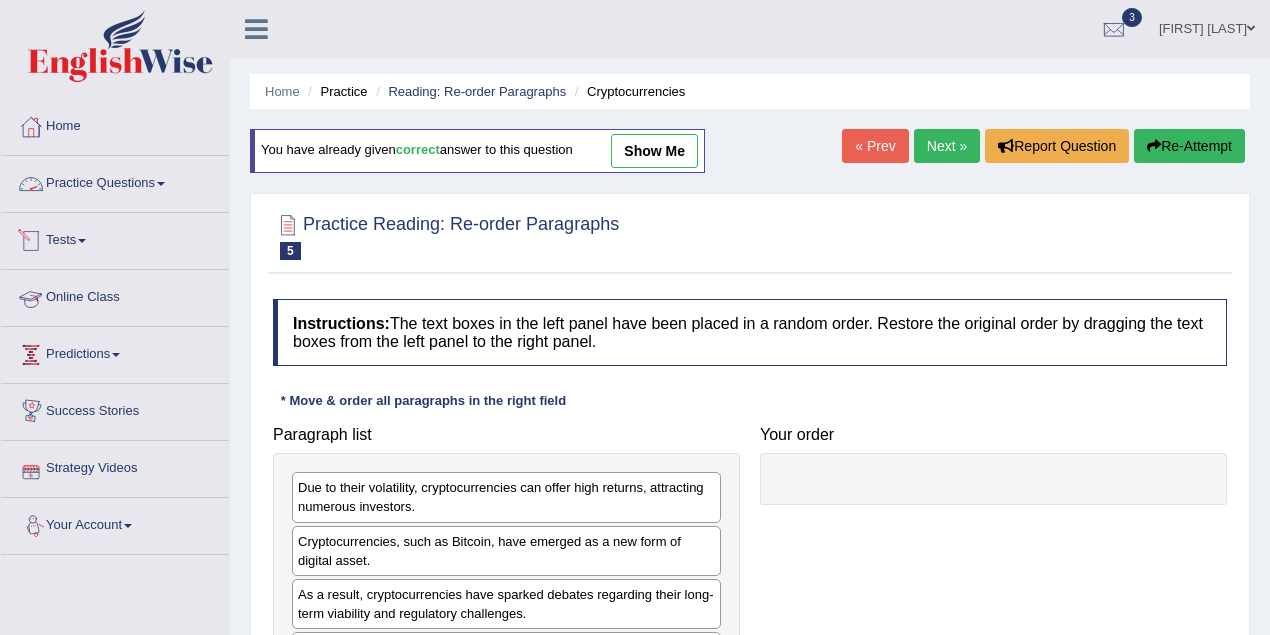 click at bounding box center (256, 29) 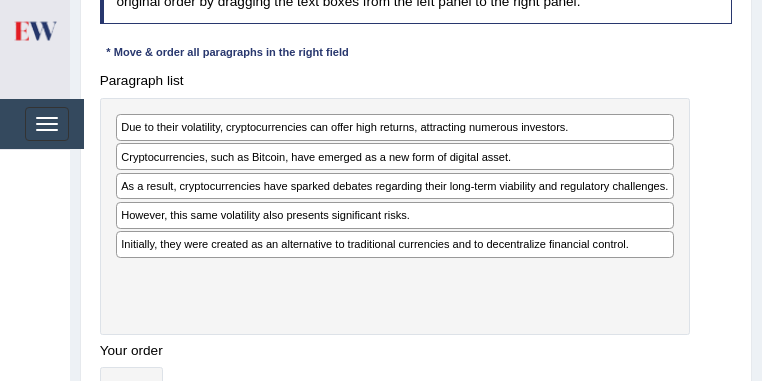 scroll, scrollTop: 373, scrollLeft: 0, axis: vertical 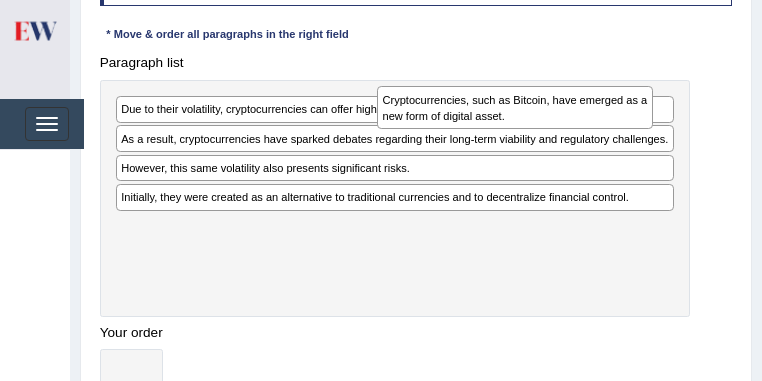 drag, startPoint x: 369, startPoint y: 170, endPoint x: 678, endPoint y: 124, distance: 312.40518 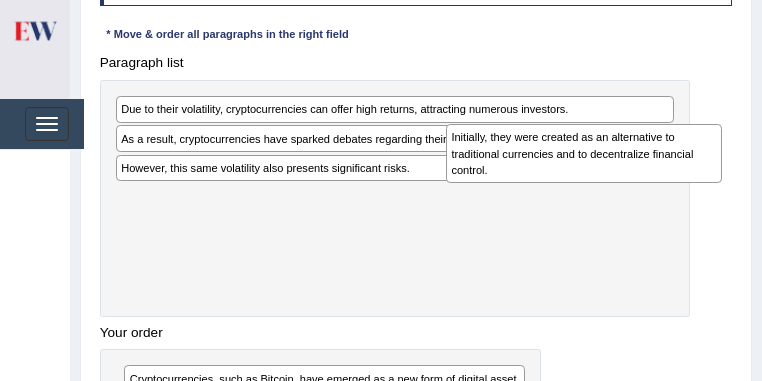 drag, startPoint x: 315, startPoint y: 270, endPoint x: 707, endPoint y: 167, distance: 405.30606 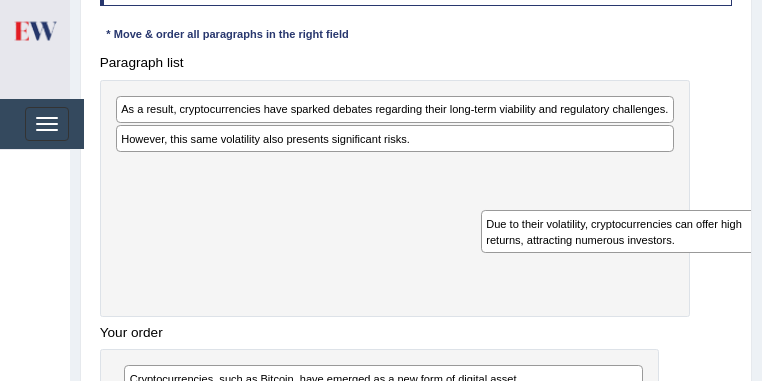 drag, startPoint x: 322, startPoint y: 119, endPoint x: 756, endPoint y: 263, distance: 457.26578 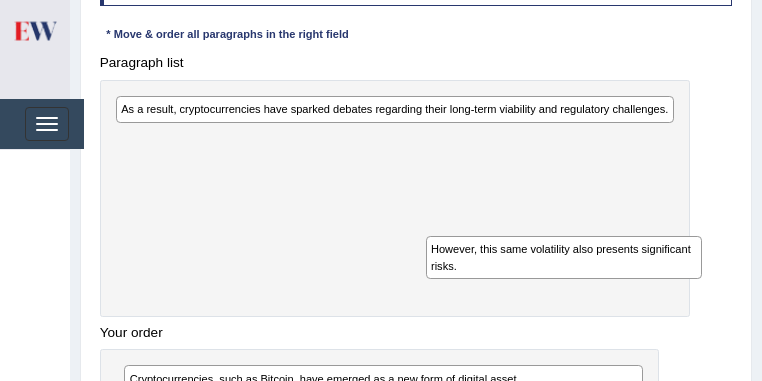 drag, startPoint x: 319, startPoint y: 168, endPoint x: 688, endPoint y: 280, distance: 385.62286 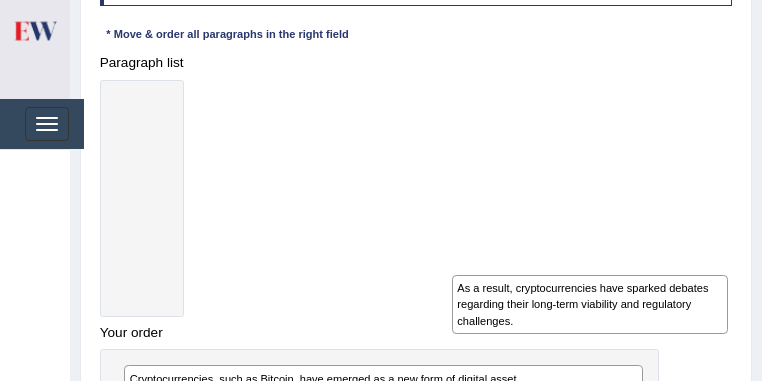 drag, startPoint x: 252, startPoint y: 128, endPoint x: 653, endPoint y: 352, distance: 459.32233 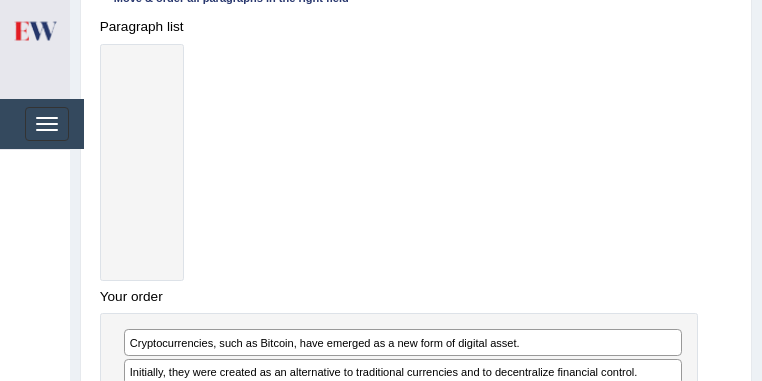 scroll, scrollTop: 426, scrollLeft: 0, axis: vertical 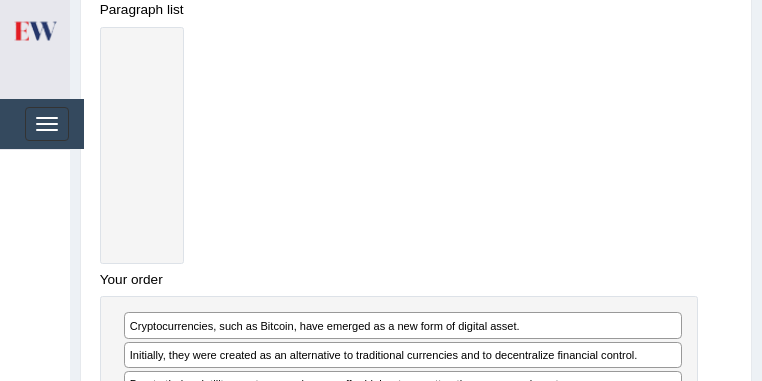 click on "Verify" at bounding box center (416, 512) 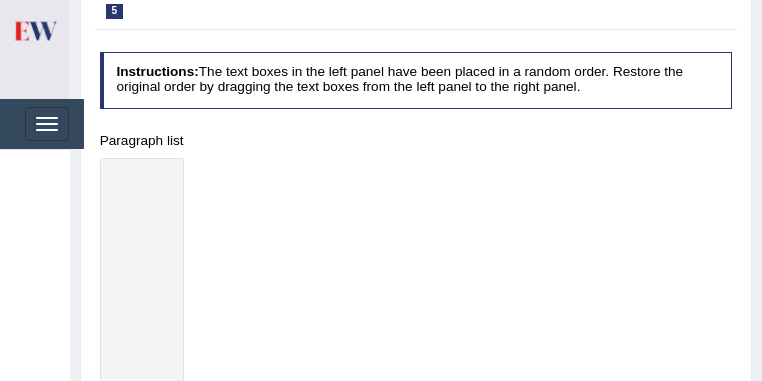 scroll, scrollTop: 174, scrollLeft: 0, axis: vertical 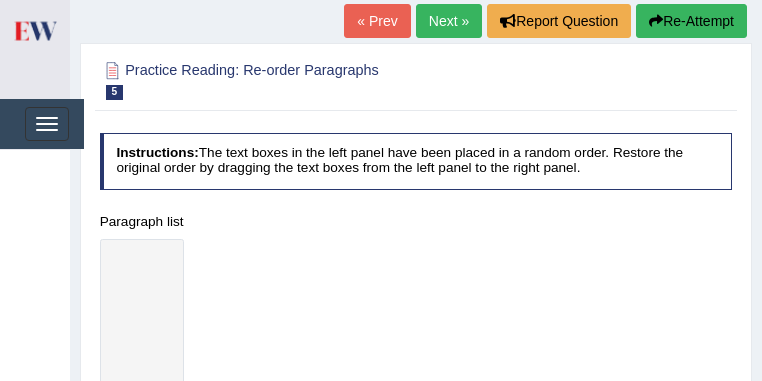 click on "Next »" at bounding box center (449, 21) 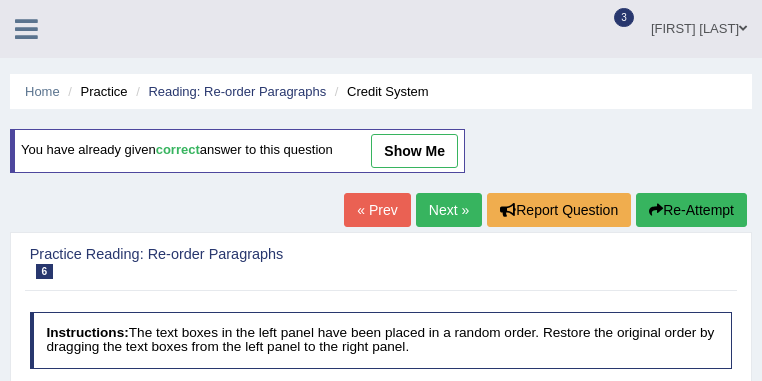 scroll, scrollTop: 0, scrollLeft: 0, axis: both 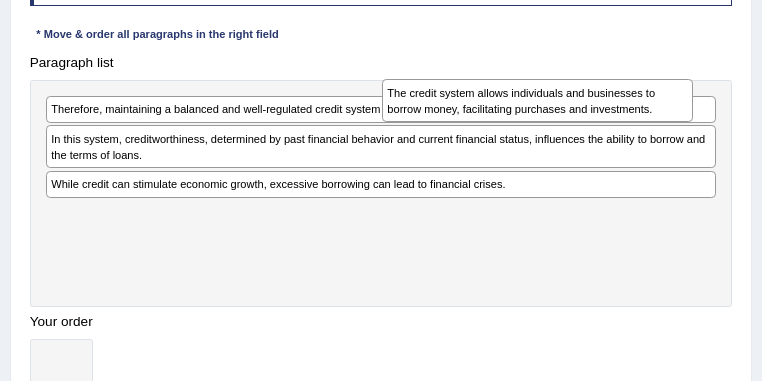 drag, startPoint x: 246, startPoint y: 162, endPoint x: 605, endPoint y: 119, distance: 361.56604 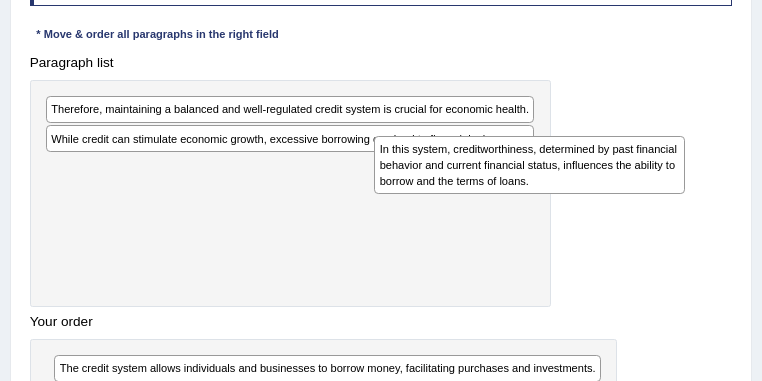 drag, startPoint x: 253, startPoint y: 180, endPoint x: 644, endPoint y: 190, distance: 391.12787 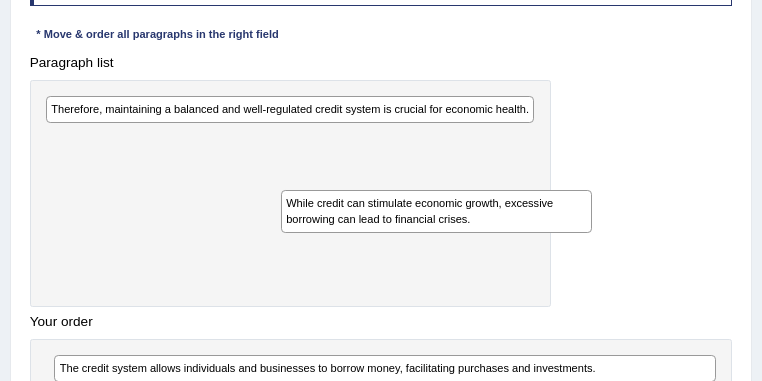 drag, startPoint x: 248, startPoint y: 160, endPoint x: 529, endPoint y: 235, distance: 290.83673 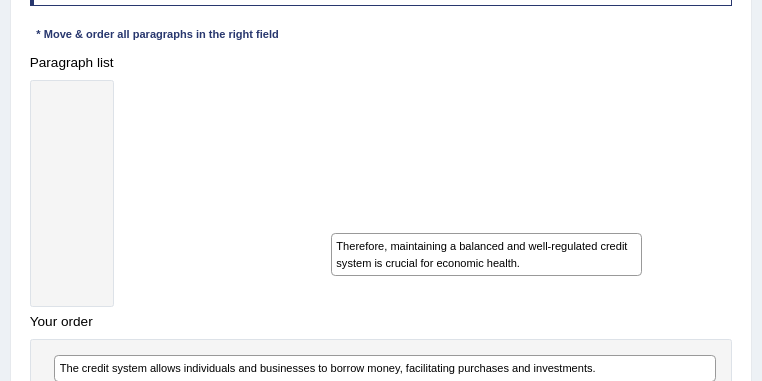 drag, startPoint x: 295, startPoint y: 133, endPoint x: 635, endPoint y: 302, distance: 379.6854 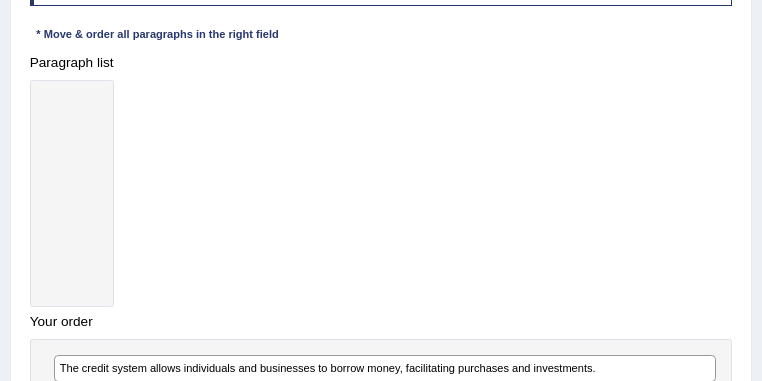 click on "Verify" at bounding box center [381, 542] 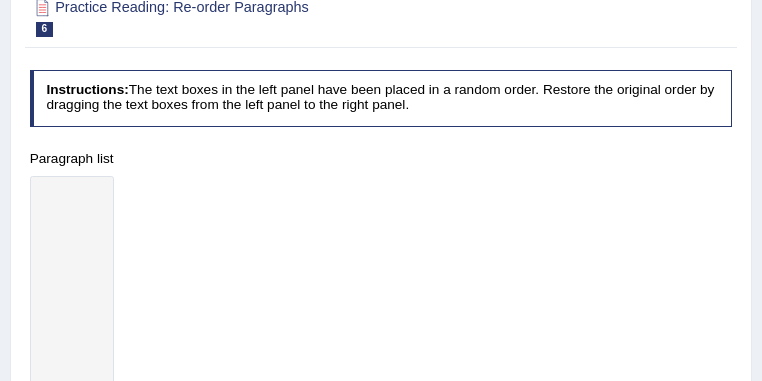 scroll, scrollTop: 145, scrollLeft: 0, axis: vertical 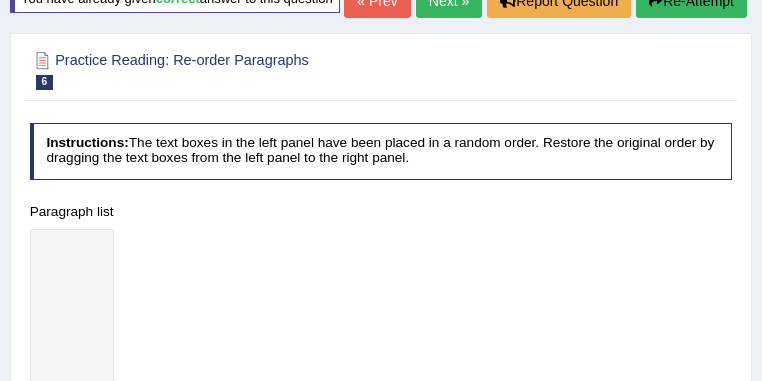 click on "Next »" at bounding box center [449, 1] 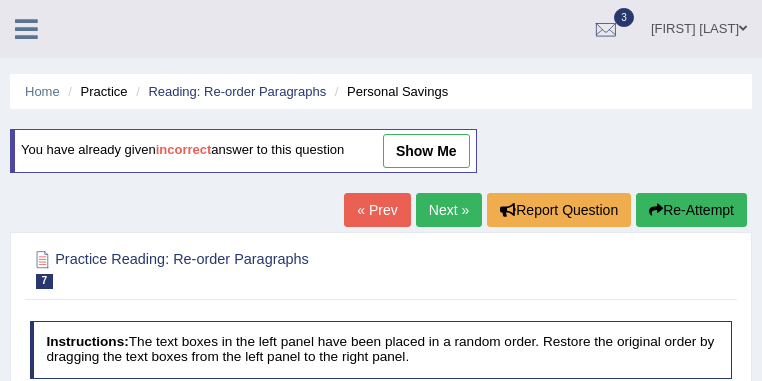 scroll, scrollTop: 53, scrollLeft: 0, axis: vertical 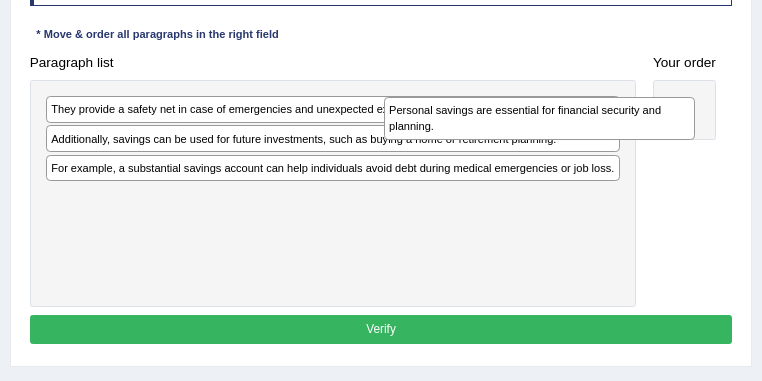 drag, startPoint x: 248, startPoint y: 270, endPoint x: 650, endPoint y: 129, distance: 426.01056 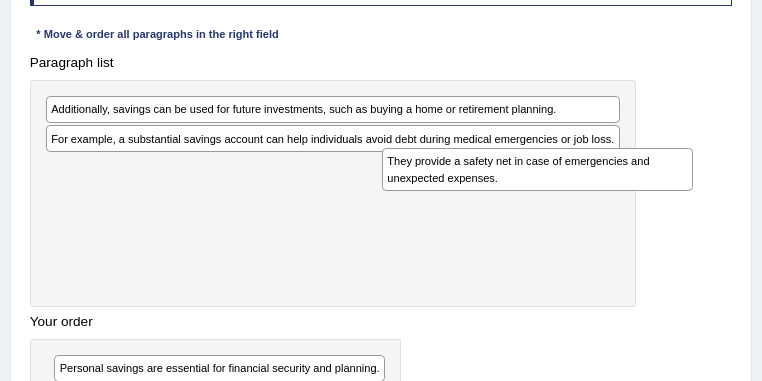 drag, startPoint x: 307, startPoint y: 115, endPoint x: 707, endPoint y: 184, distance: 405.90762 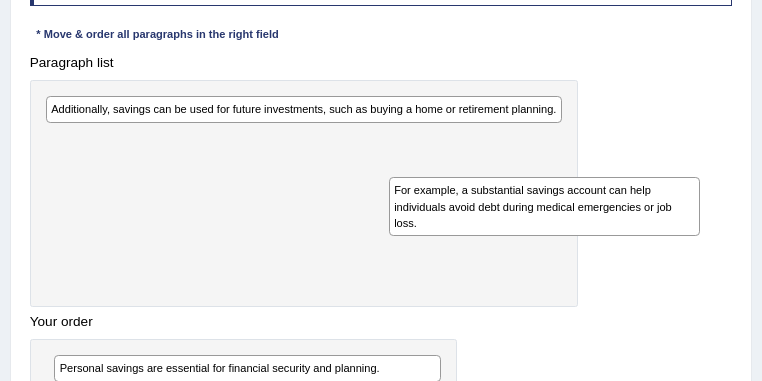 drag, startPoint x: 283, startPoint y: 181, endPoint x: 691, endPoint y: 240, distance: 412.24387 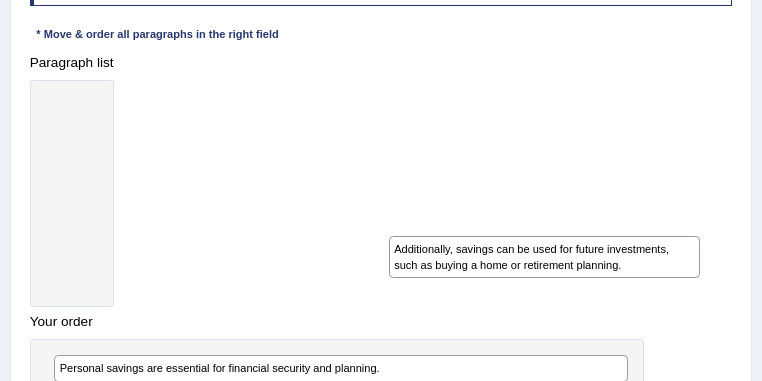 drag, startPoint x: 308, startPoint y: 122, endPoint x: 724, endPoint y: 295, distance: 450.53857 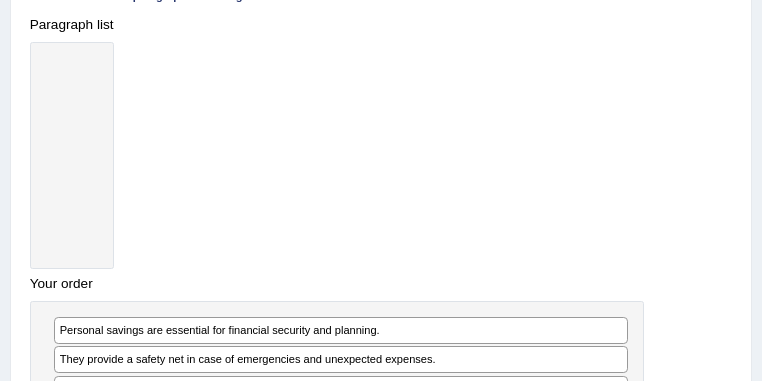 scroll, scrollTop: 426, scrollLeft: 0, axis: vertical 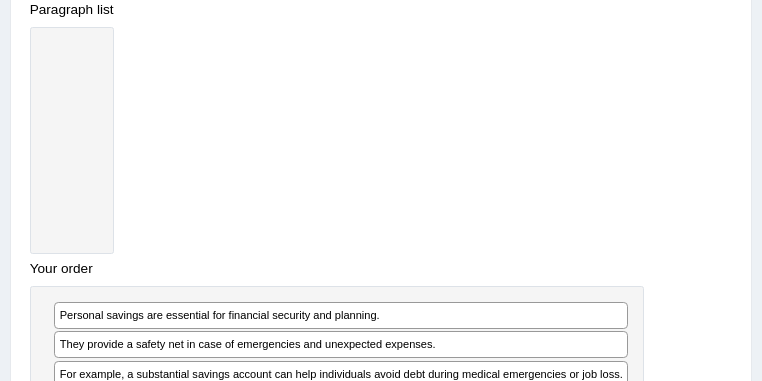 click on "Verify" at bounding box center (381, 472) 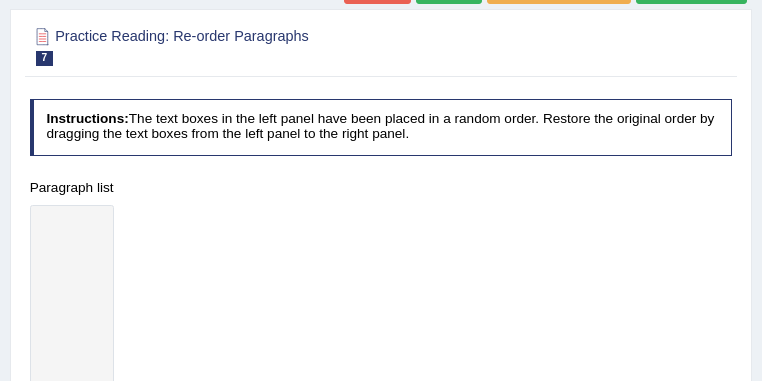 scroll, scrollTop: 120, scrollLeft: 0, axis: vertical 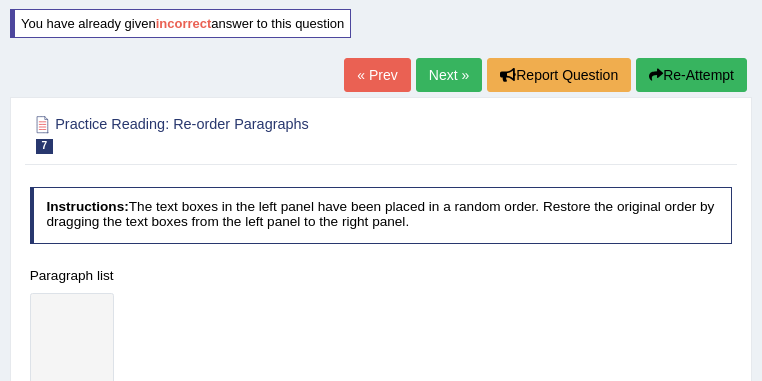 click on "Next »" at bounding box center (449, 75) 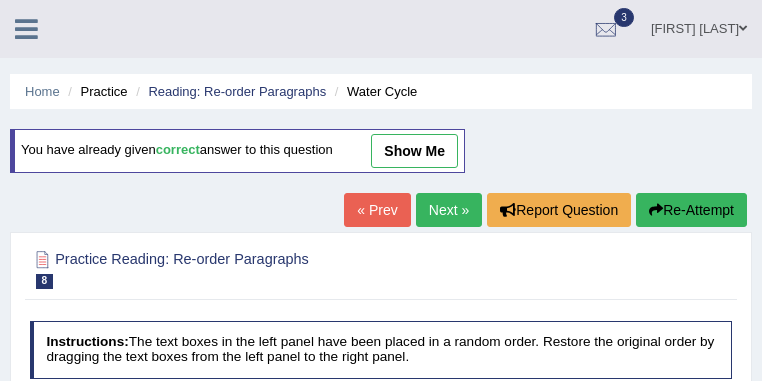 scroll, scrollTop: 21, scrollLeft: 0, axis: vertical 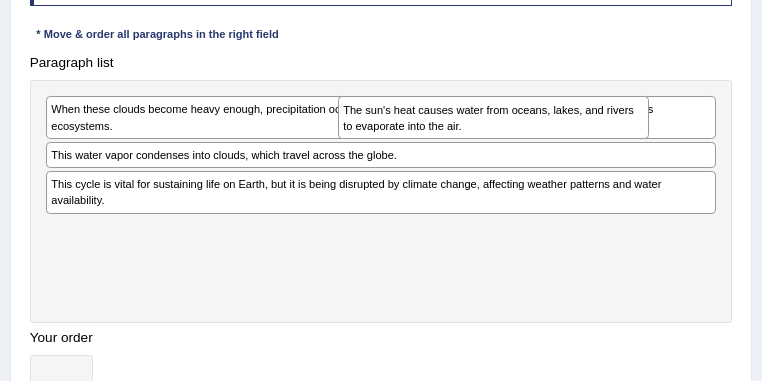 drag, startPoint x: 220, startPoint y: 281, endPoint x: 574, endPoint y: 120, distance: 388.89203 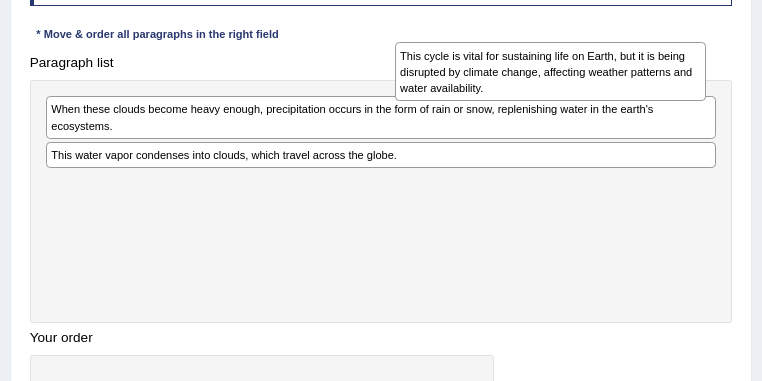 drag, startPoint x: 314, startPoint y: 234, endPoint x: 729, endPoint y: 73, distance: 445.13593 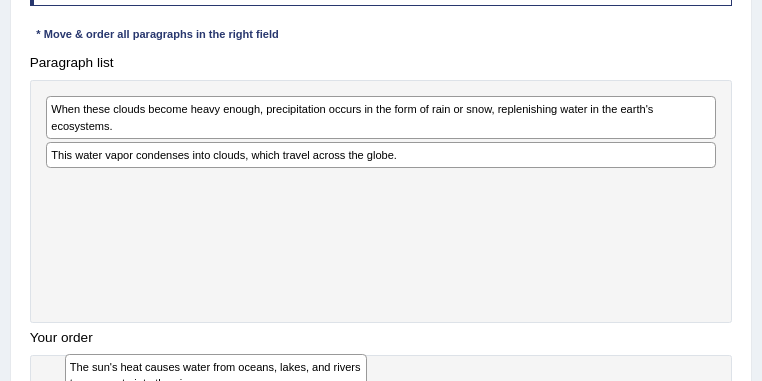 drag, startPoint x: 478, startPoint y: 122, endPoint x: 480, endPoint y: 92, distance: 30.066593 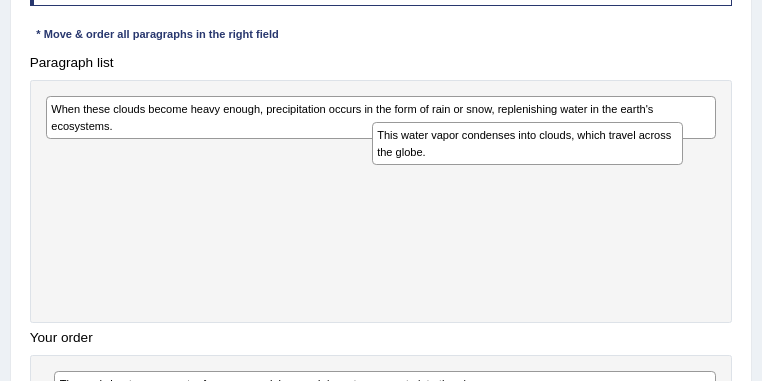 drag, startPoint x: 282, startPoint y: 176, endPoint x: 670, endPoint y: 154, distance: 388.6232 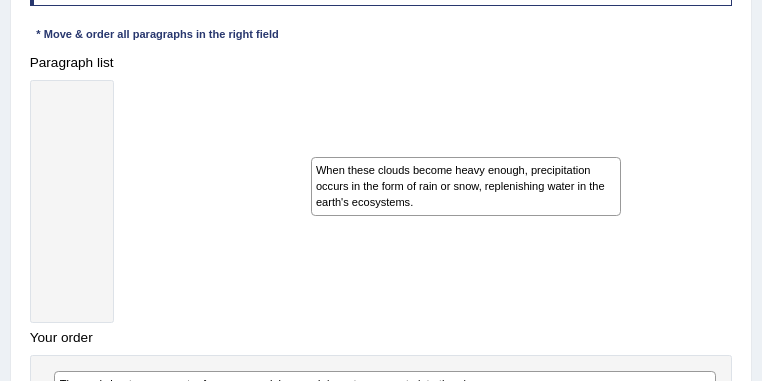 drag, startPoint x: 268, startPoint y: 136, endPoint x: 586, endPoint y: 216, distance: 327.90854 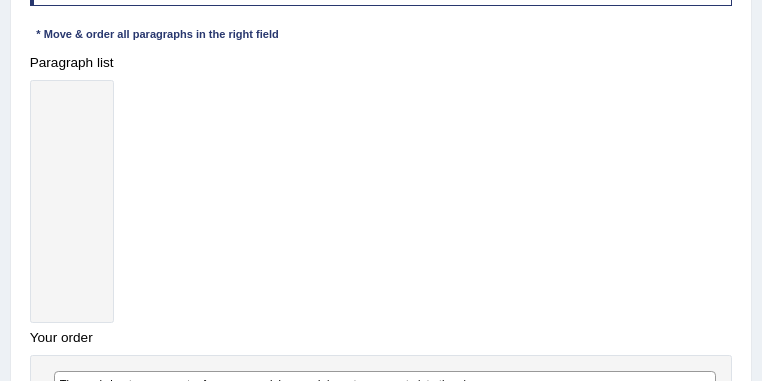 click on "Verify" at bounding box center [381, 574] 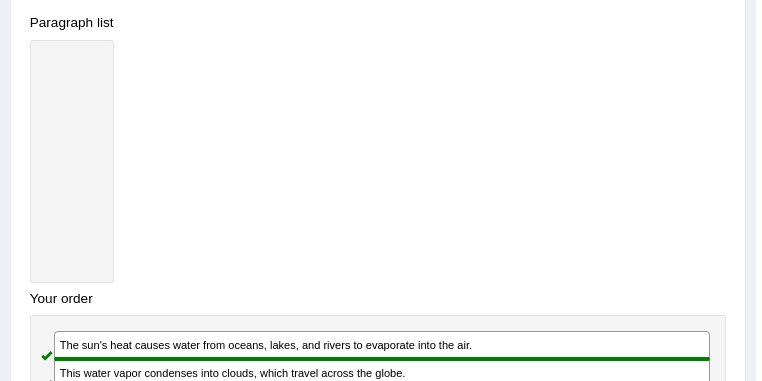 scroll, scrollTop: 358, scrollLeft: 0, axis: vertical 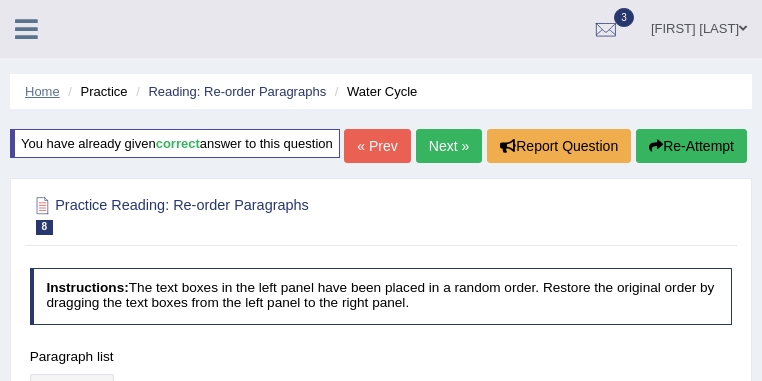 click on "Home" at bounding box center [42, 91] 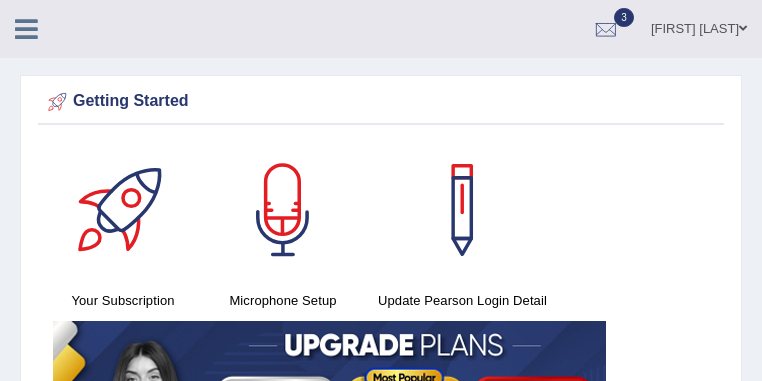 scroll, scrollTop: 0, scrollLeft: 0, axis: both 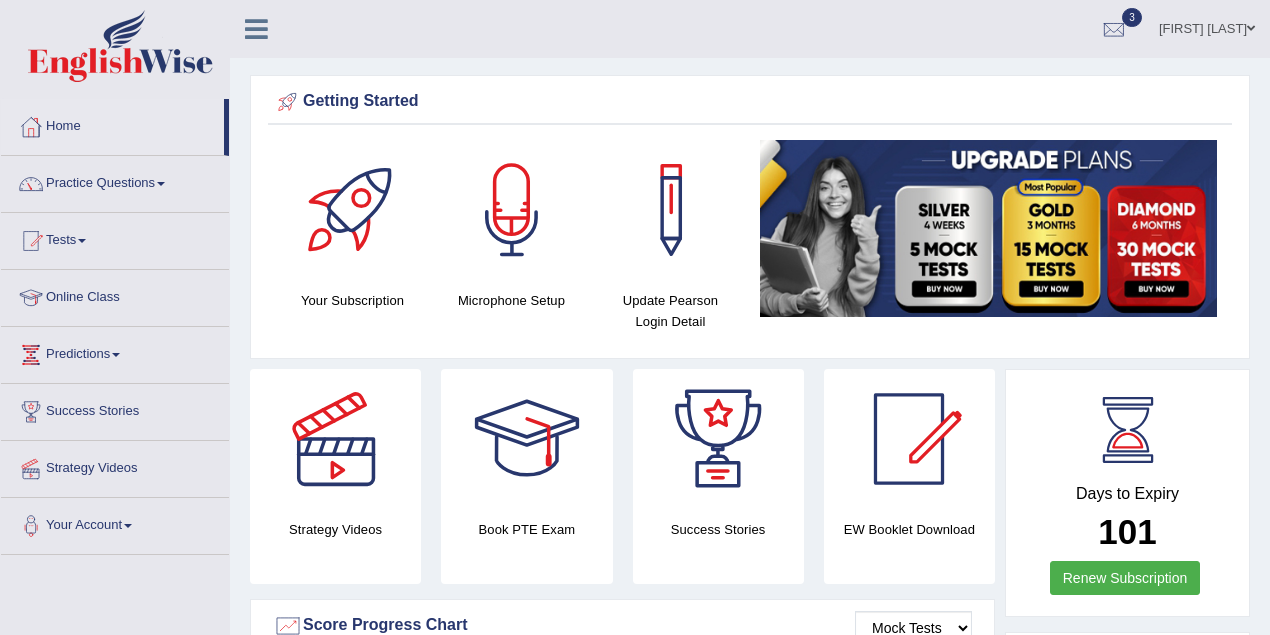 drag, startPoint x: 750, startPoint y: 2, endPoint x: 159, endPoint y: 180, distance: 617.22363 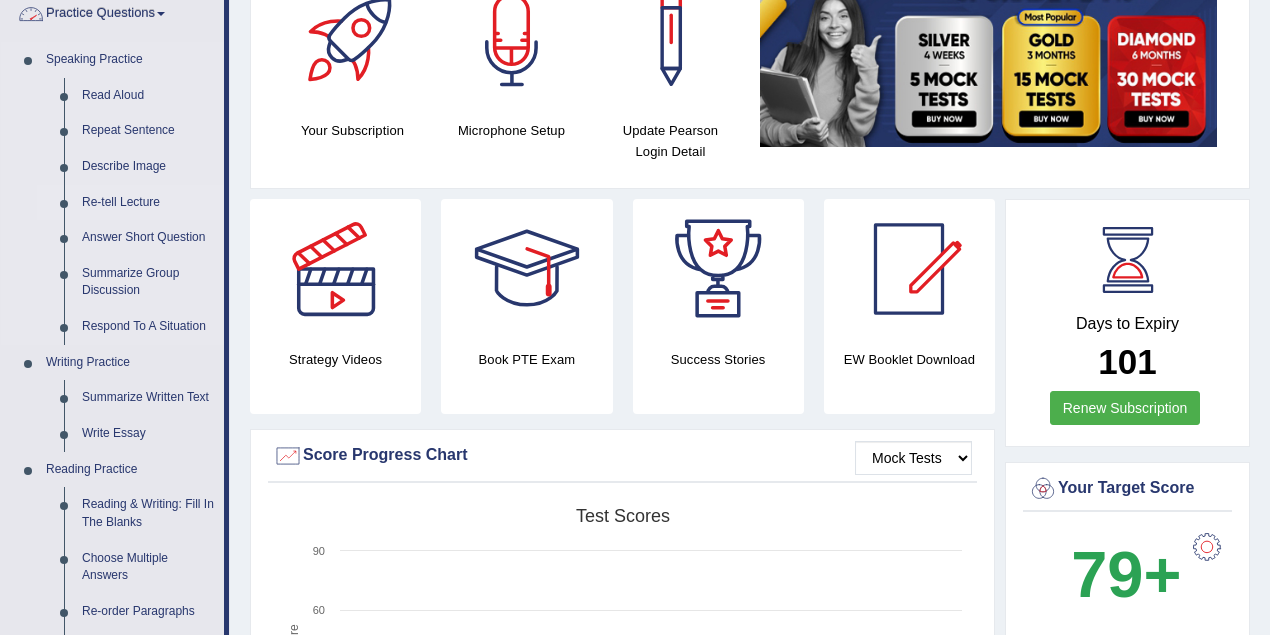 scroll, scrollTop: 266, scrollLeft: 0, axis: vertical 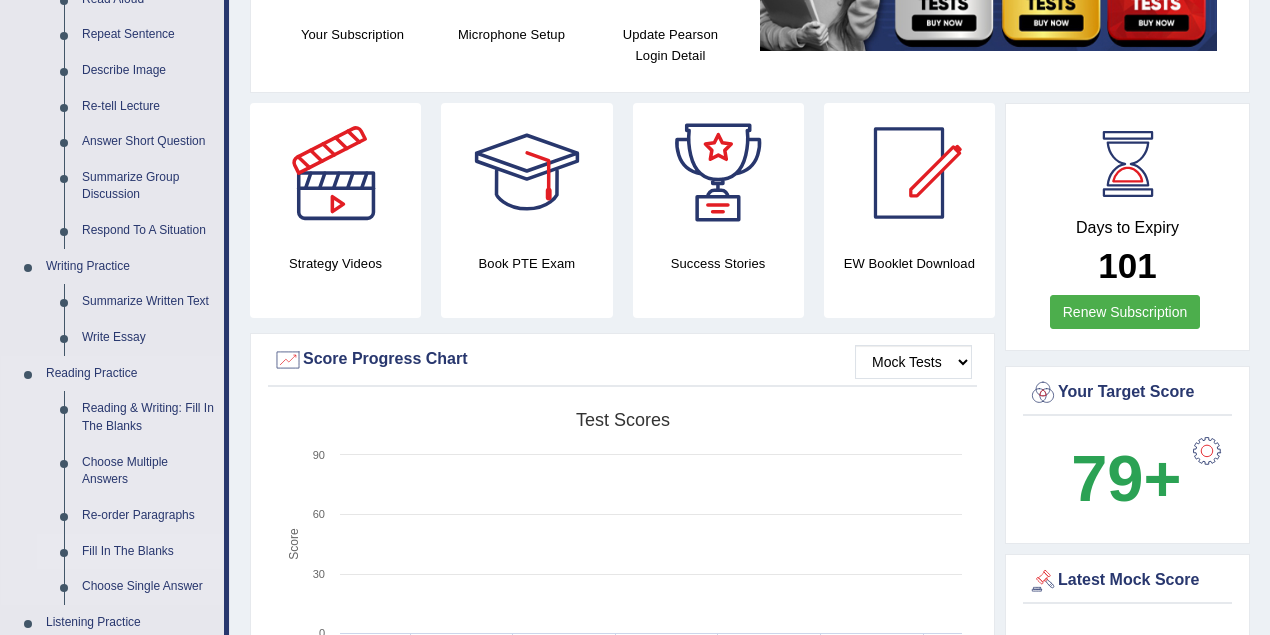 click on "Fill In The Blanks" at bounding box center [148, 552] 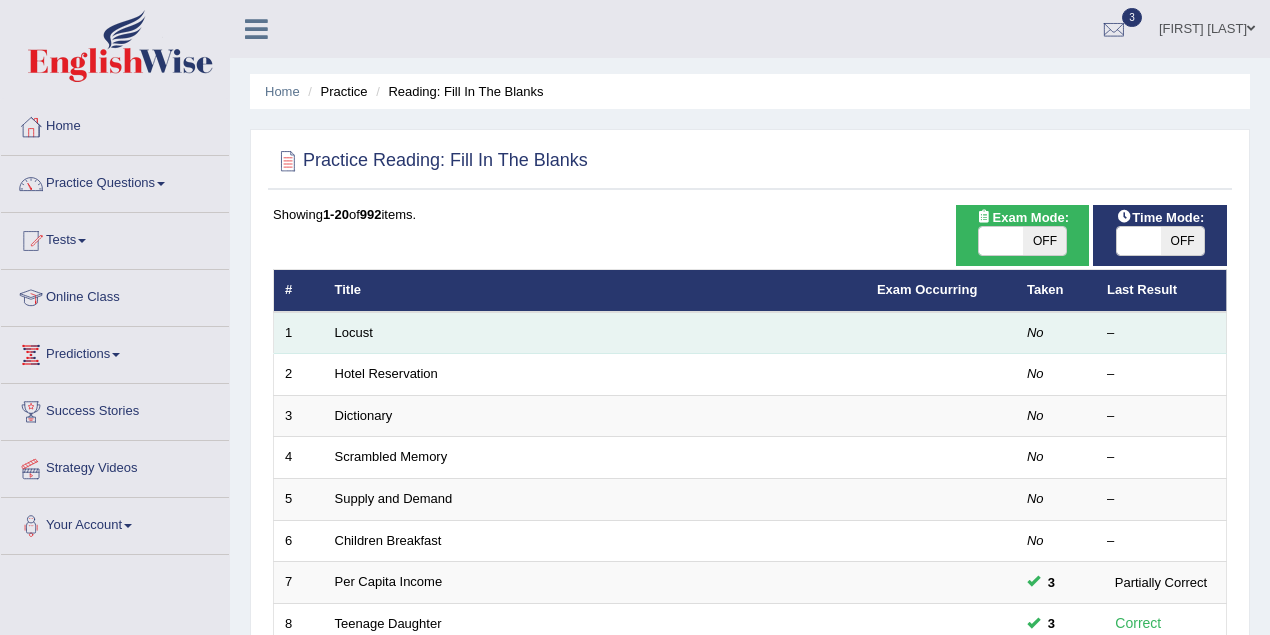 scroll, scrollTop: 0, scrollLeft: 0, axis: both 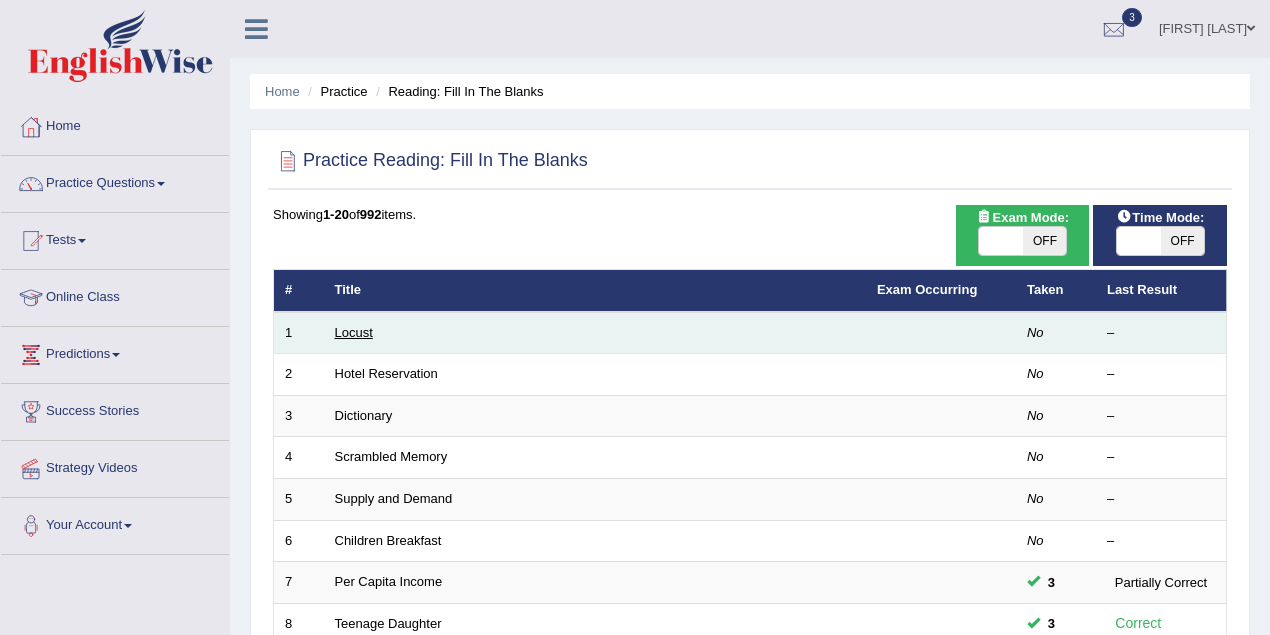 click on "Locust" at bounding box center (354, 332) 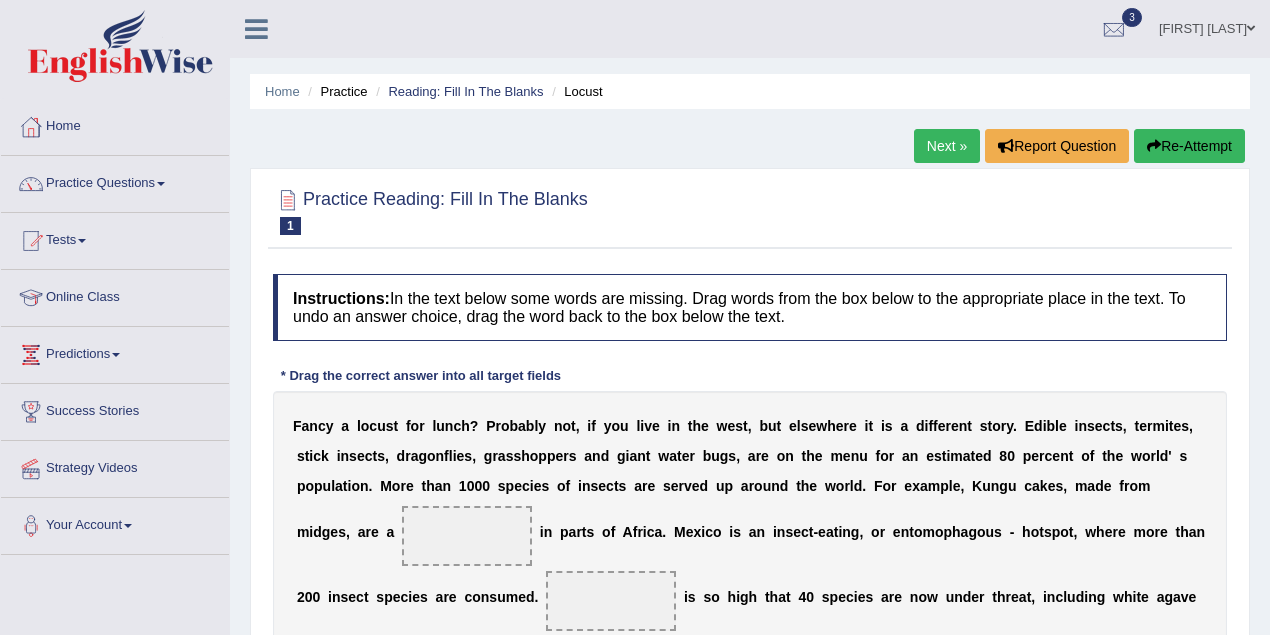 scroll, scrollTop: 0, scrollLeft: 0, axis: both 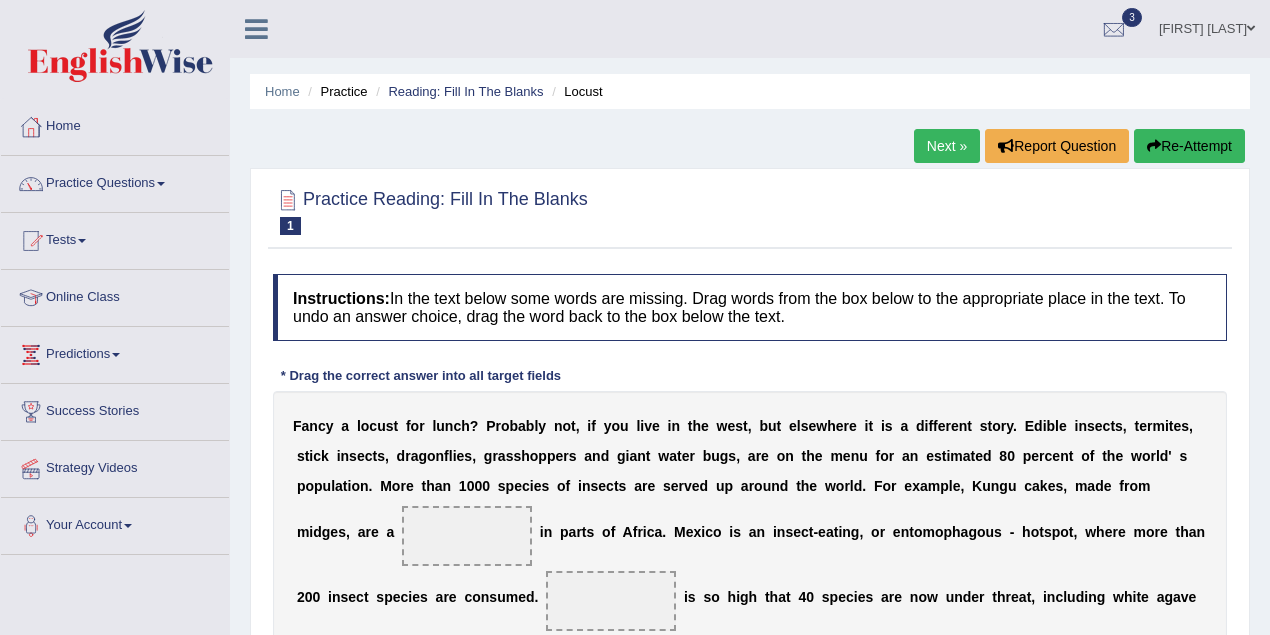 click at bounding box center [256, 27] 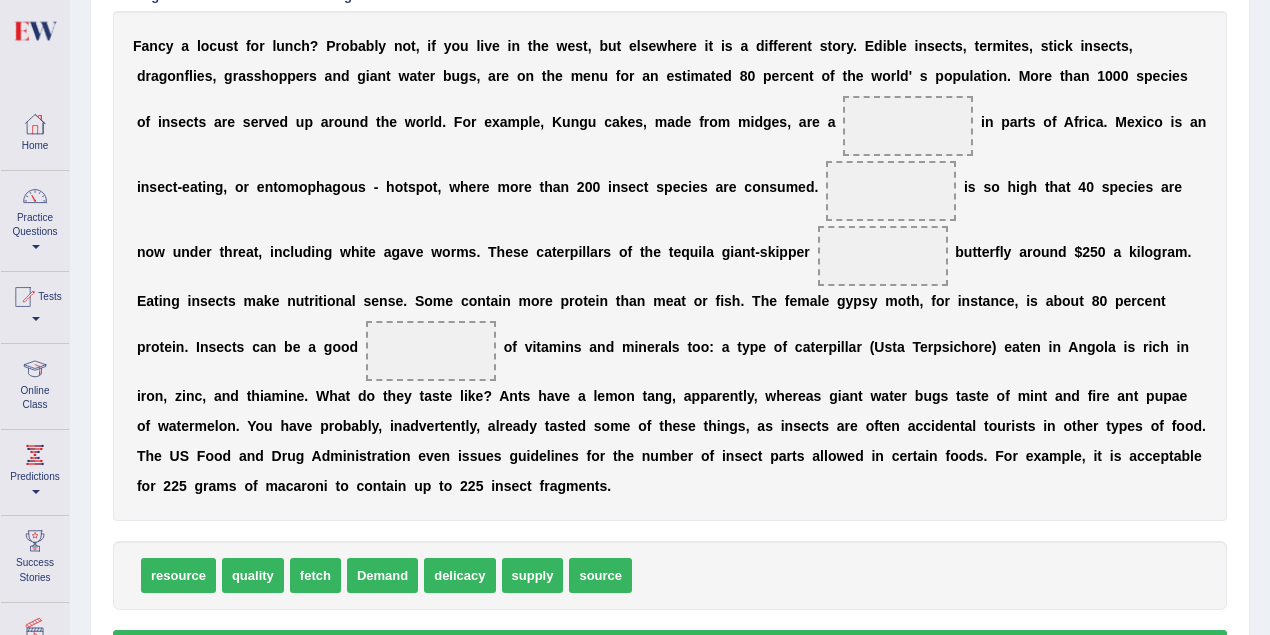 scroll, scrollTop: 444, scrollLeft: 0, axis: vertical 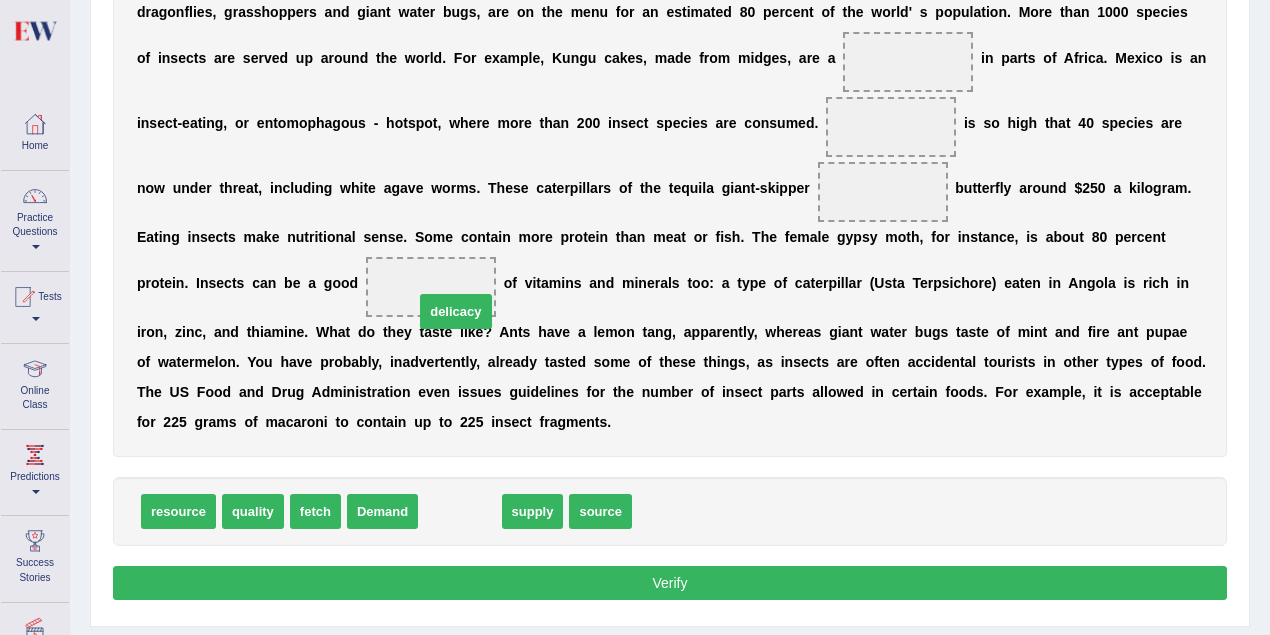 drag, startPoint x: 468, startPoint y: 514, endPoint x: 474, endPoint y: 312, distance: 202.0891 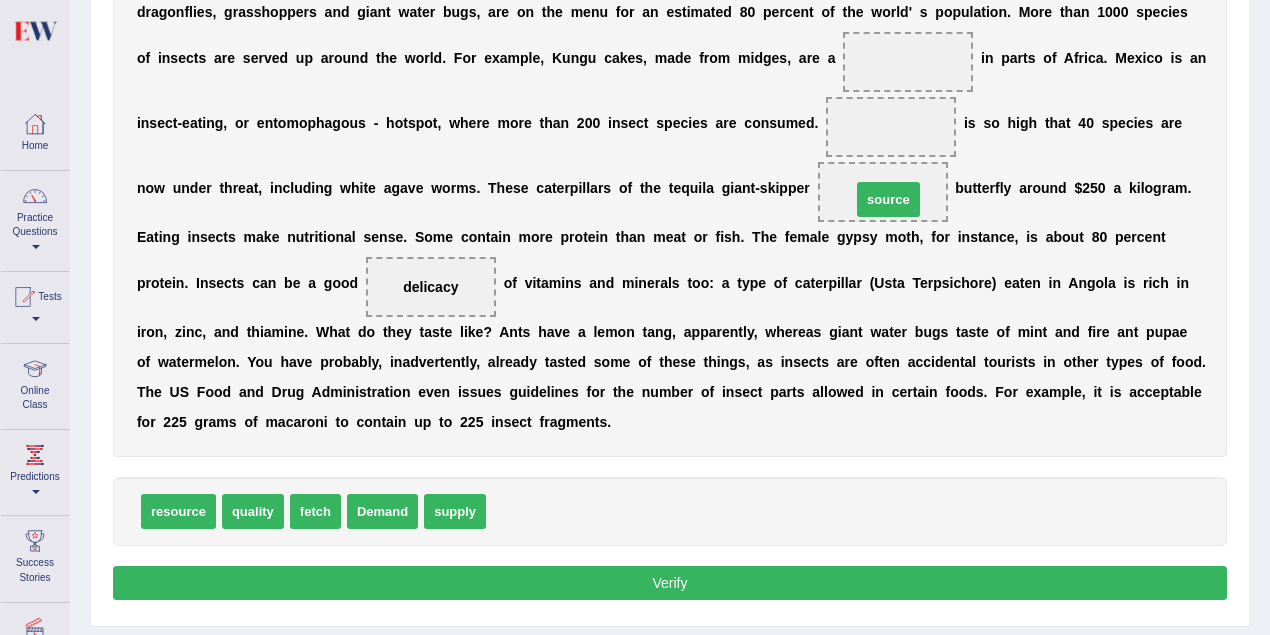 drag, startPoint x: 518, startPoint y: 510, endPoint x: 883, endPoint y: 197, distance: 480.8264 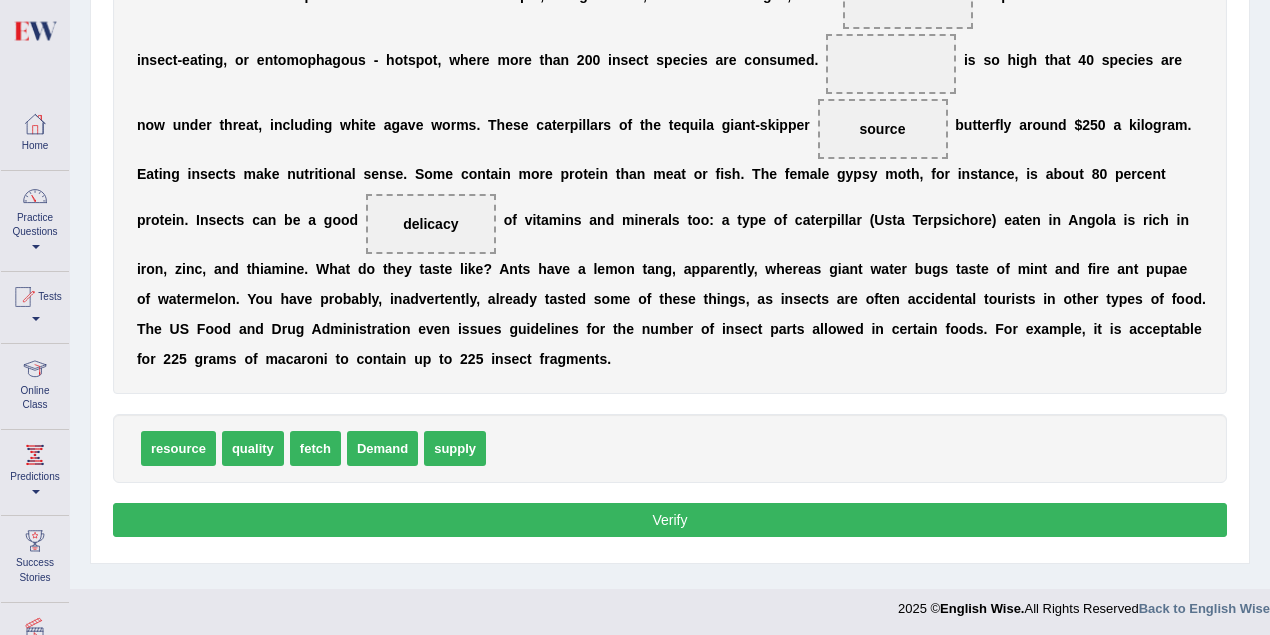 scroll, scrollTop: 418, scrollLeft: 0, axis: vertical 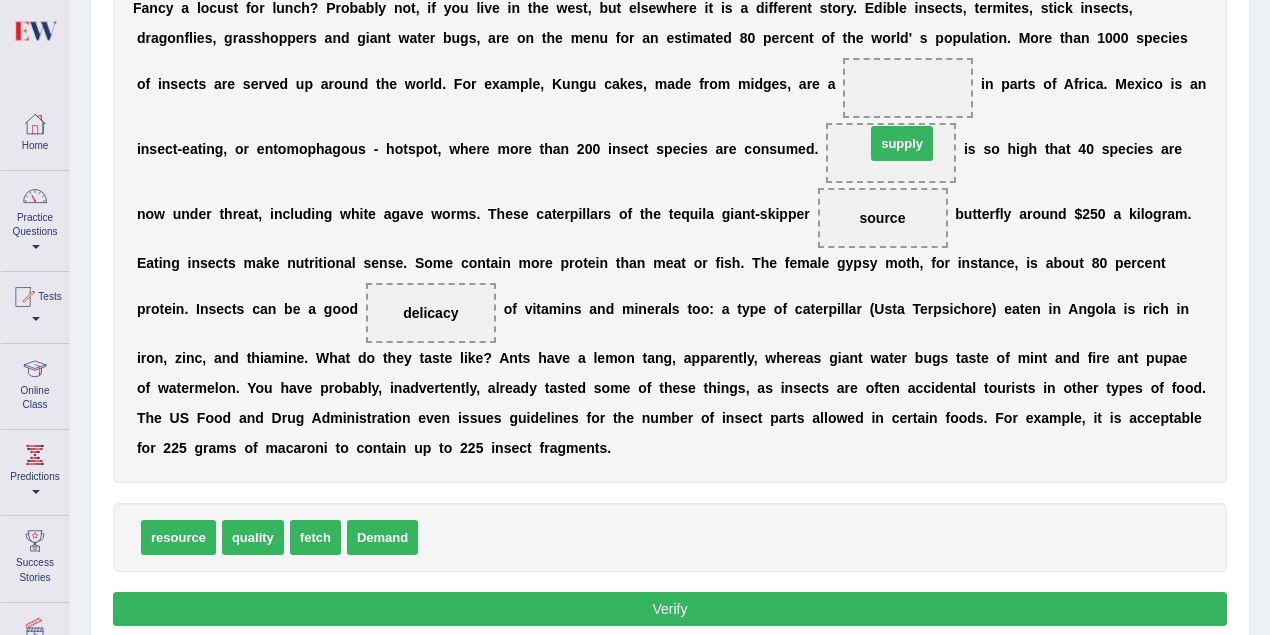 drag, startPoint x: 452, startPoint y: 526, endPoint x: 899, endPoint y: 132, distance: 595.8565 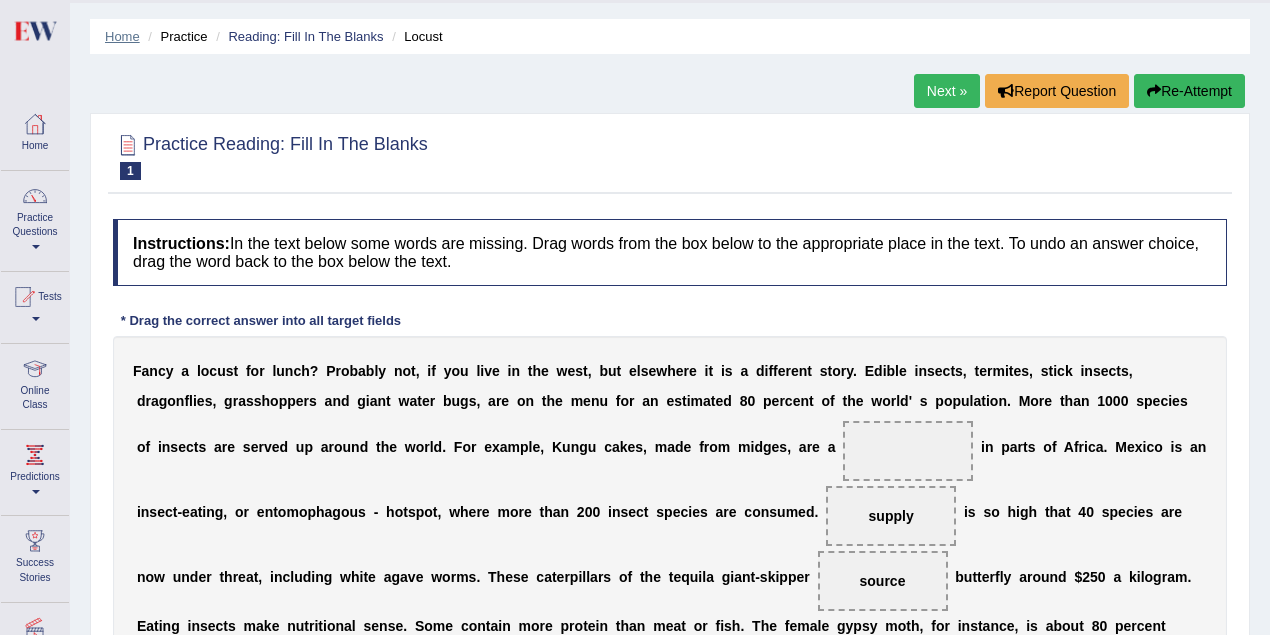 scroll, scrollTop: 0, scrollLeft: 0, axis: both 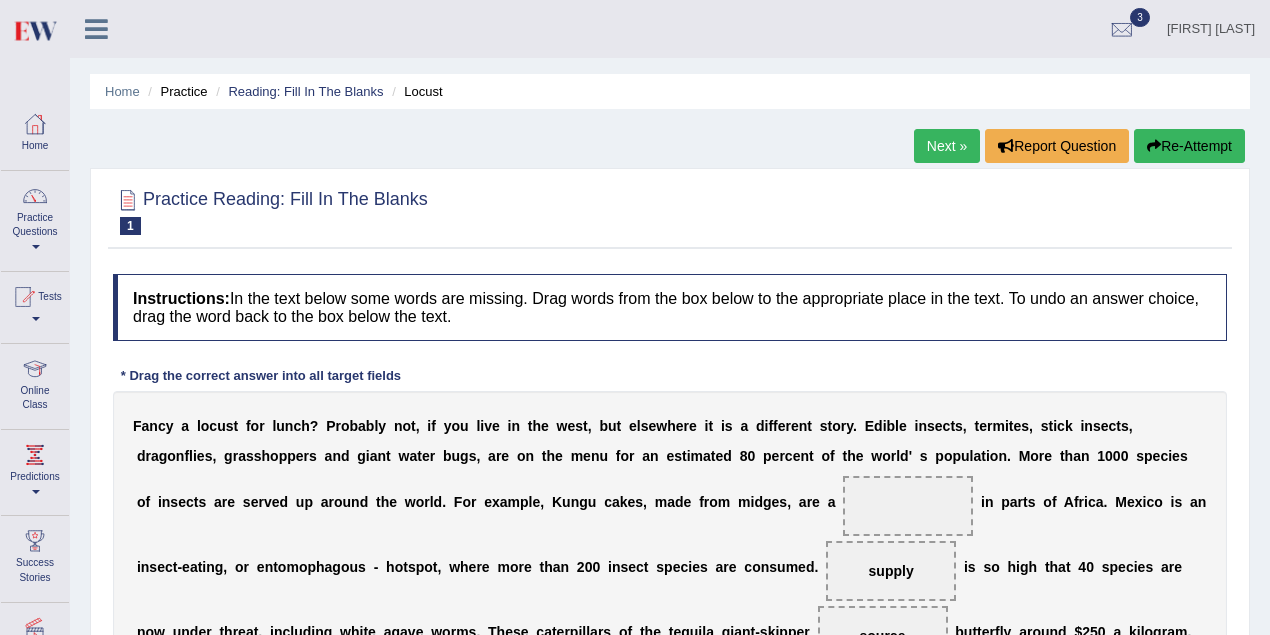 click on "Home
Practice
Reading: Fill In The Blanks
Locust" at bounding box center (670, 91) 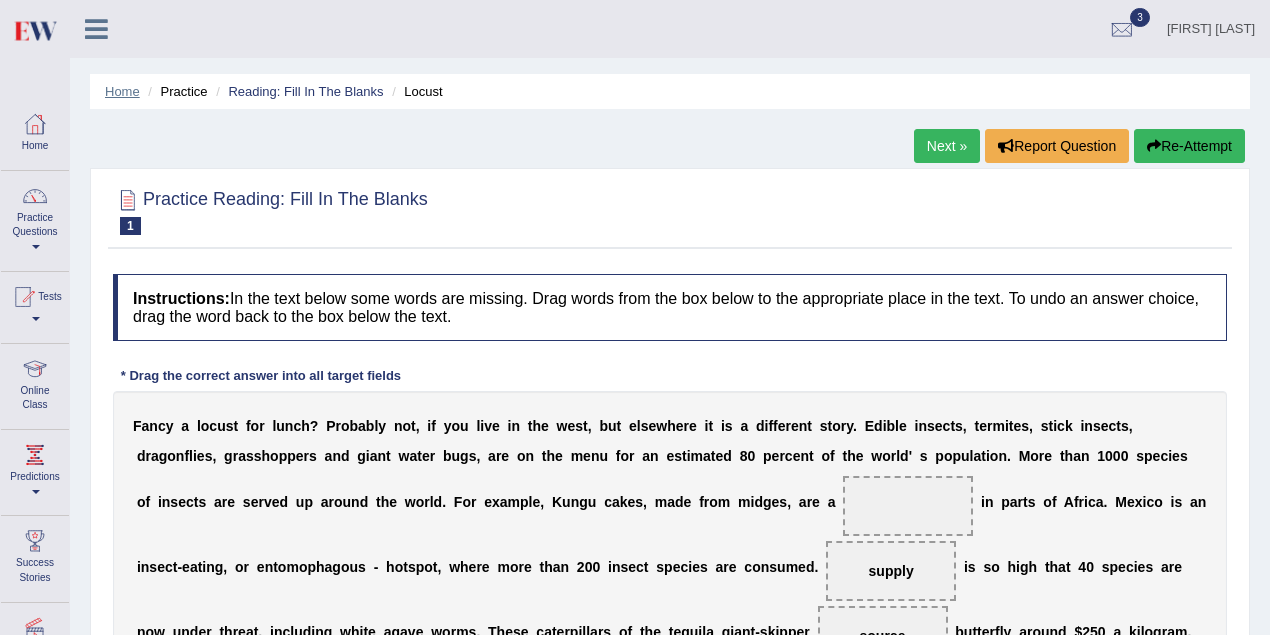 click on "Home" at bounding box center (122, 91) 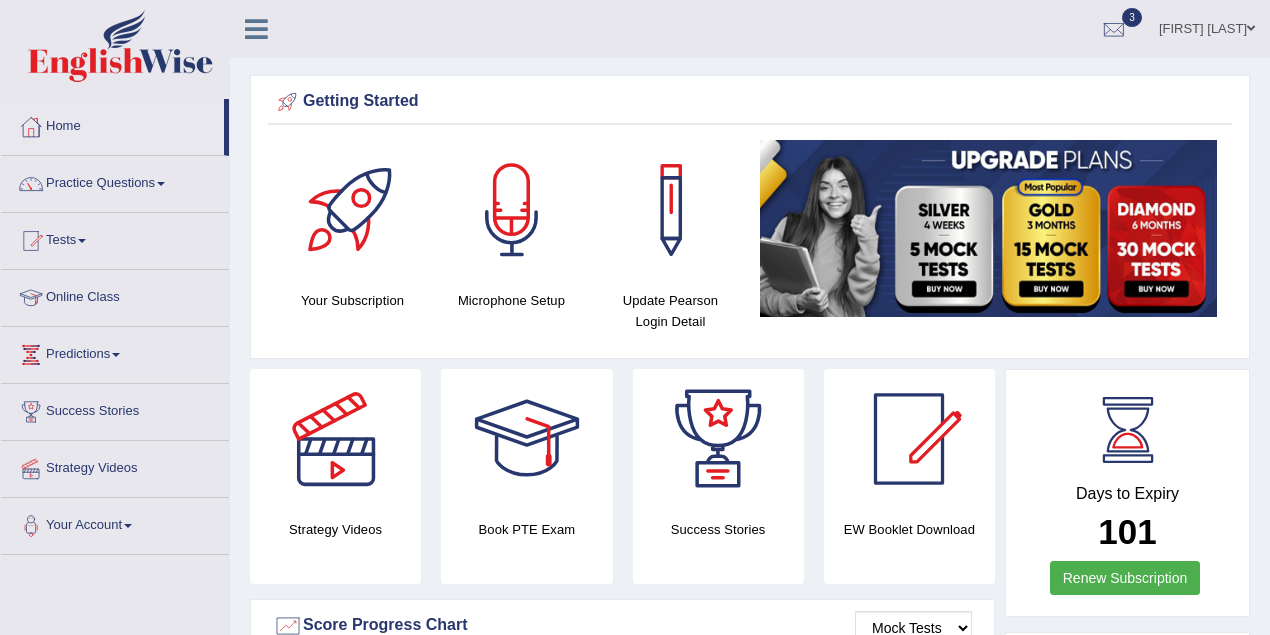 scroll, scrollTop: 0, scrollLeft: 0, axis: both 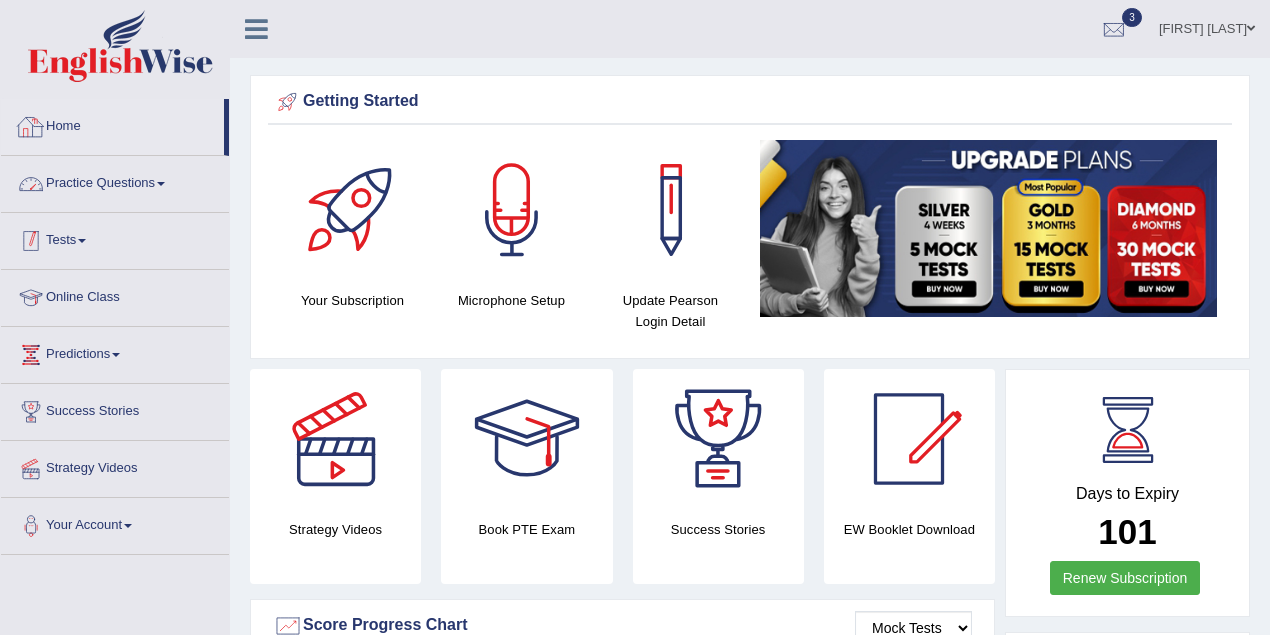 click on "Practice Questions" at bounding box center (115, 181) 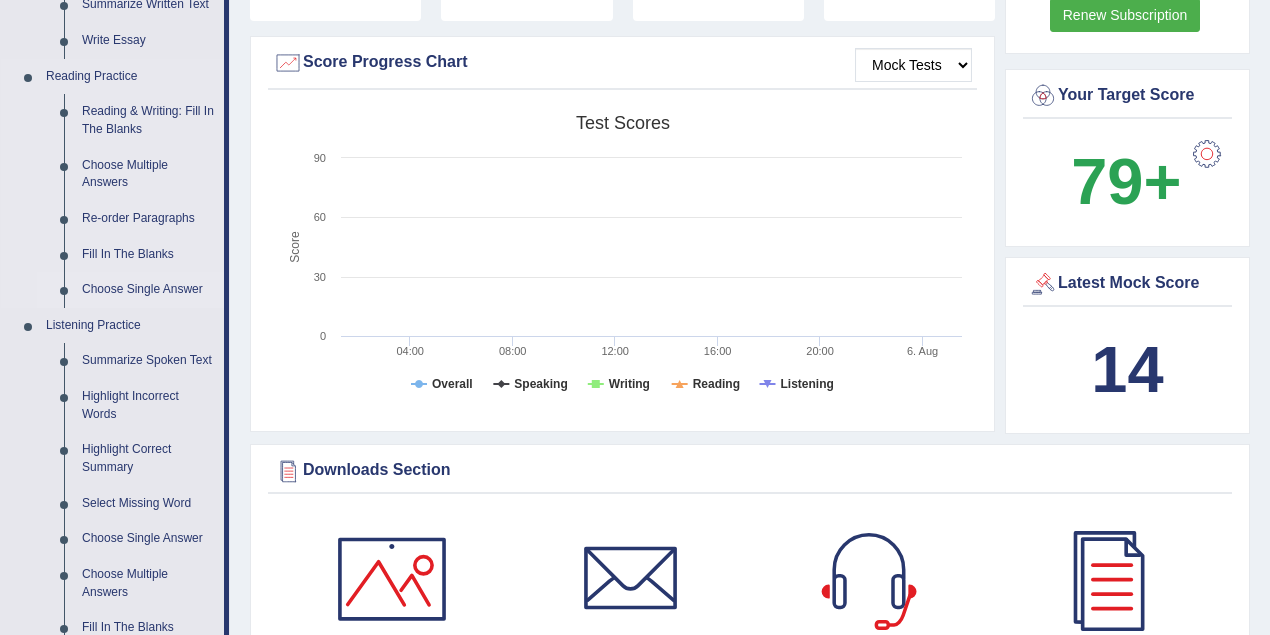 scroll, scrollTop: 533, scrollLeft: 0, axis: vertical 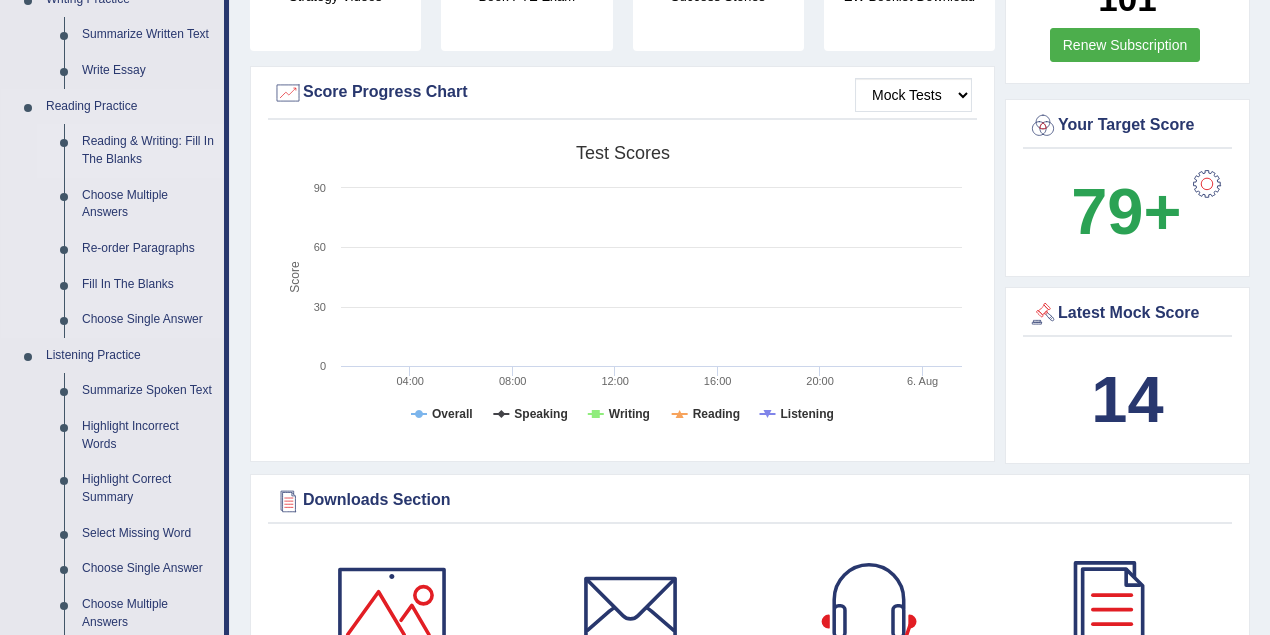 click on "Reading & Writing: Fill In The Blanks" at bounding box center [148, 150] 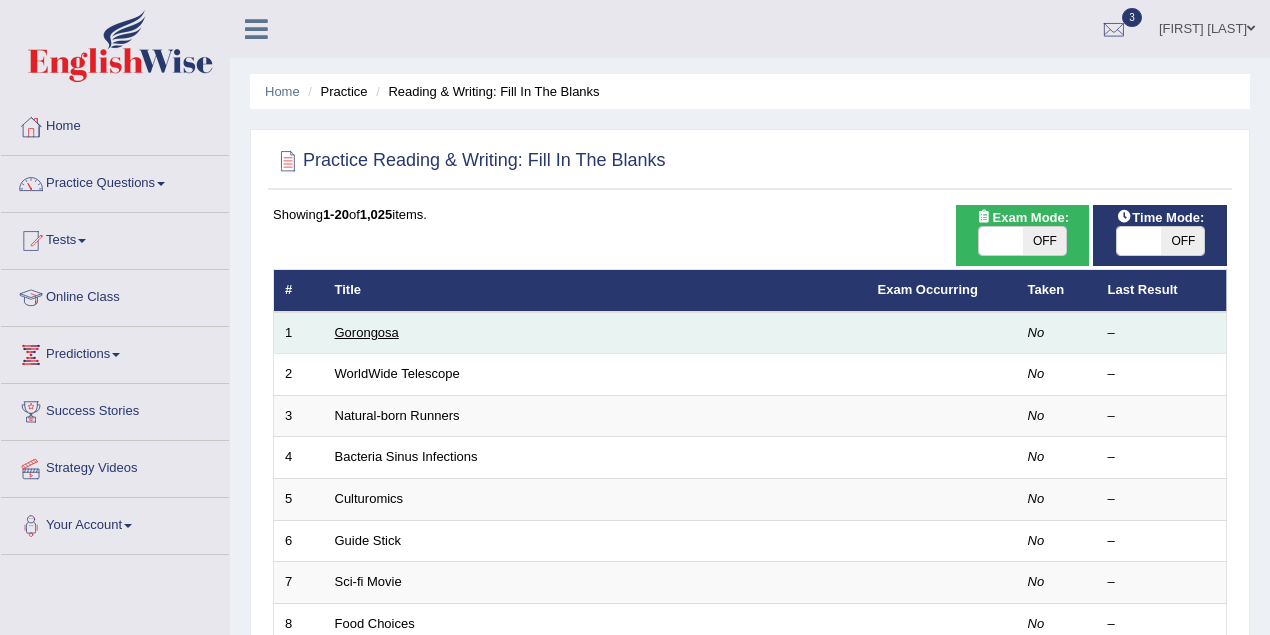 scroll, scrollTop: 0, scrollLeft: 0, axis: both 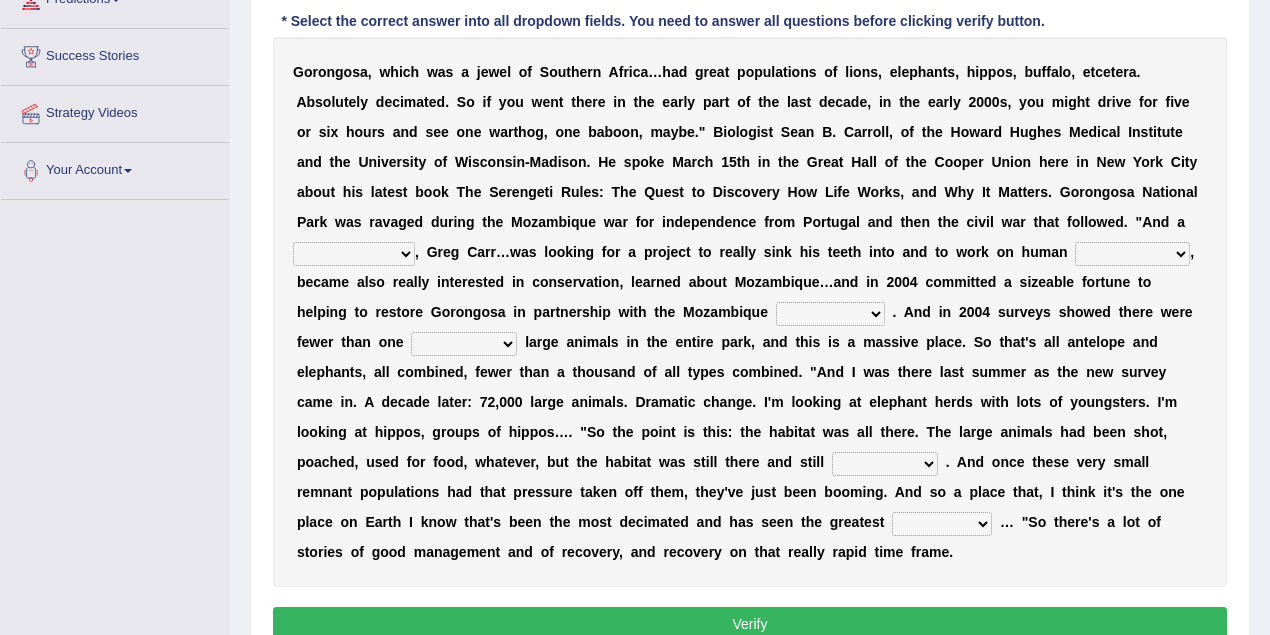 click on "passion solstice ballast philanthropist" at bounding box center [354, 254] 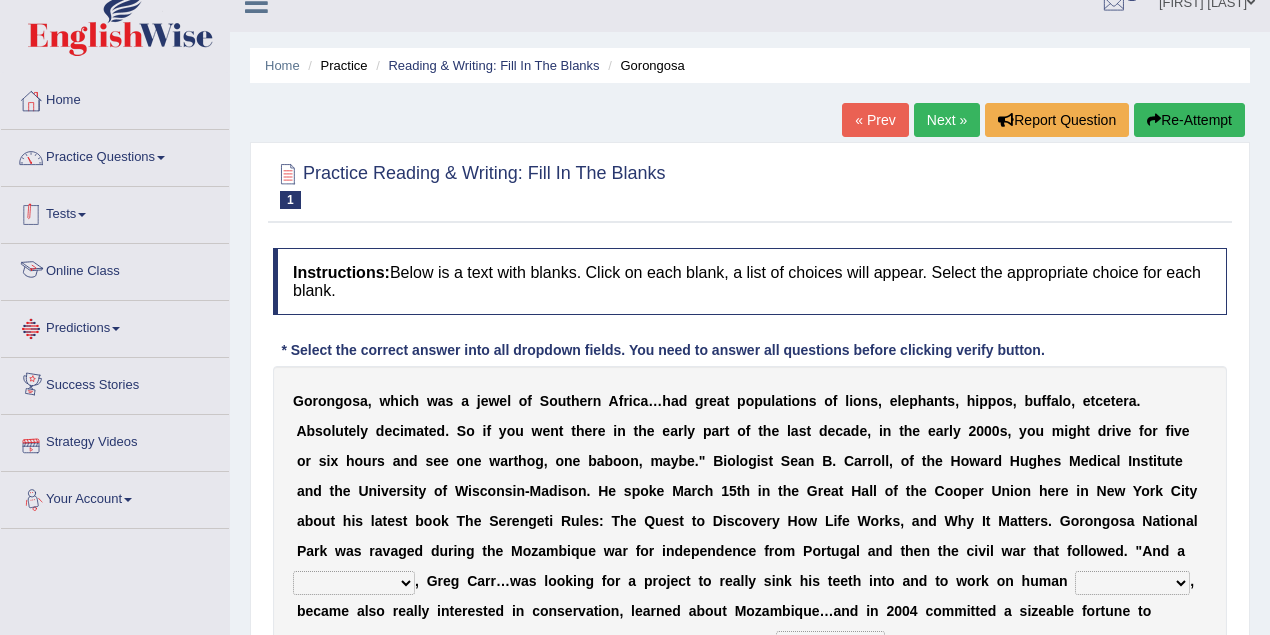 scroll, scrollTop: 0, scrollLeft: 0, axis: both 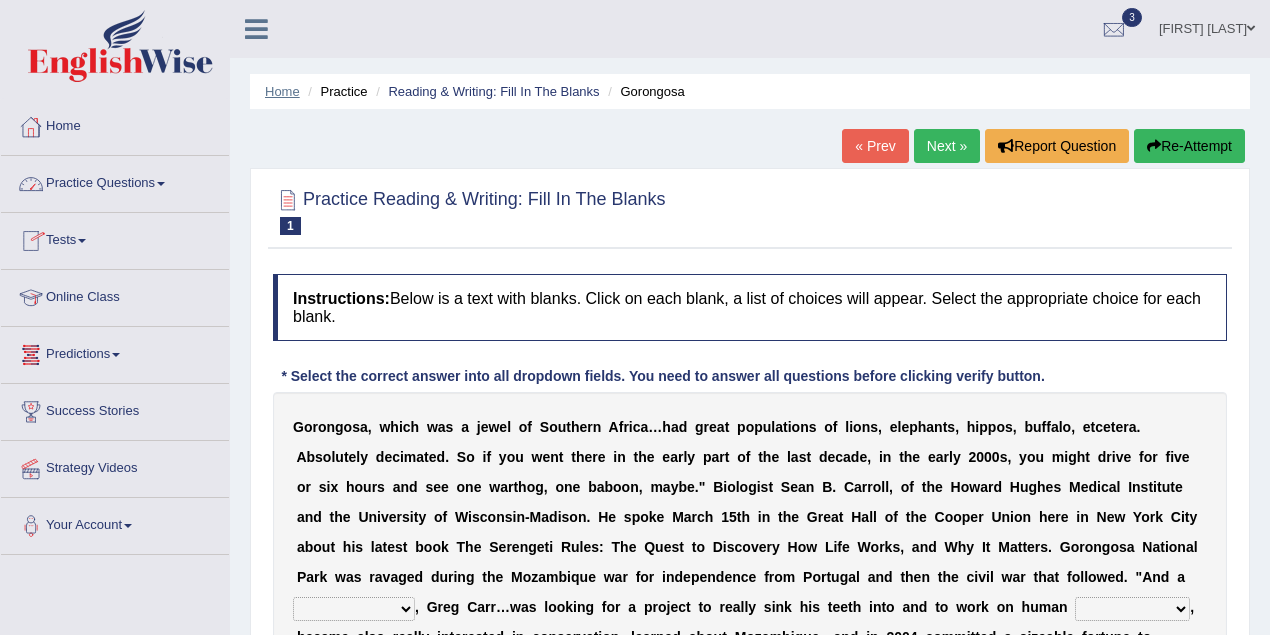 click on "Home" at bounding box center (282, 91) 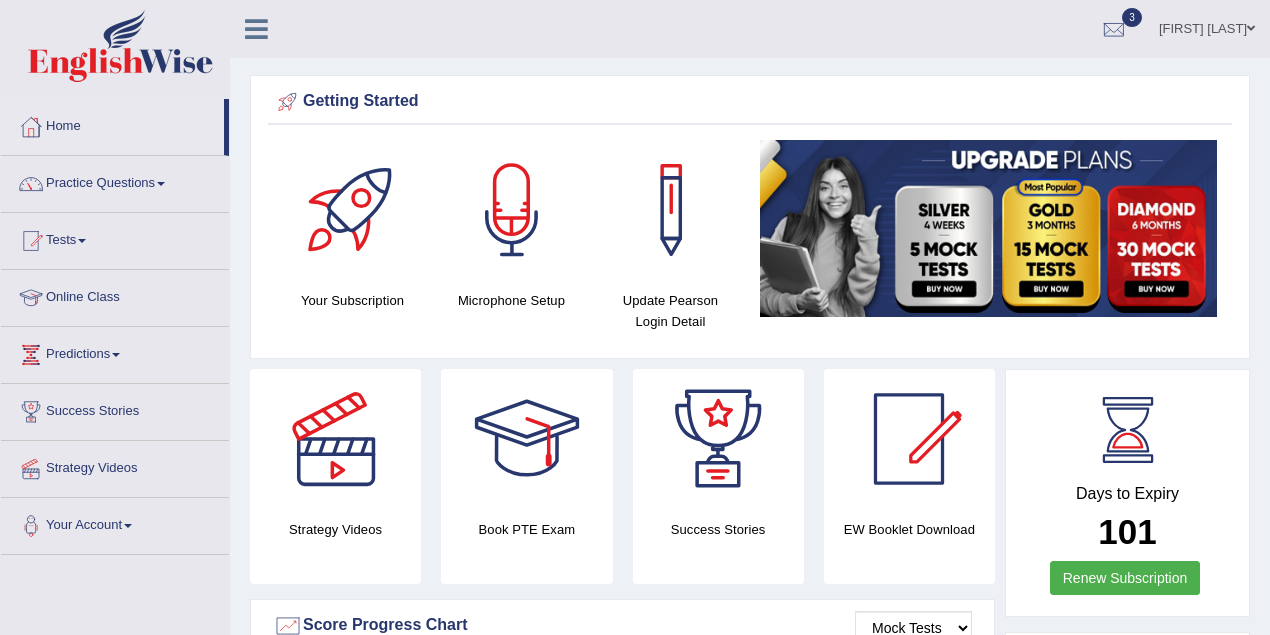 scroll, scrollTop: 0, scrollLeft: 0, axis: both 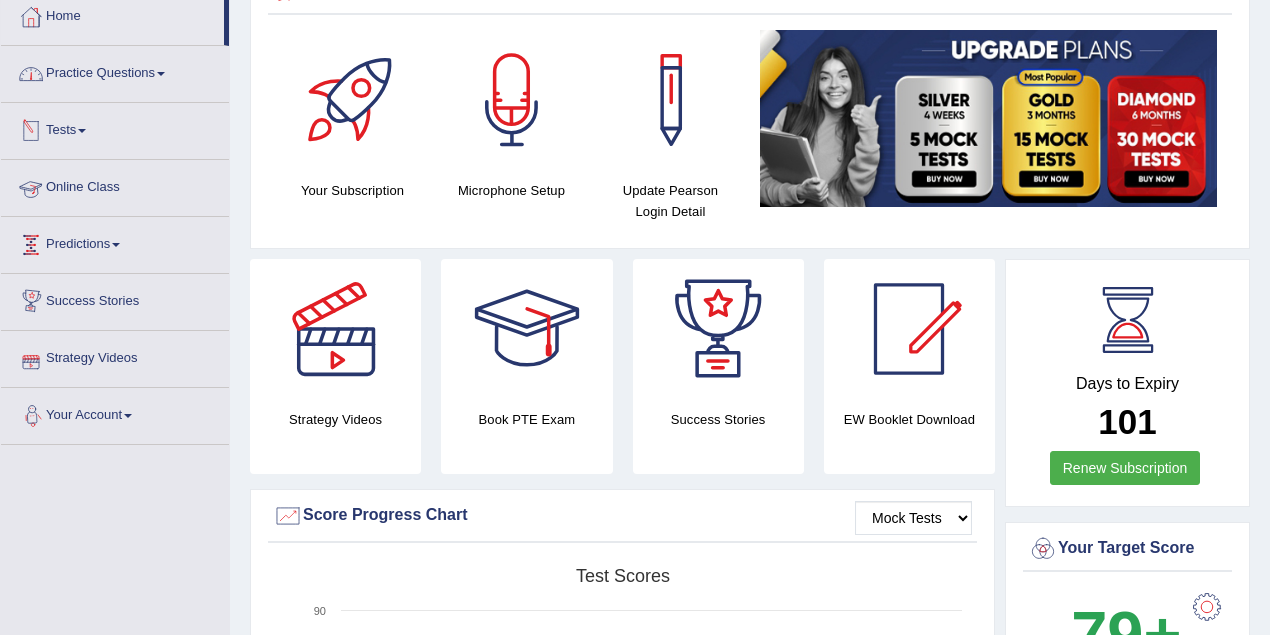 click on "Practice Questions" at bounding box center [115, 71] 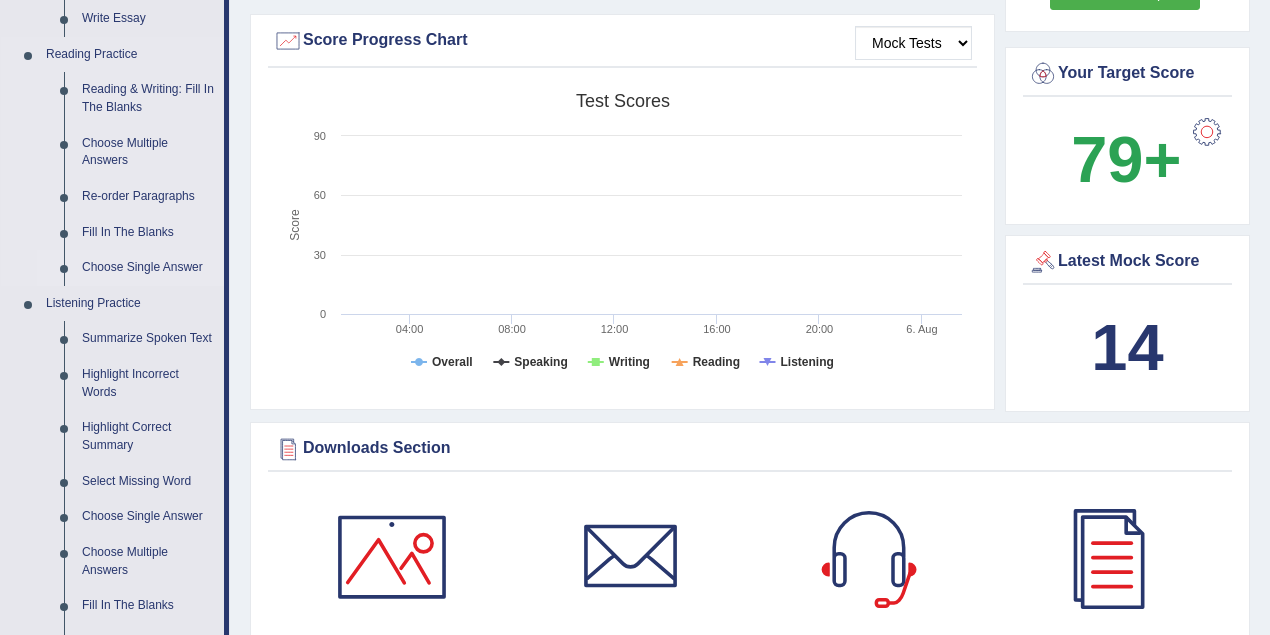 scroll, scrollTop: 555, scrollLeft: 0, axis: vertical 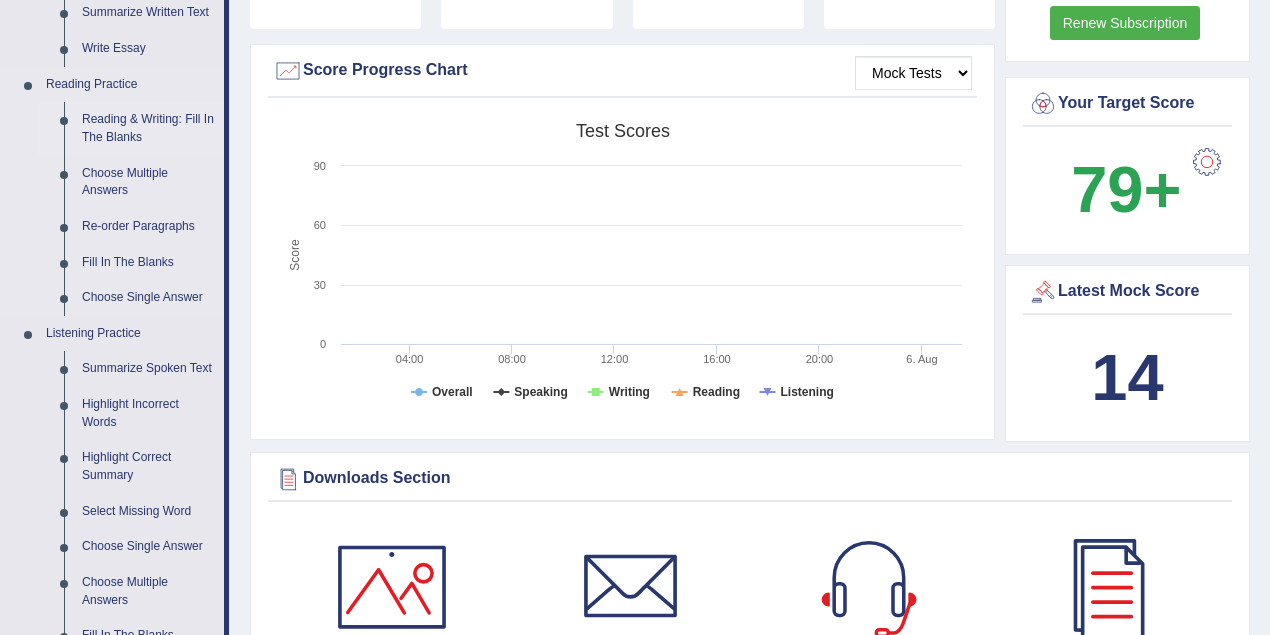 click on "Reading & Writing: Fill In The Blanks" at bounding box center (148, 128) 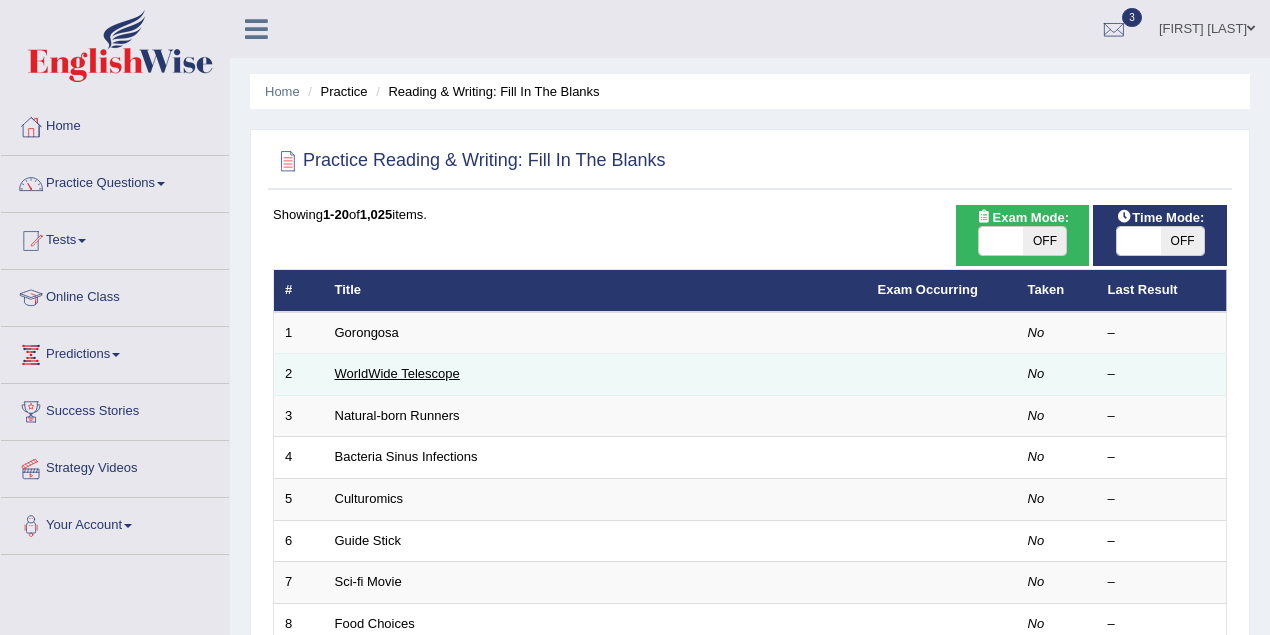 scroll, scrollTop: 0, scrollLeft: 0, axis: both 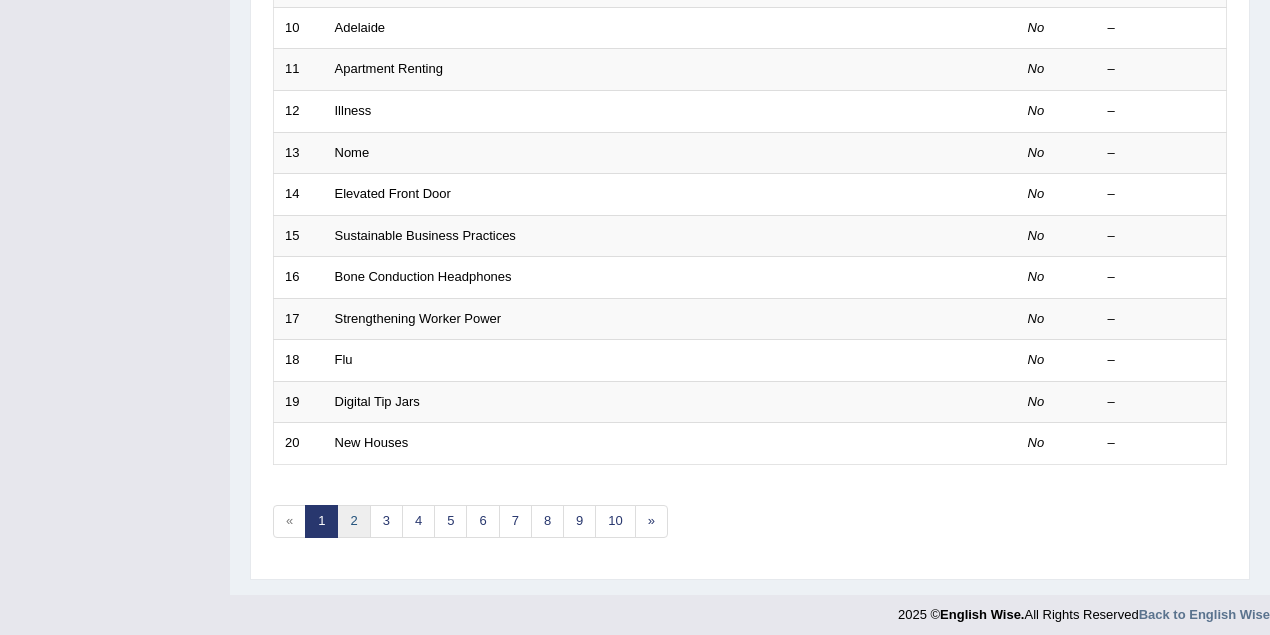 click on "2" at bounding box center [353, 521] 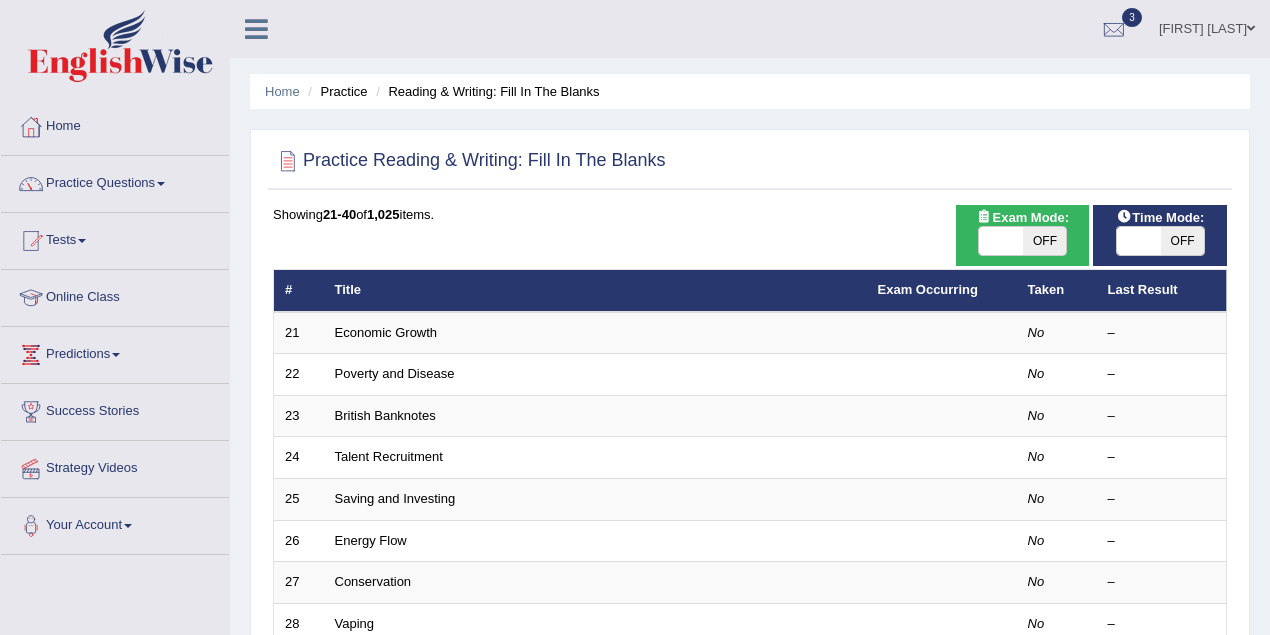scroll, scrollTop: 367, scrollLeft: 0, axis: vertical 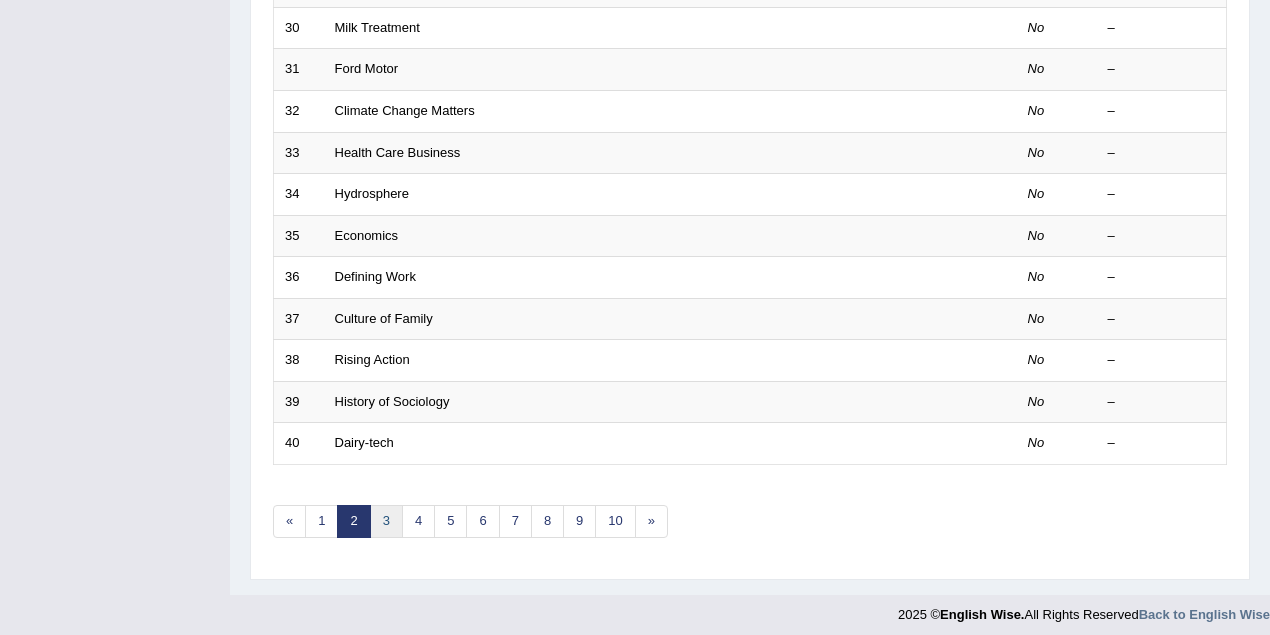 click on "3" at bounding box center (386, 521) 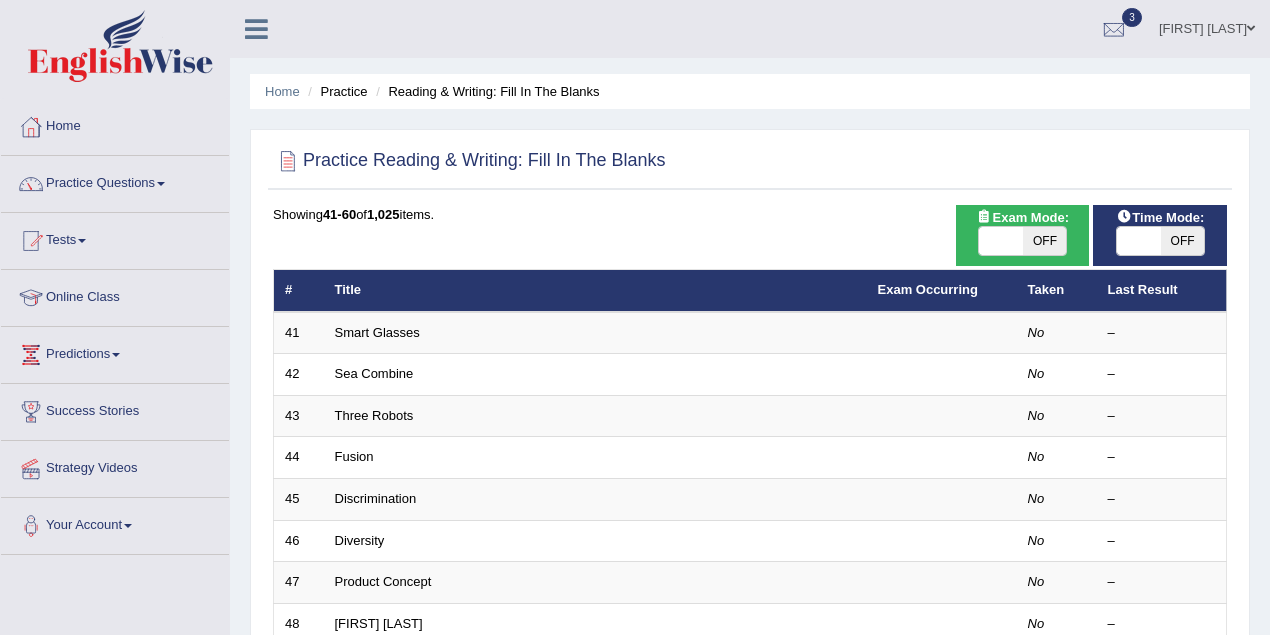 scroll, scrollTop: 88, scrollLeft: 0, axis: vertical 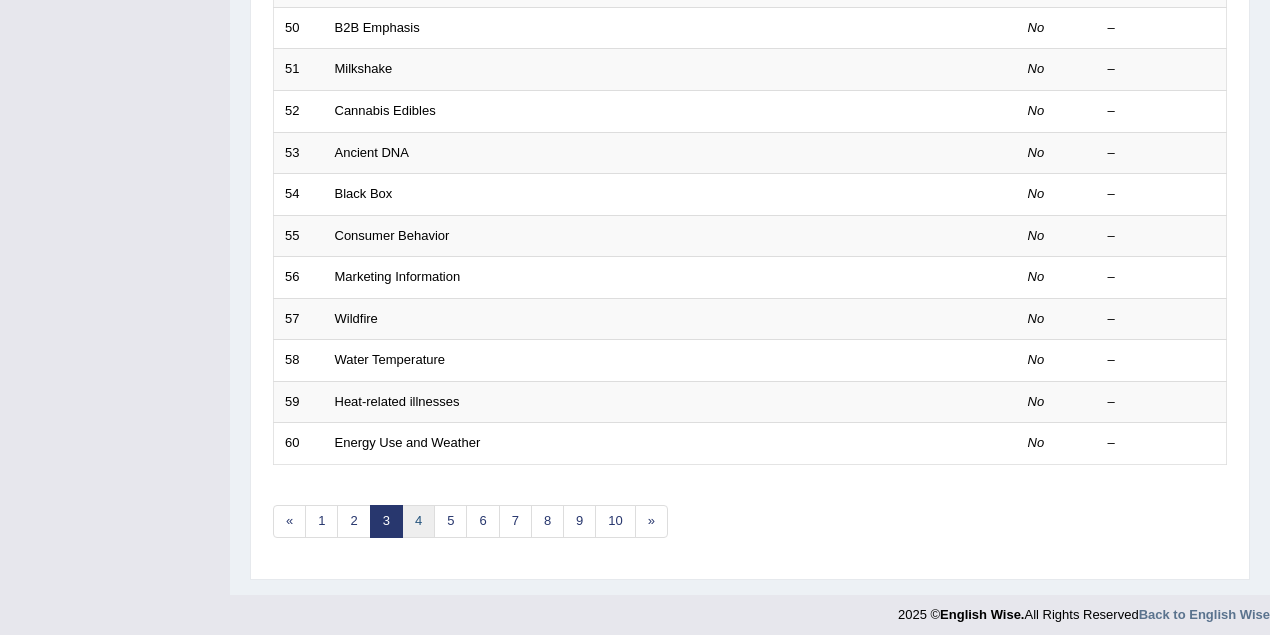 click on "4" at bounding box center [418, 521] 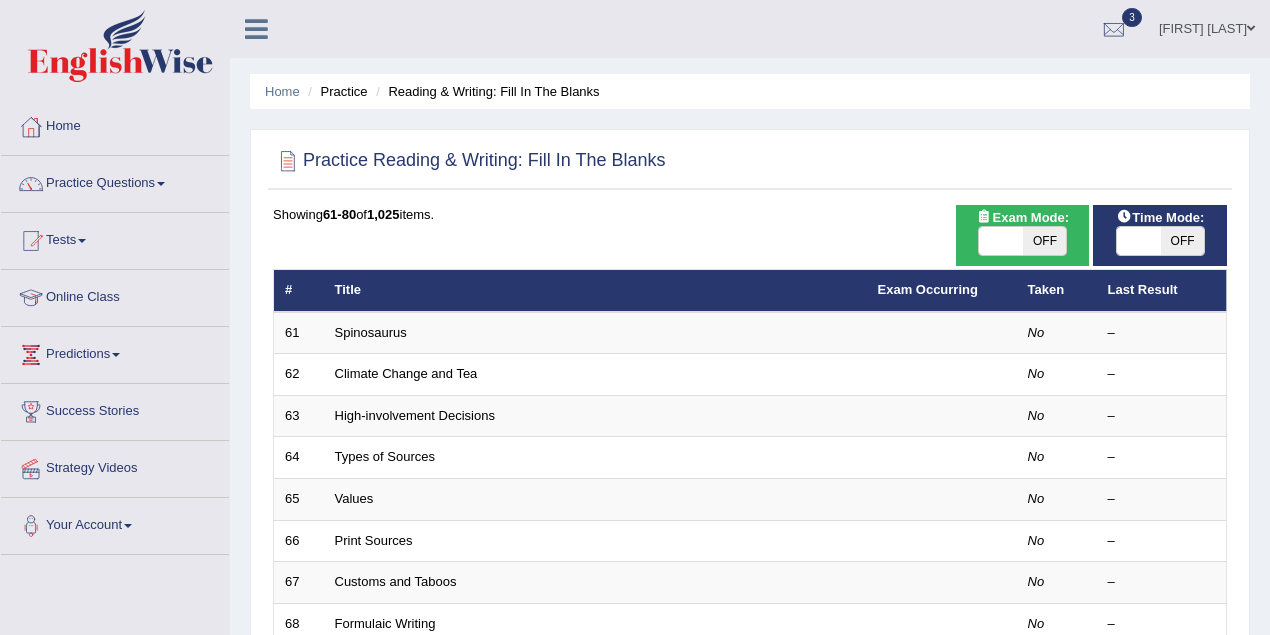 scroll, scrollTop: 355, scrollLeft: 0, axis: vertical 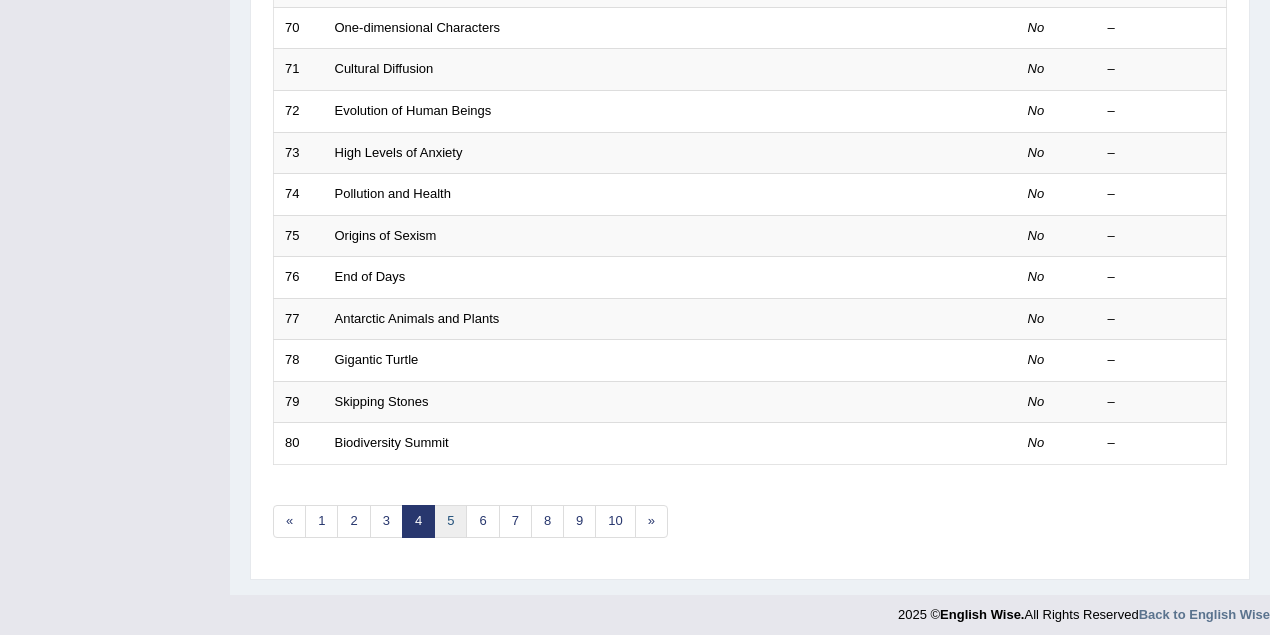 click on "5" at bounding box center (450, 521) 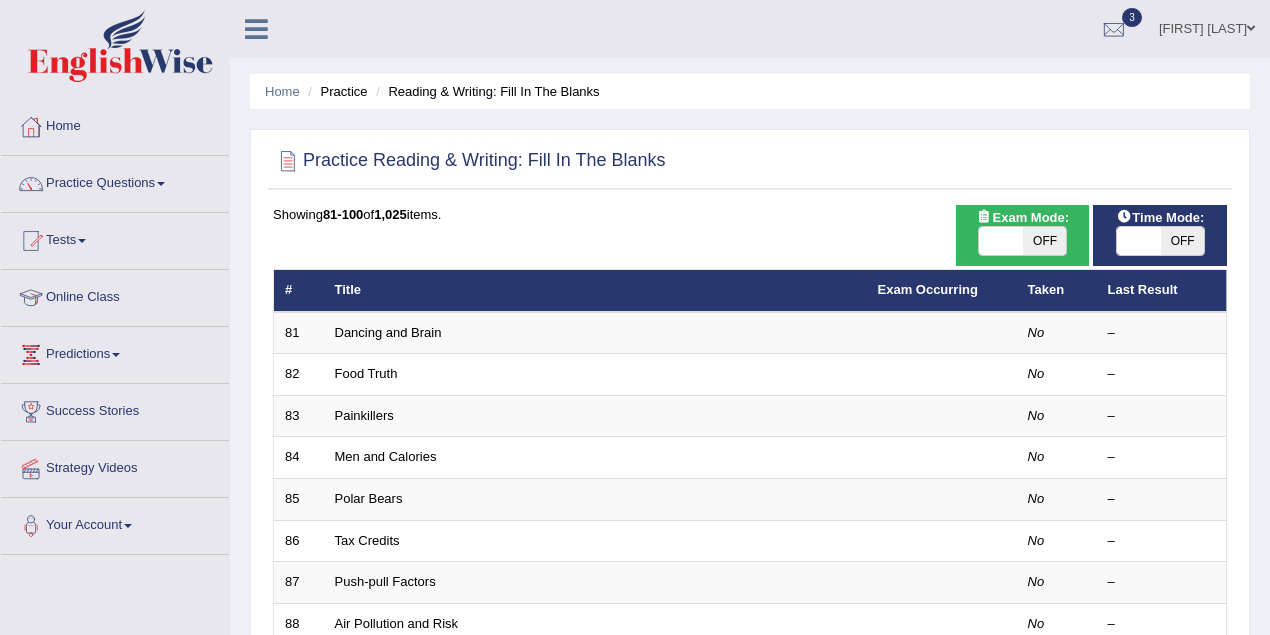 scroll, scrollTop: 444, scrollLeft: 0, axis: vertical 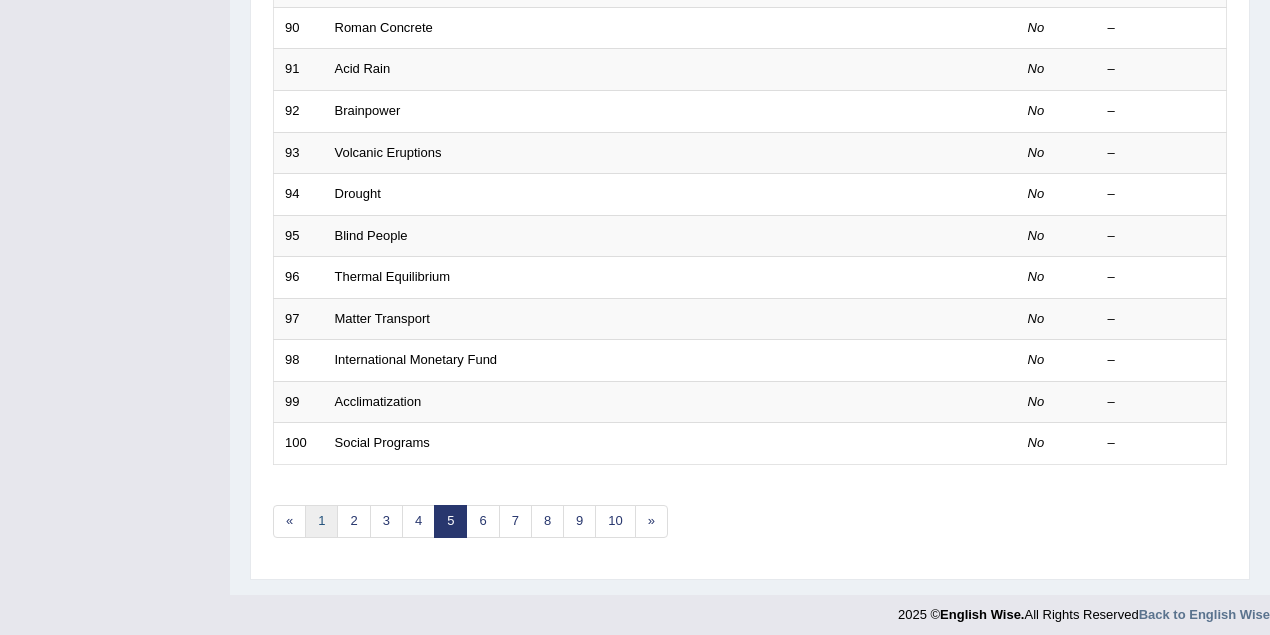 click on "1" at bounding box center (321, 521) 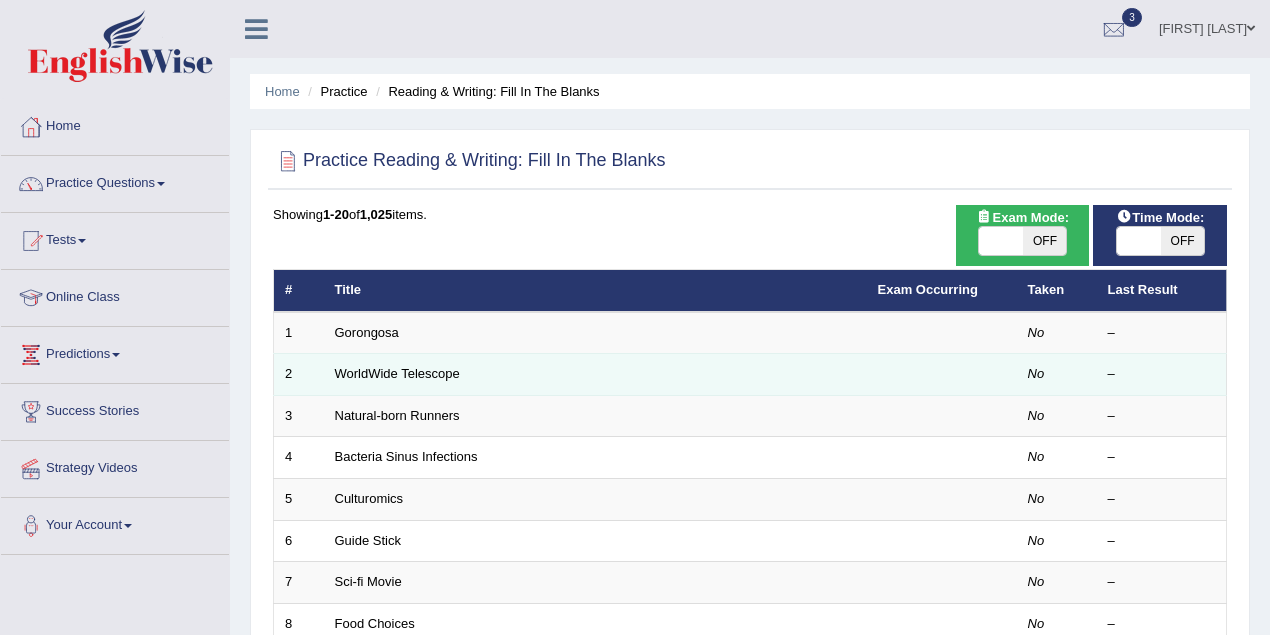 scroll, scrollTop: 0, scrollLeft: 0, axis: both 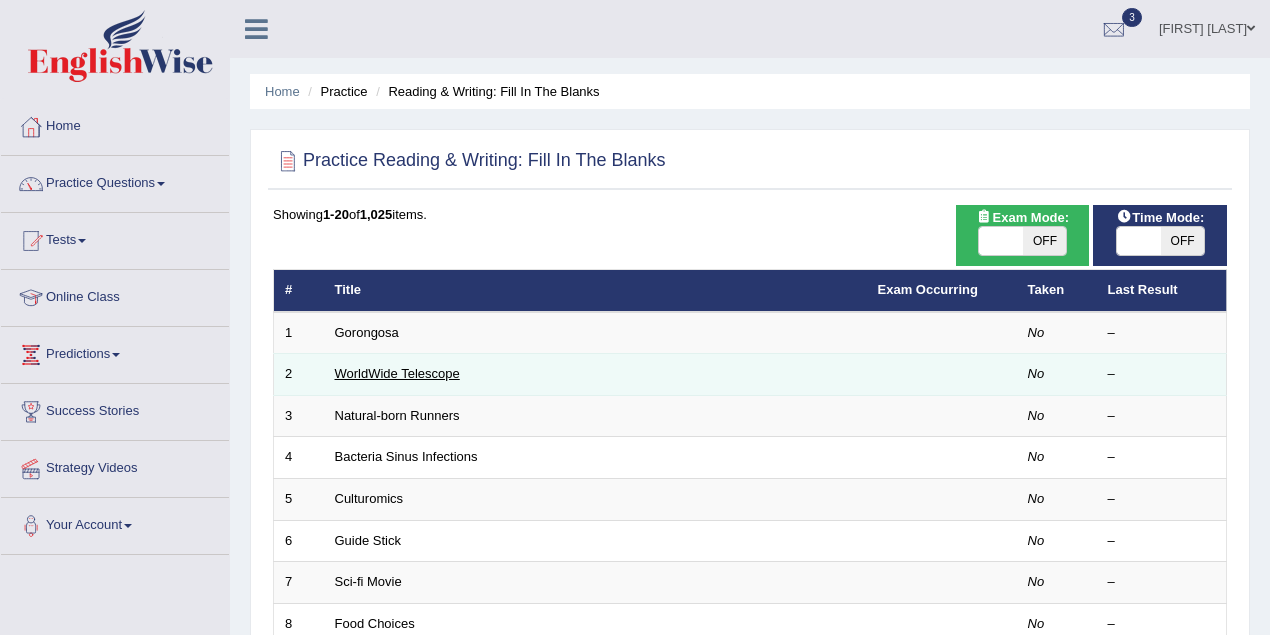 click on "WorldWide Telescope" at bounding box center (397, 373) 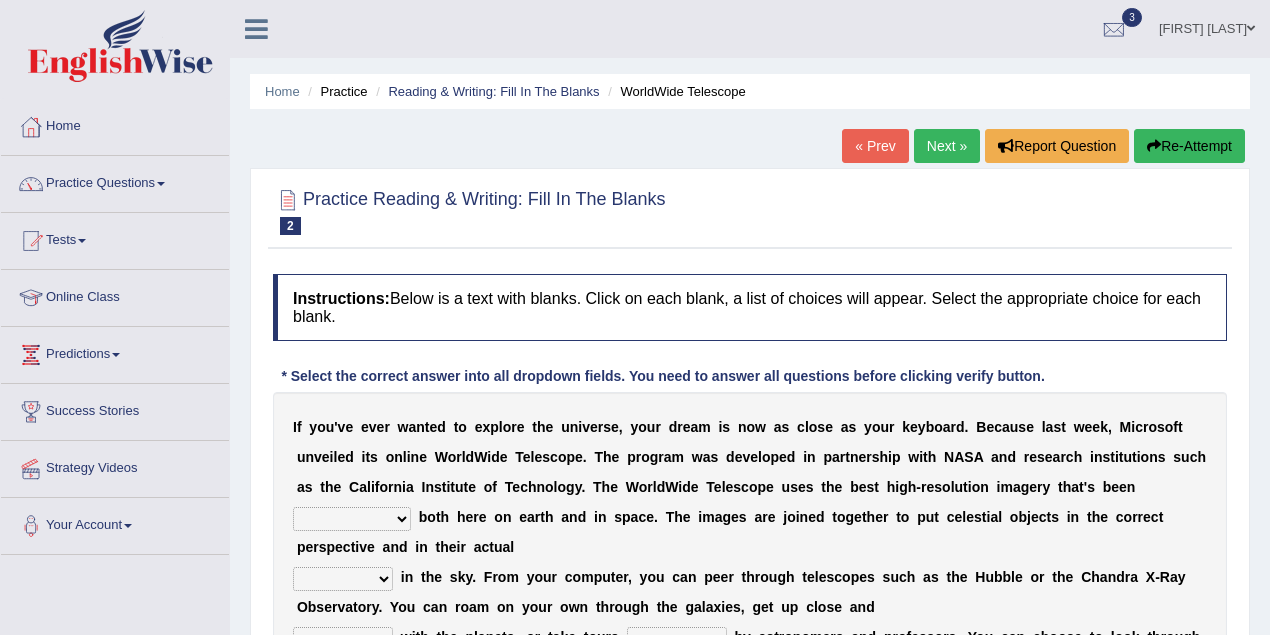 scroll, scrollTop: 0, scrollLeft: 0, axis: both 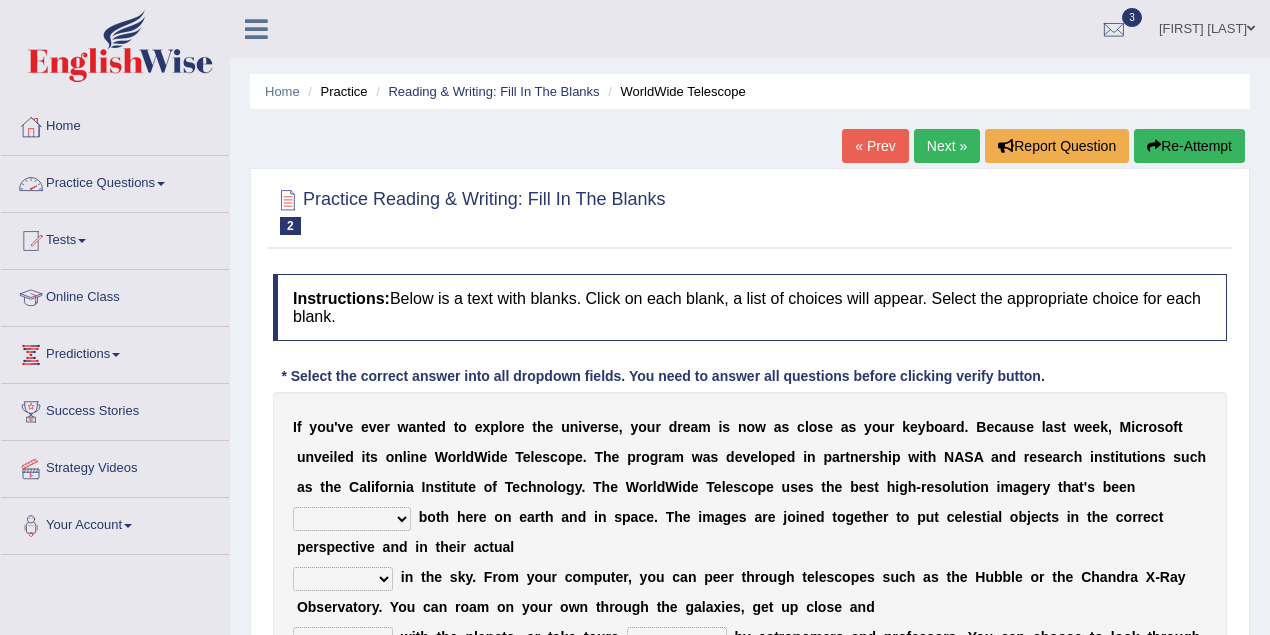click at bounding box center (256, 27) 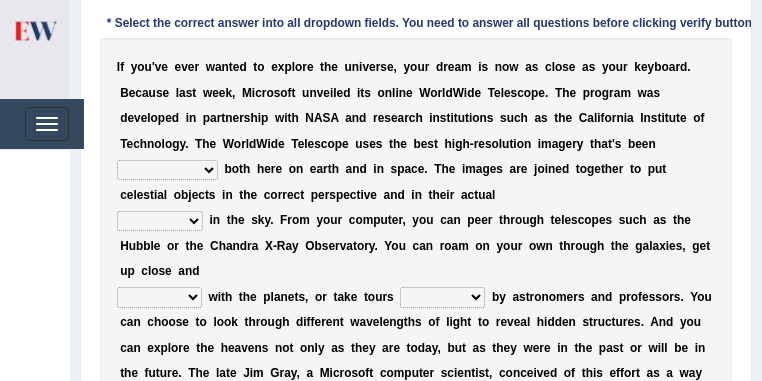 scroll, scrollTop: 320, scrollLeft: 0, axis: vertical 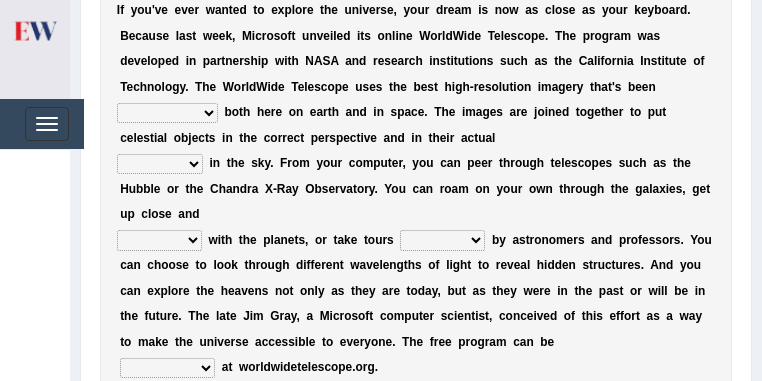click on "degraded ascended remonstrated generated" at bounding box center (167, 113) 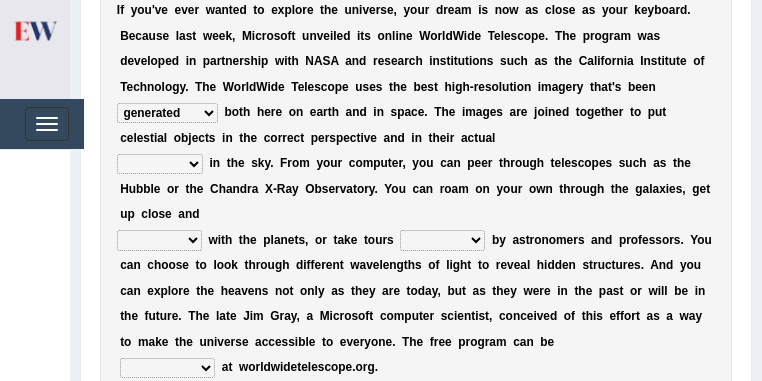click on "degraded ascended remonstrated generated" at bounding box center (167, 113) 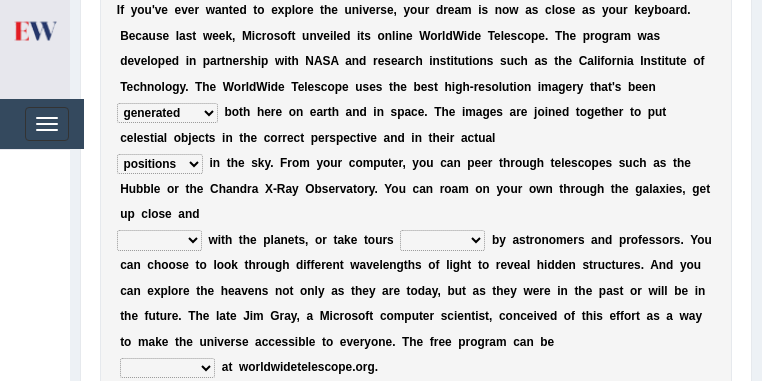 click on "aspects parts conditions positions" at bounding box center [160, 164] 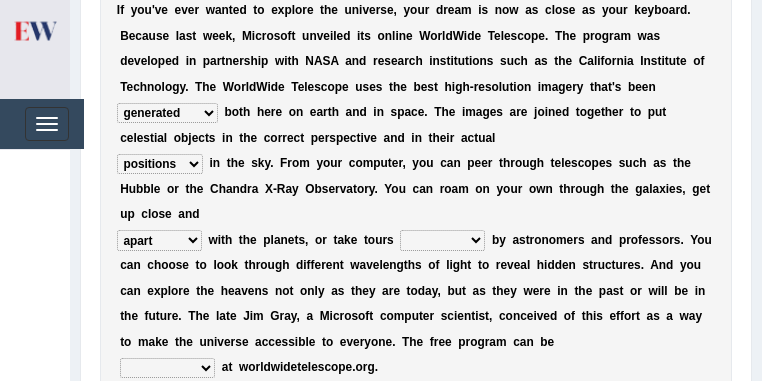 click on "guide guided guiding to guide" at bounding box center (442, 240) 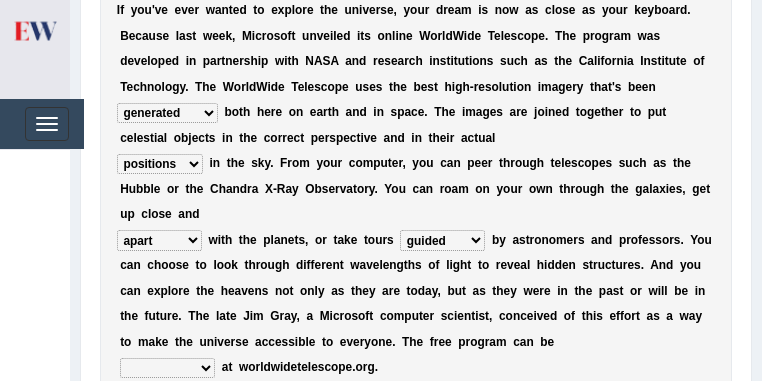 click on "guide guided guiding to guide" at bounding box center (442, 240) 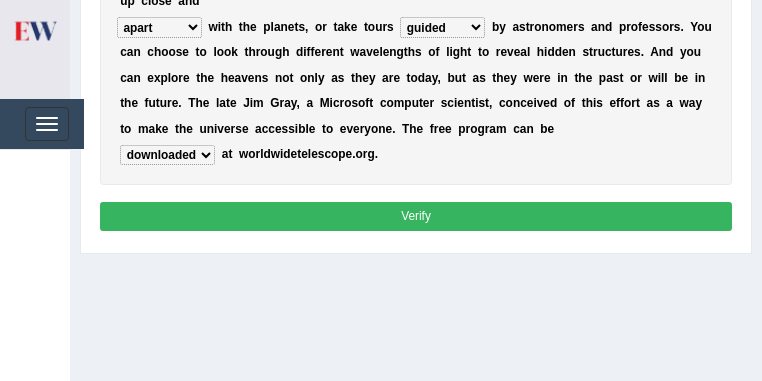 click on "Verify" at bounding box center (416, 216) 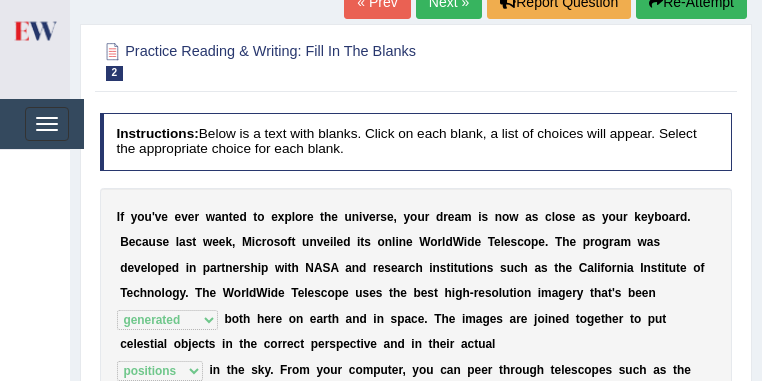 scroll, scrollTop: 84, scrollLeft: 0, axis: vertical 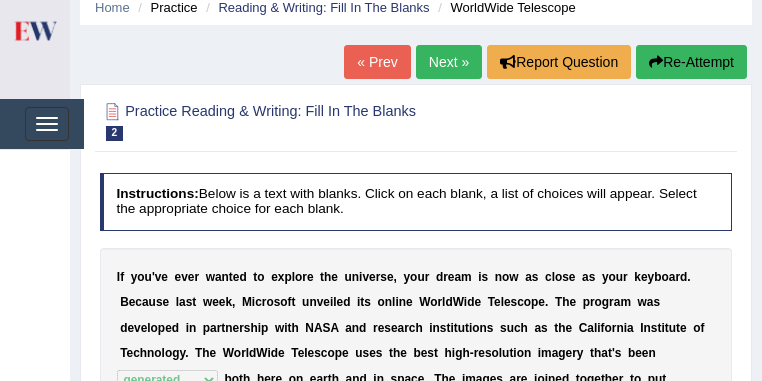 click on "Next »" at bounding box center (449, 62) 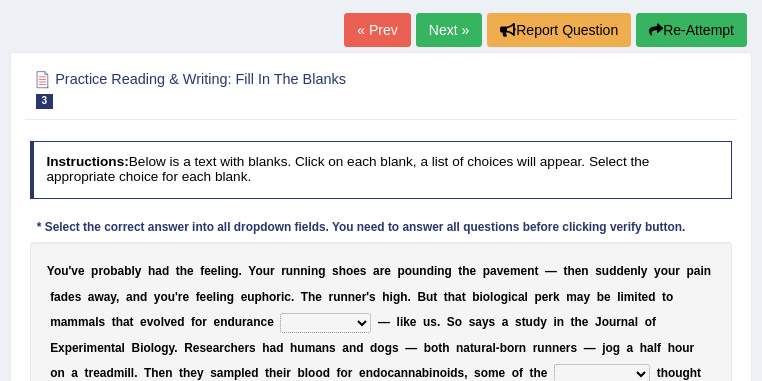 scroll, scrollTop: 373, scrollLeft: 0, axis: vertical 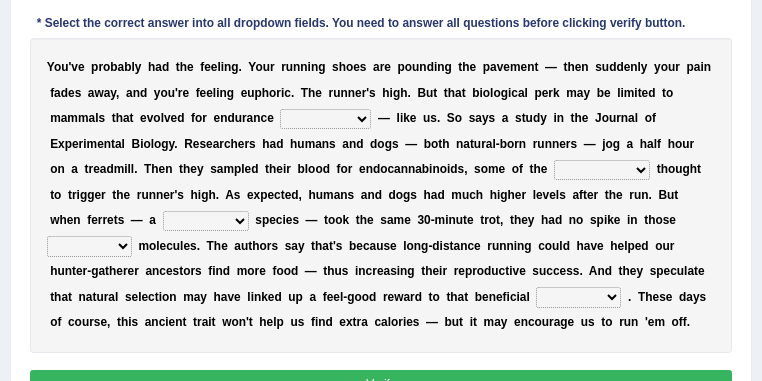 click on "dykes personalize classifies exercise" at bounding box center [325, 119] 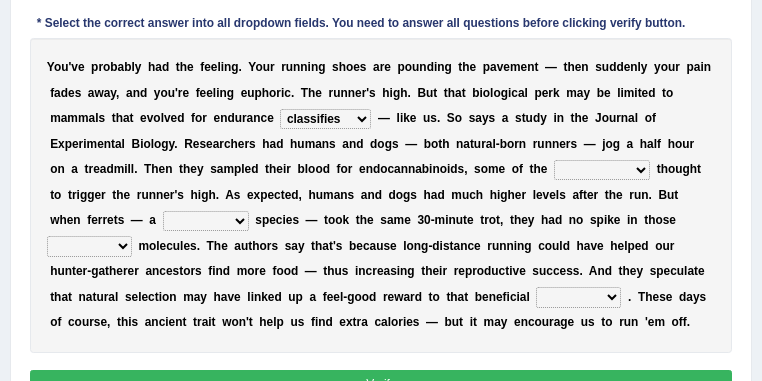 click on "dykes personalize classifies exercise" at bounding box center [325, 119] 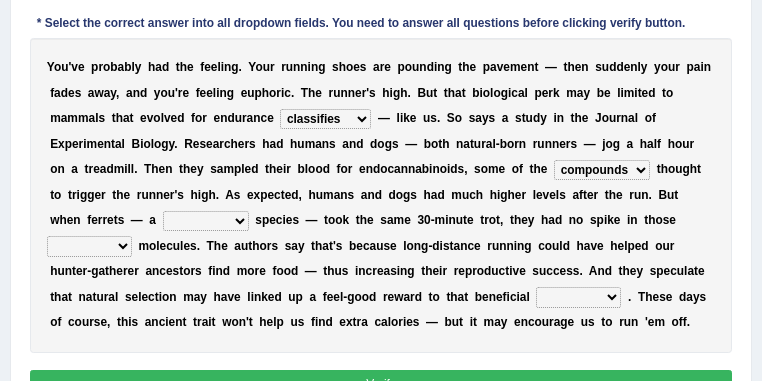 click on "excellency merely faerie sedentary" at bounding box center [206, 221] 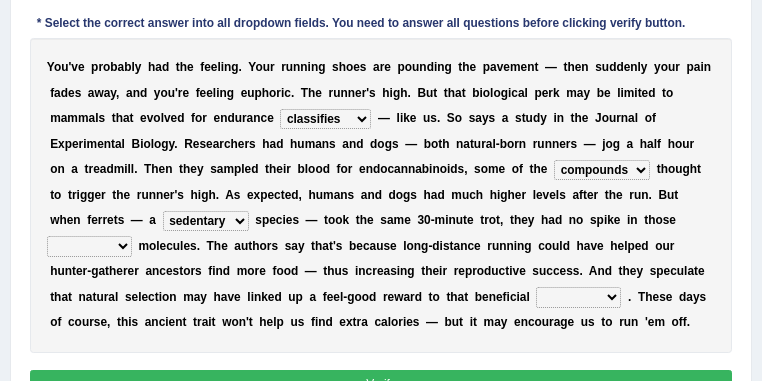 click on "excellency merely faerie sedentary" at bounding box center [206, 221] 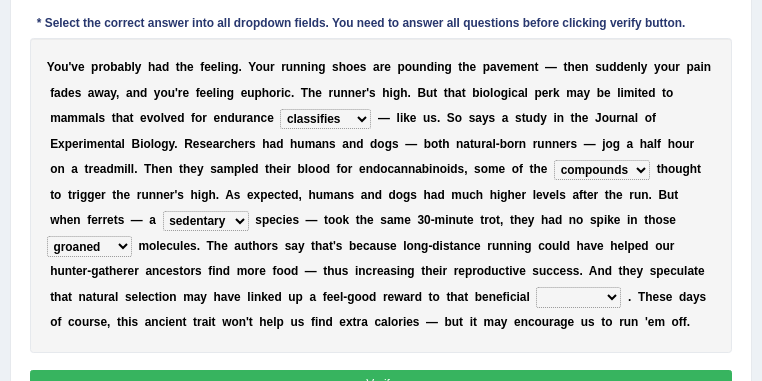 click on "wager exchanger behavior regulator" at bounding box center [578, 297] 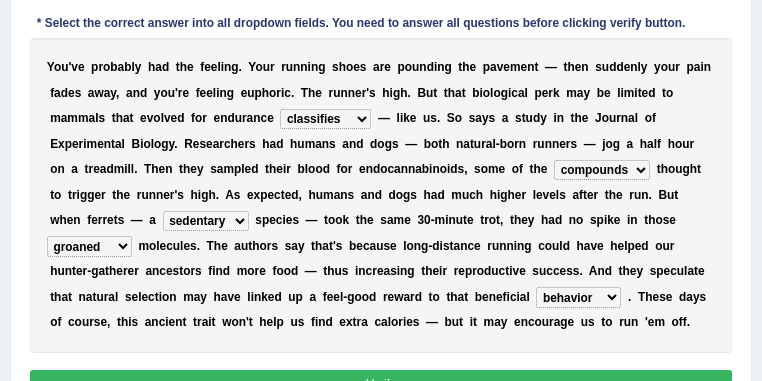 scroll, scrollTop: 373, scrollLeft: 0, axis: vertical 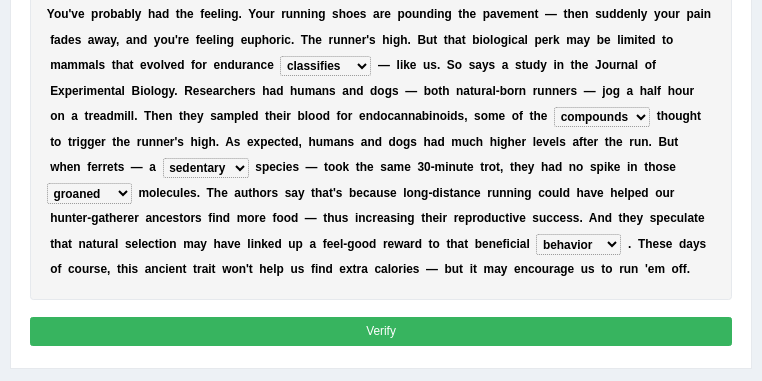 click on "Verify" at bounding box center [381, 331] 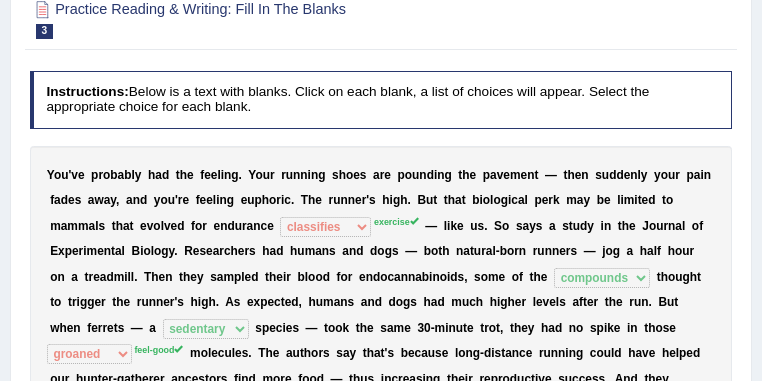scroll, scrollTop: 293, scrollLeft: 0, axis: vertical 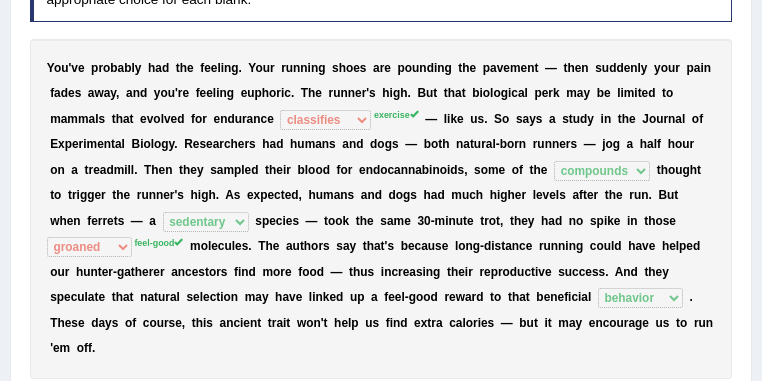 drag, startPoint x: 175, startPoint y: 121, endPoint x: 419, endPoint y: 114, distance: 244.10039 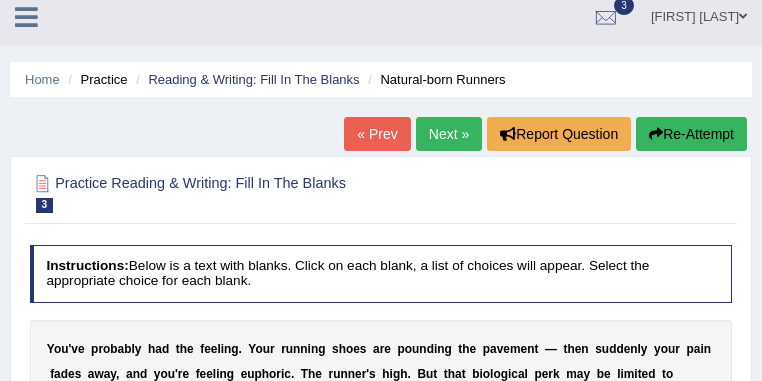 scroll, scrollTop: 0, scrollLeft: 0, axis: both 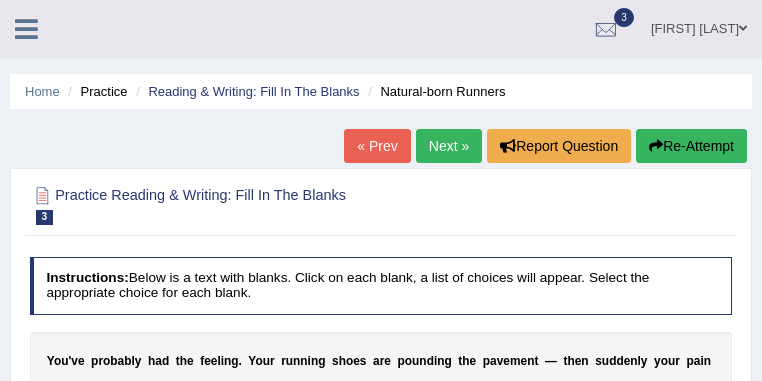 click at bounding box center [26, 27] 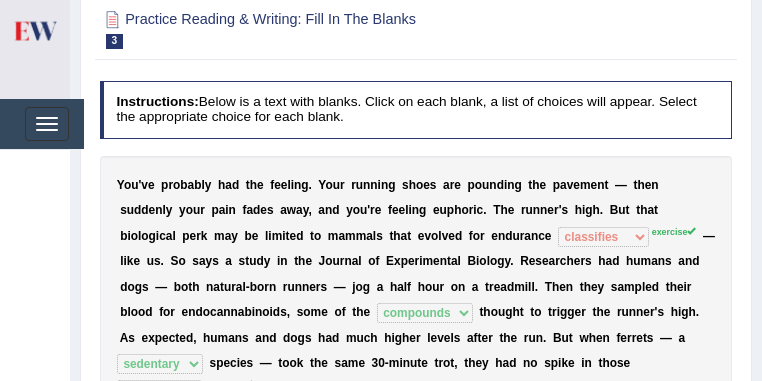 scroll, scrollTop: 213, scrollLeft: 0, axis: vertical 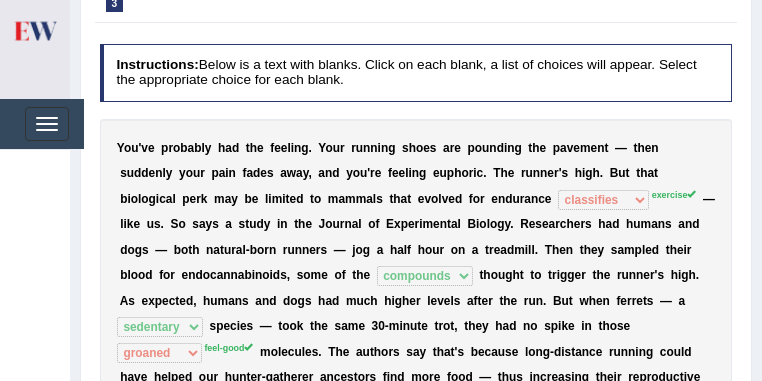 click on "Practice Questions" at bounding box center (0, 0) 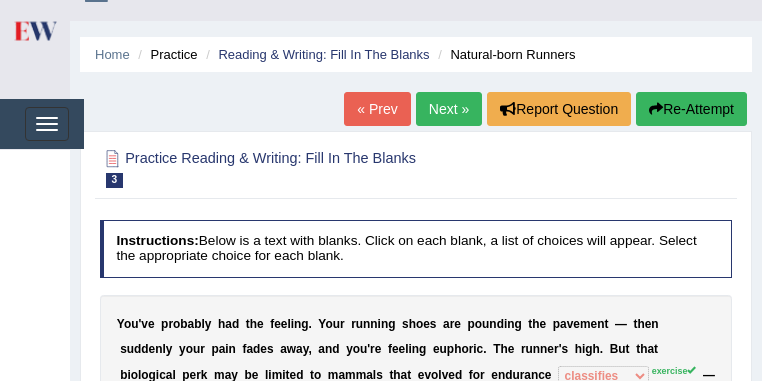 scroll, scrollTop: 53, scrollLeft: 0, axis: vertical 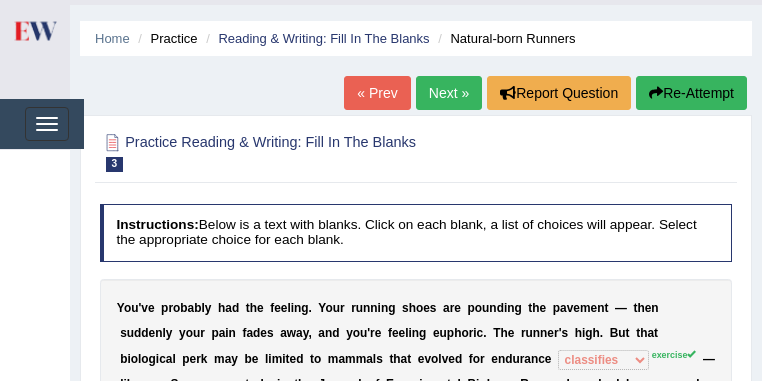 click on "Practice Reading & Writing: Fill In The Blanks
3
Natural-born Runners" at bounding box center (296, 151) 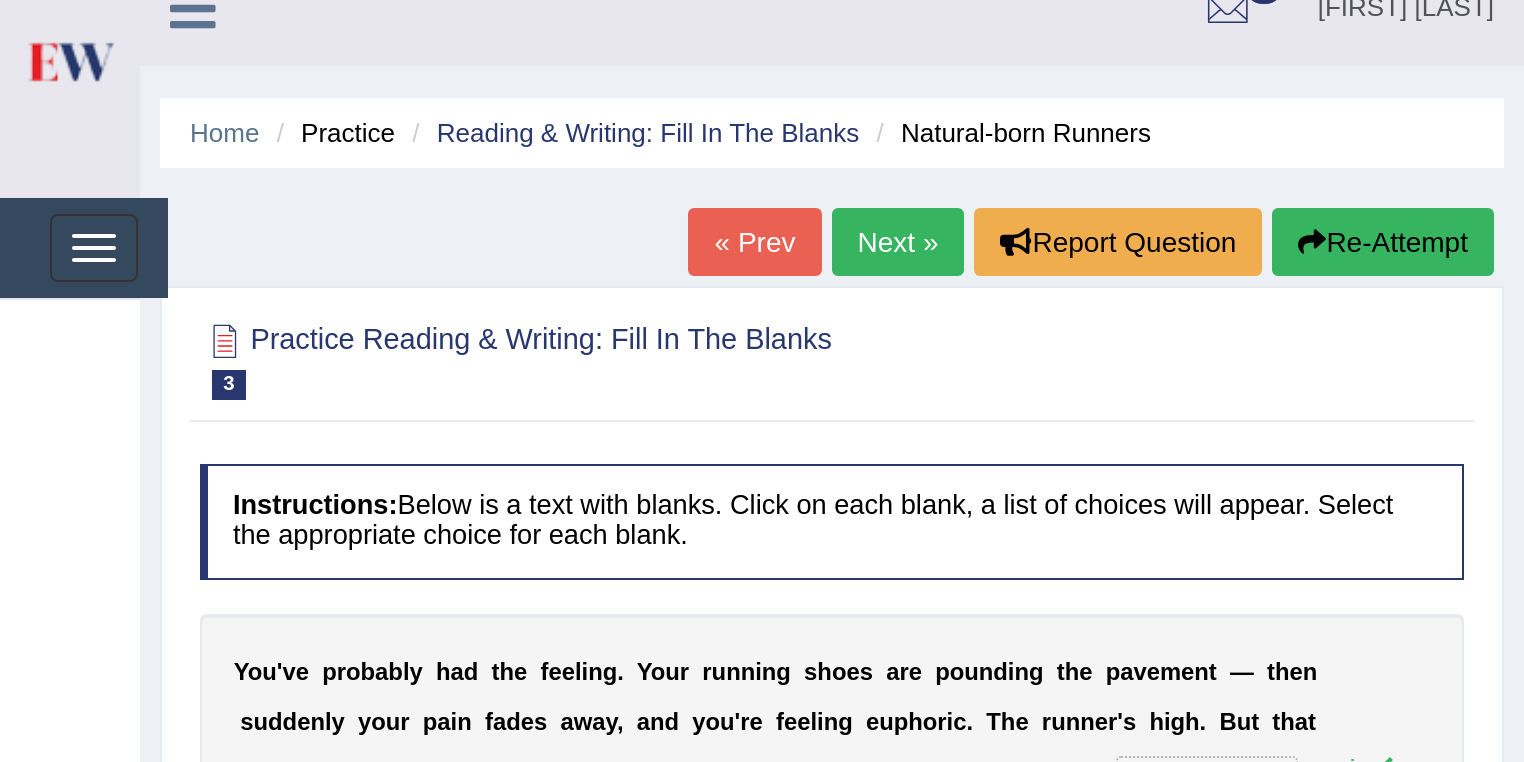 scroll, scrollTop: 0, scrollLeft: 0, axis: both 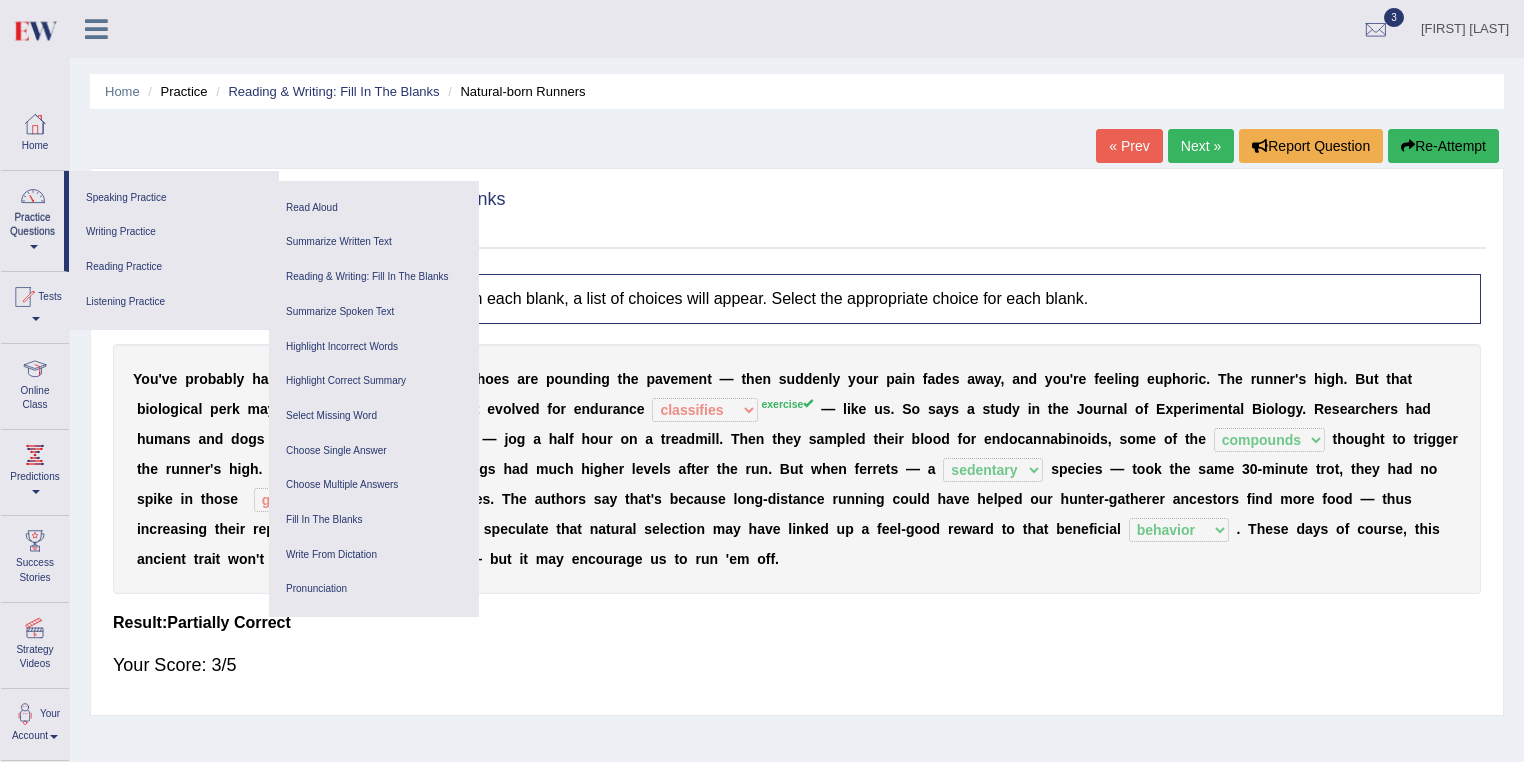 drag, startPoint x: 753, startPoint y: 0, endPoint x: 28, endPoint y: 223, distance: 758.52094 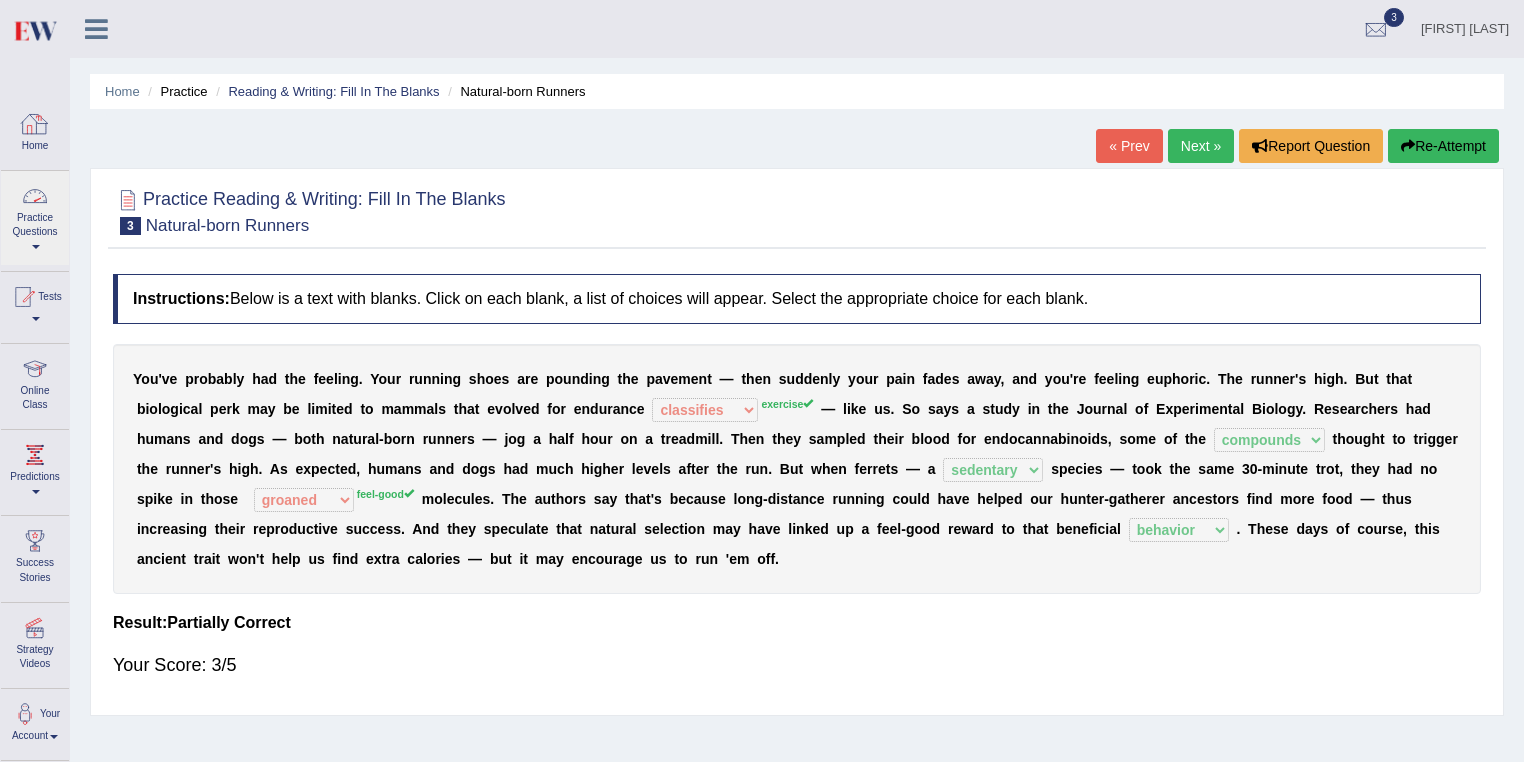 click at bounding box center [96, 29] 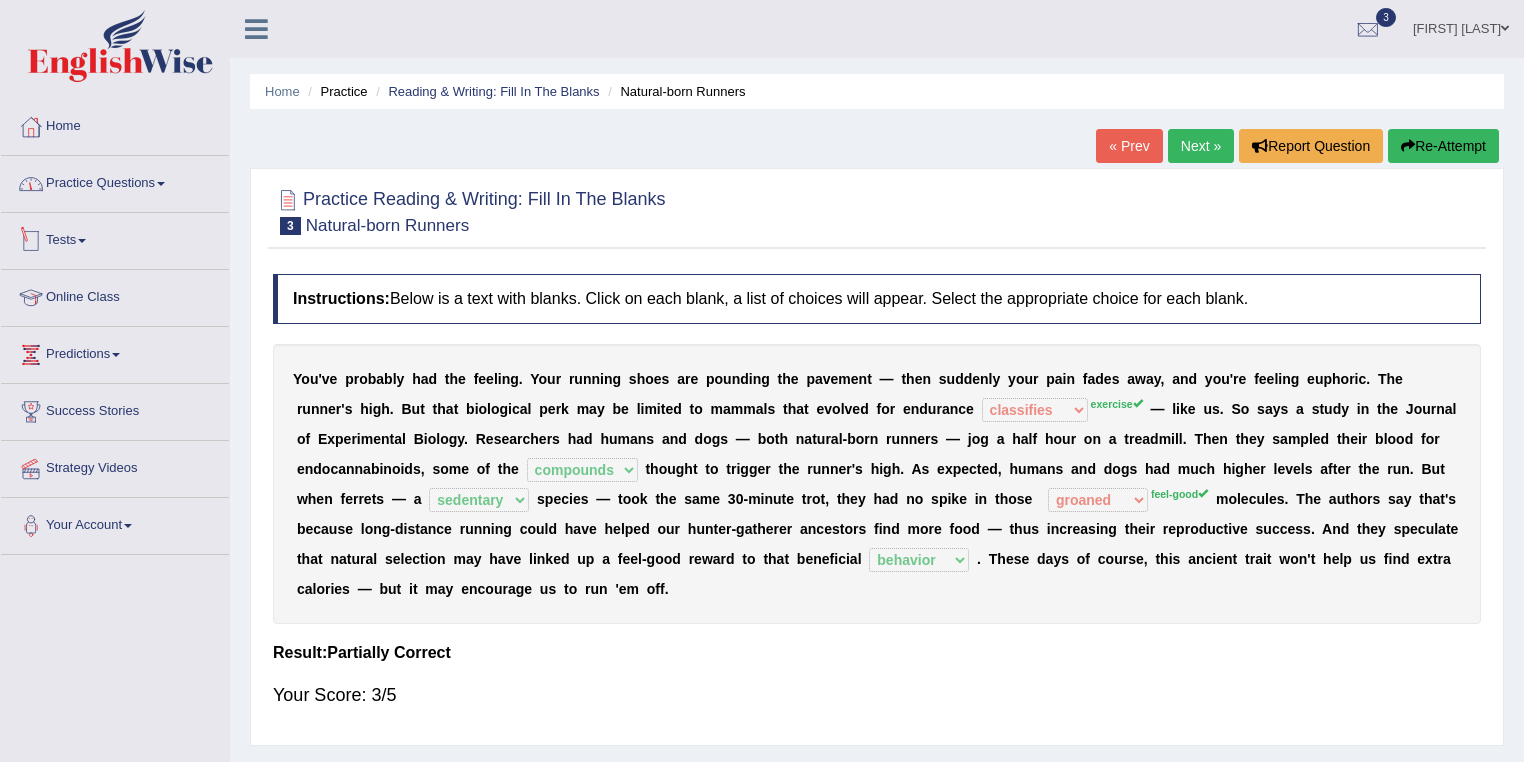 click on "Practice Questions" at bounding box center (115, 181) 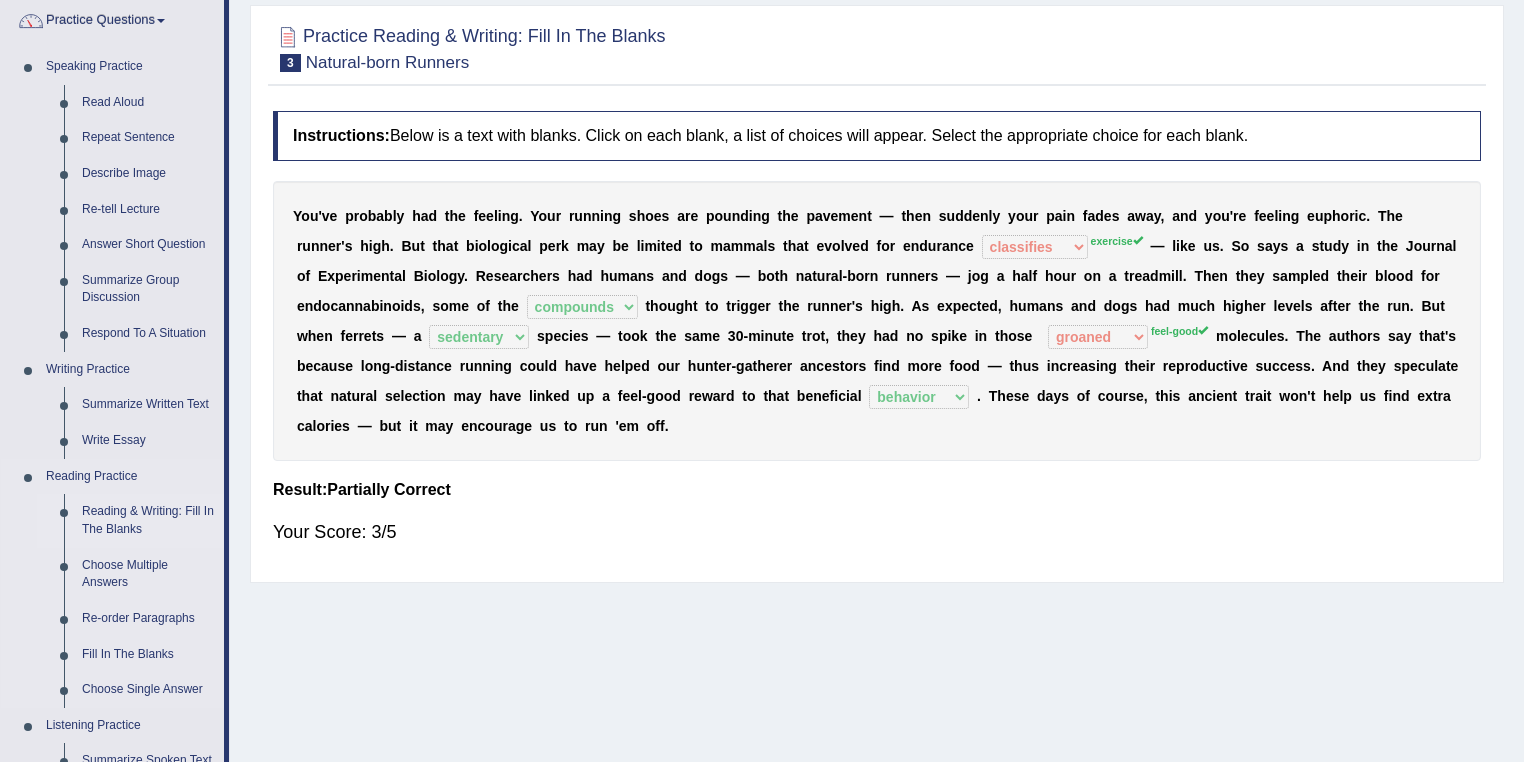 scroll, scrollTop: 320, scrollLeft: 0, axis: vertical 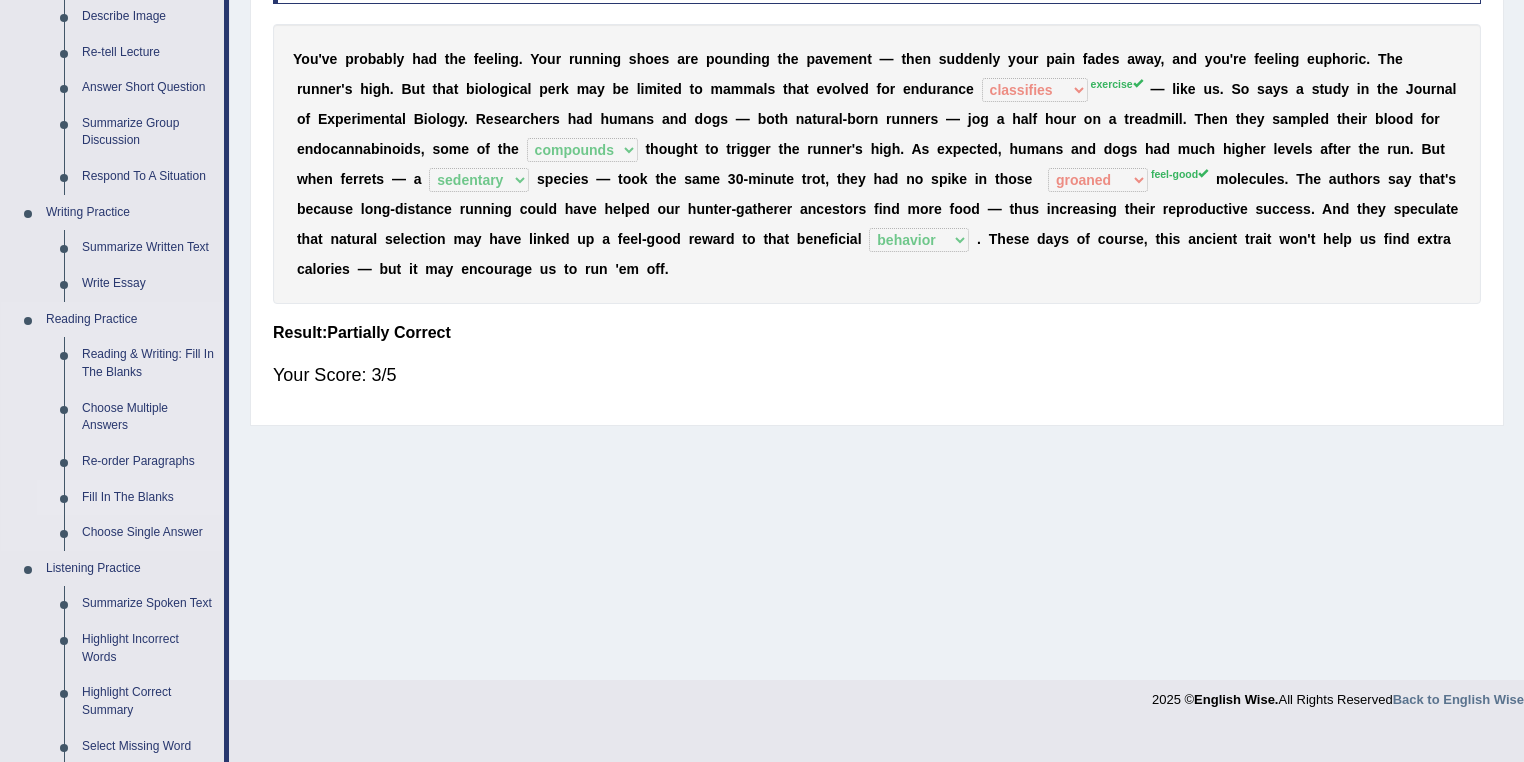 click on "Fill In The Blanks" at bounding box center [148, 498] 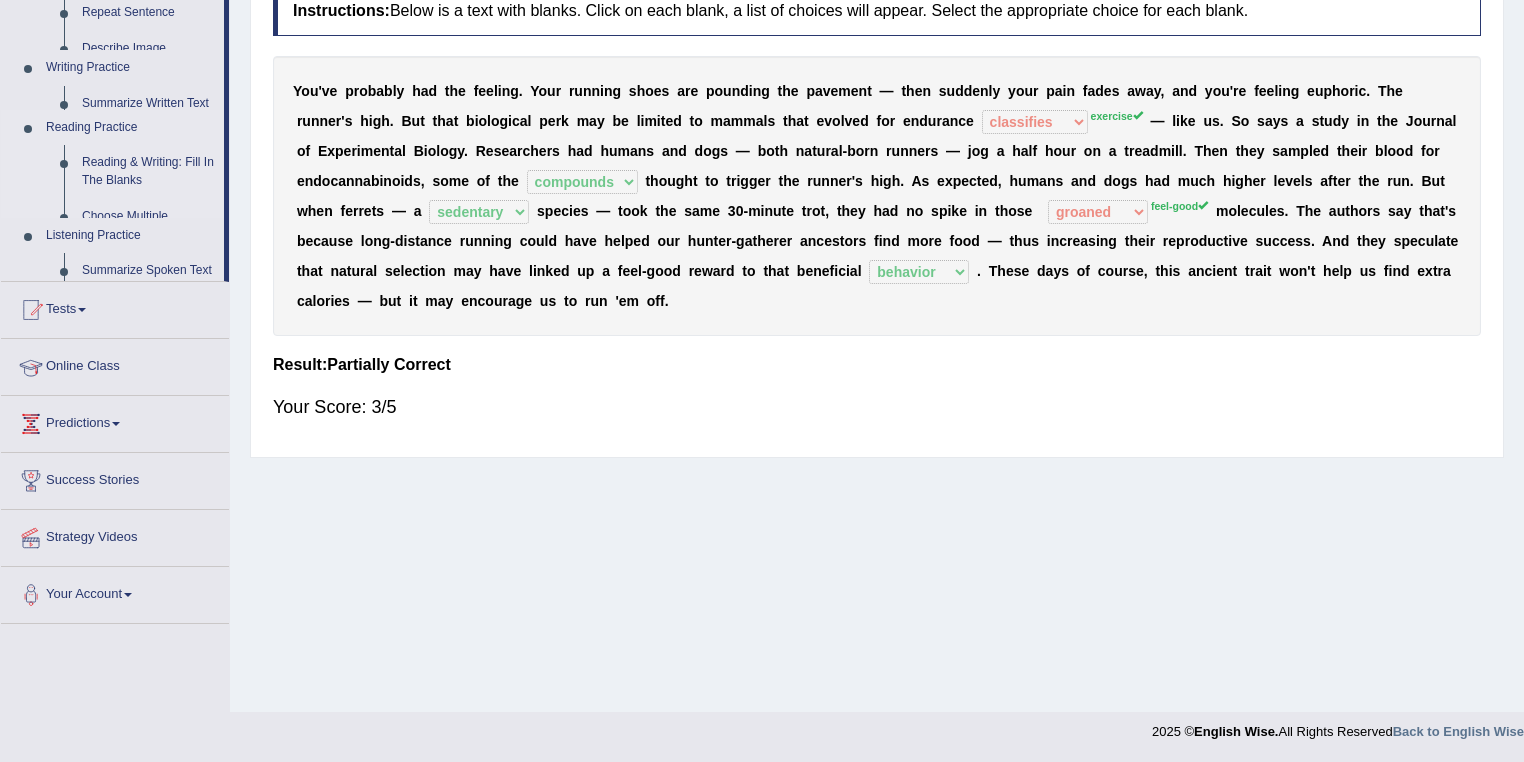 scroll, scrollTop: 288, scrollLeft: 0, axis: vertical 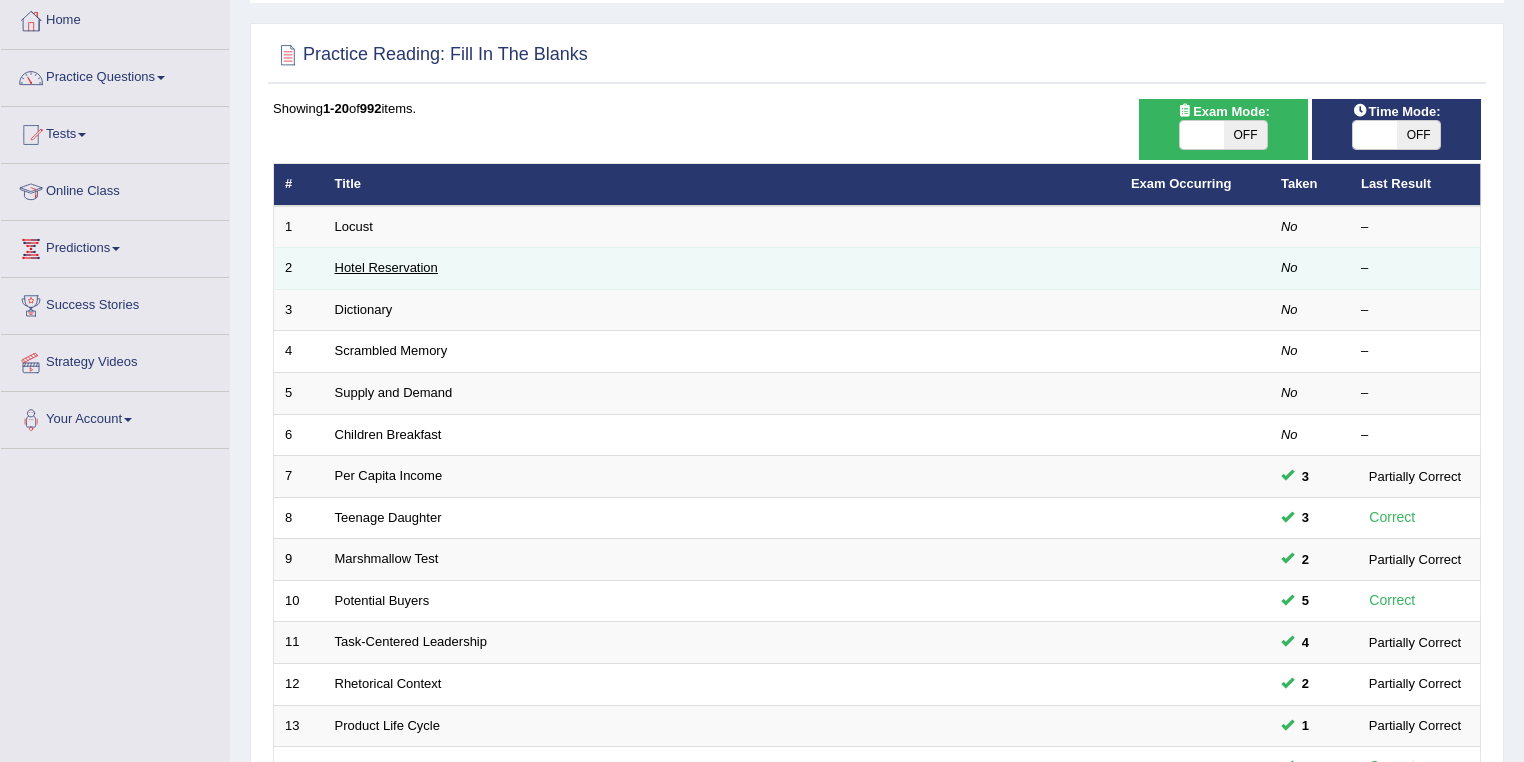 click on "Hotel Reservation" at bounding box center [386, 267] 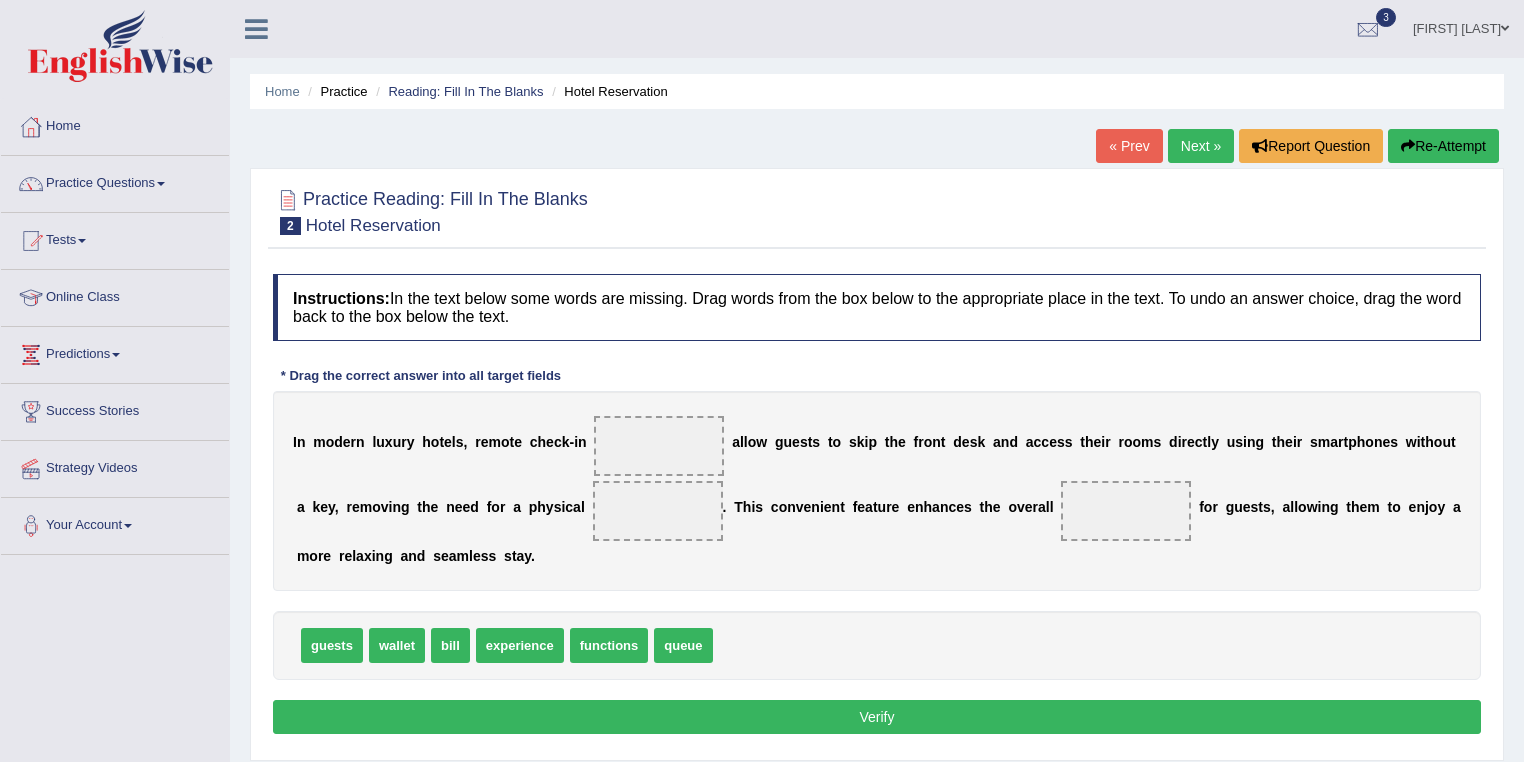 scroll, scrollTop: 0, scrollLeft: 0, axis: both 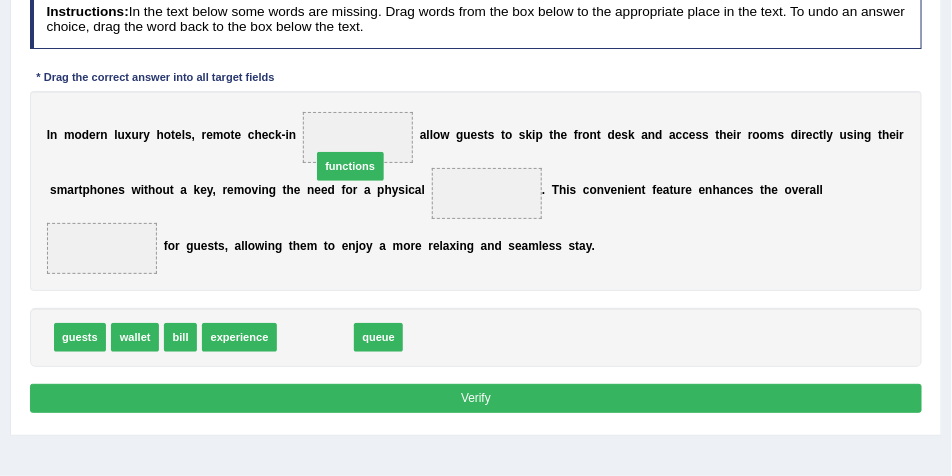 drag, startPoint x: 306, startPoint y: 334, endPoint x: 348, endPoint y: 132, distance: 206.32014 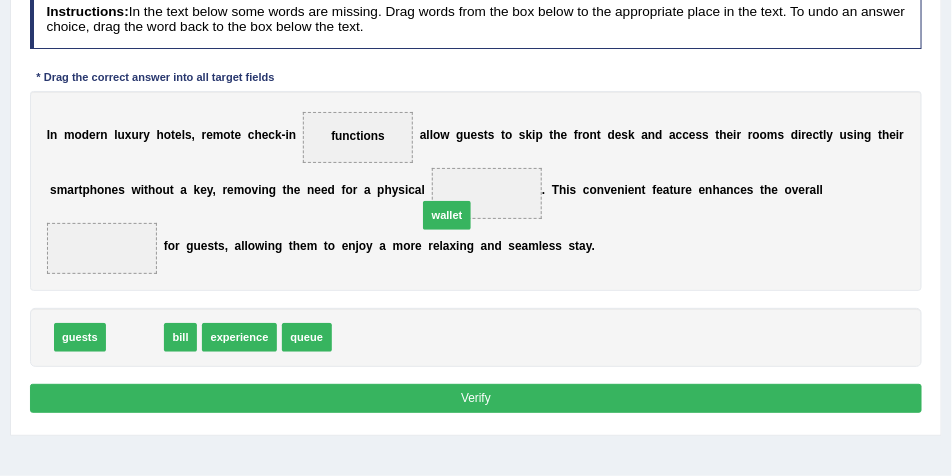 drag, startPoint x: 126, startPoint y: 333, endPoint x: 493, endPoint y: 191, distance: 393.51367 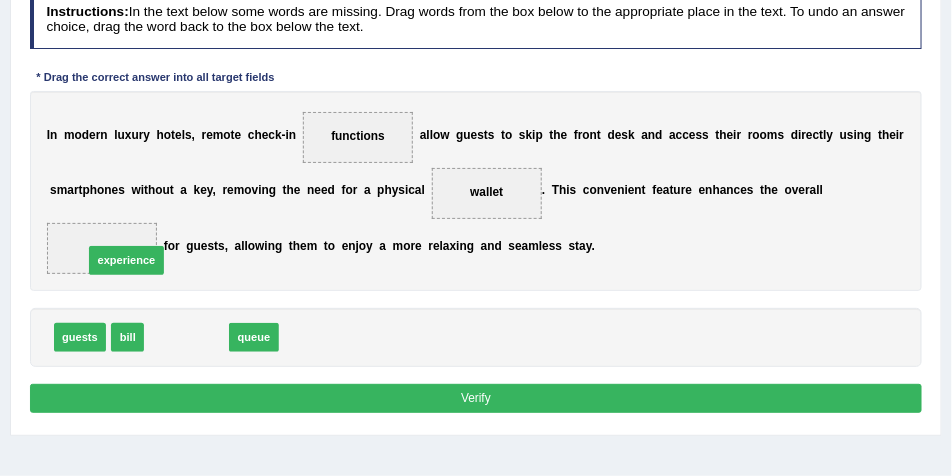 drag, startPoint x: 186, startPoint y: 337, endPoint x: 107, endPoint y: 238, distance: 126.65702 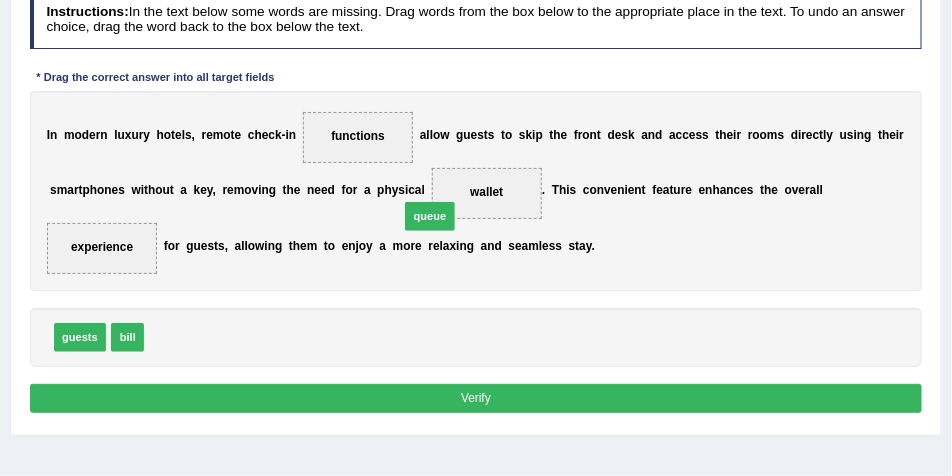 drag, startPoint x: 229, startPoint y: 309, endPoint x: 484, endPoint y: 188, distance: 282.25165 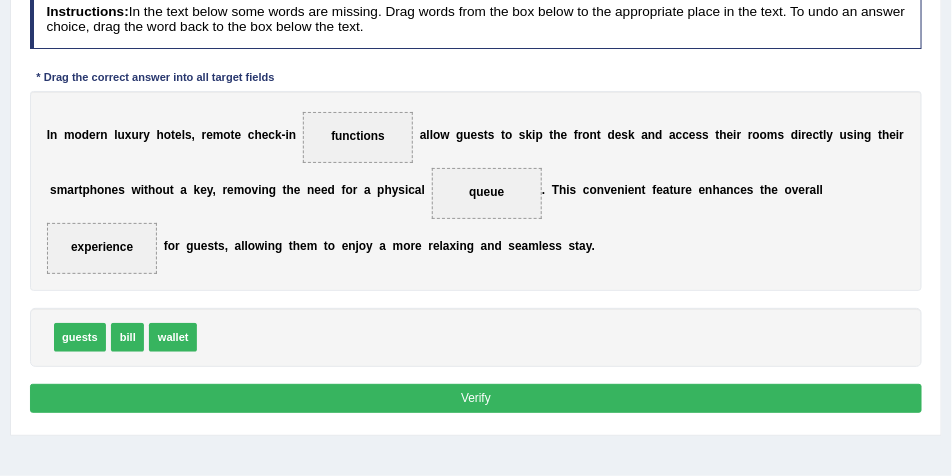 click on "Verify" at bounding box center (476, 398) 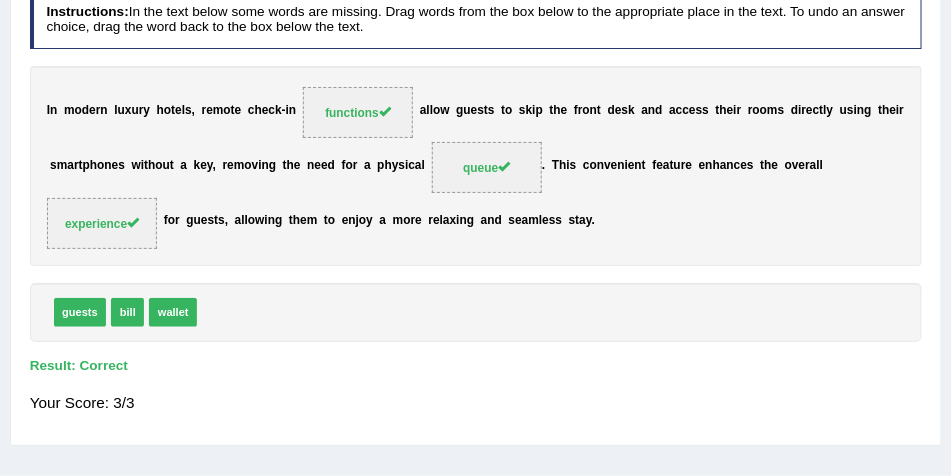 click on "queue" at bounding box center (486, 168) 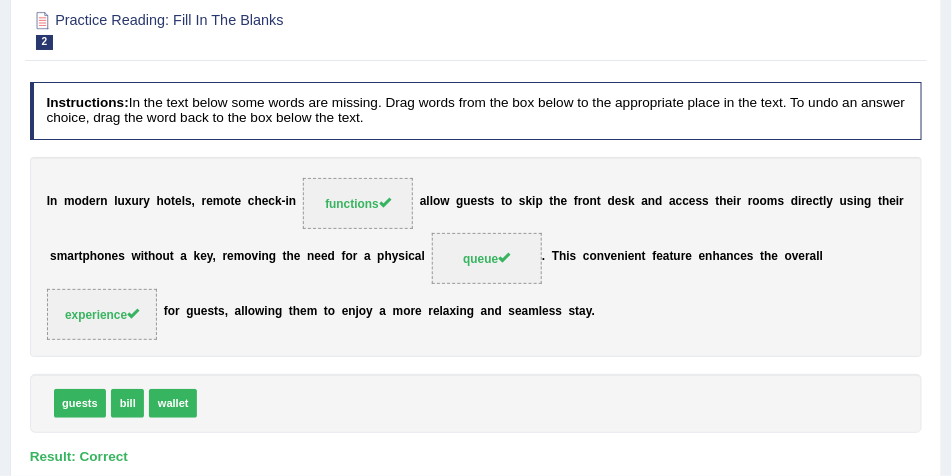 scroll, scrollTop: 133, scrollLeft: 0, axis: vertical 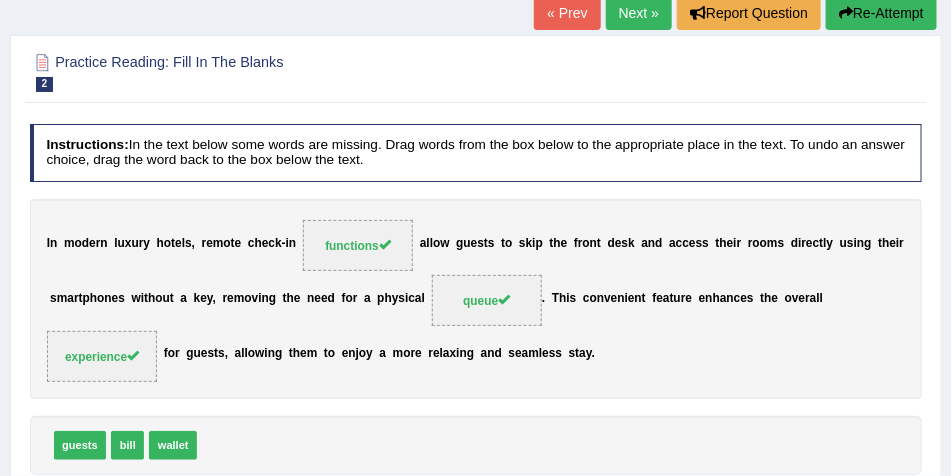 click on "Next »" at bounding box center (639, 13) 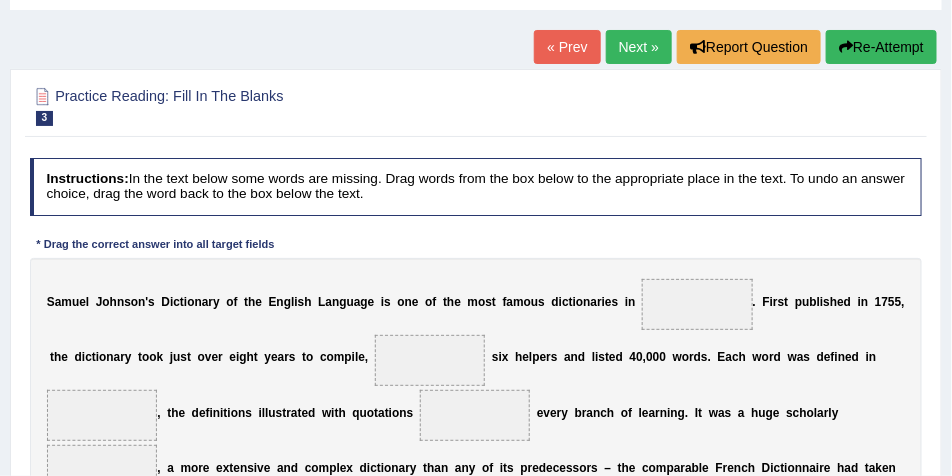 scroll, scrollTop: 0, scrollLeft: 0, axis: both 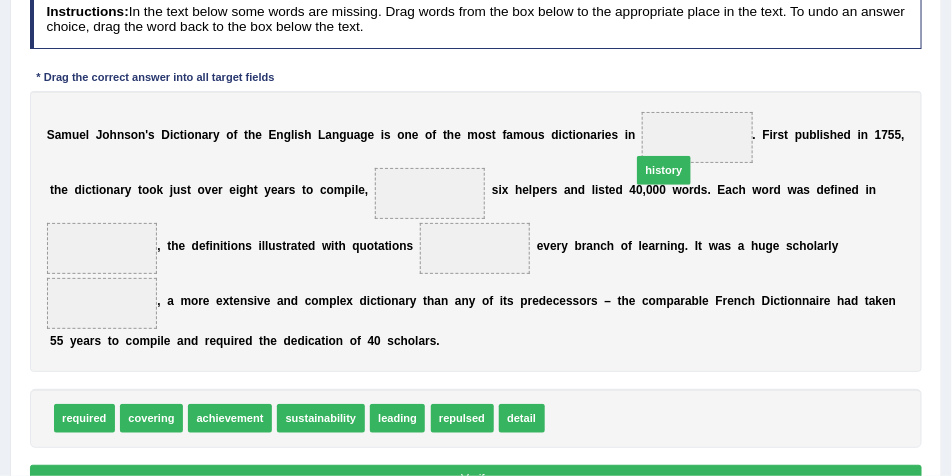 drag, startPoint x: 574, startPoint y: 418, endPoint x: 677, endPoint y: 127, distance: 308.6908 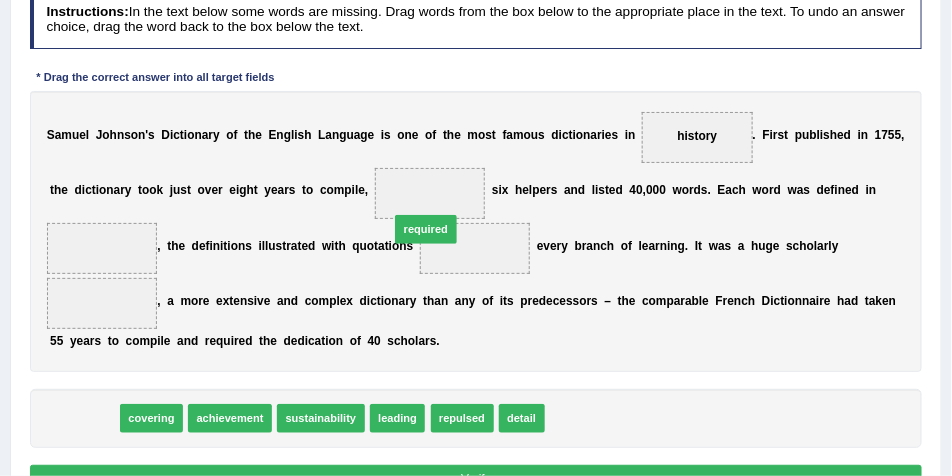 drag, startPoint x: 78, startPoint y: 409, endPoint x: 467, endPoint y: 187, distance: 447.8895 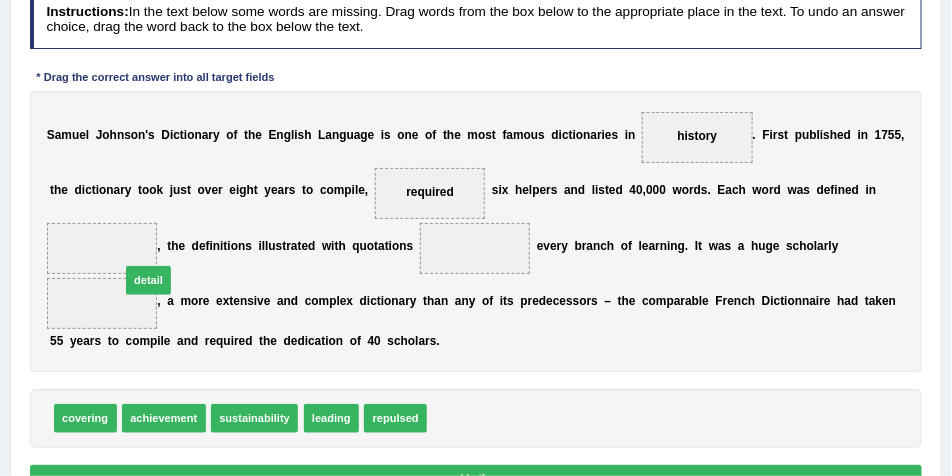 drag, startPoint x: 458, startPoint y: 420, endPoint x: 98, endPoint y: 253, distance: 396.84885 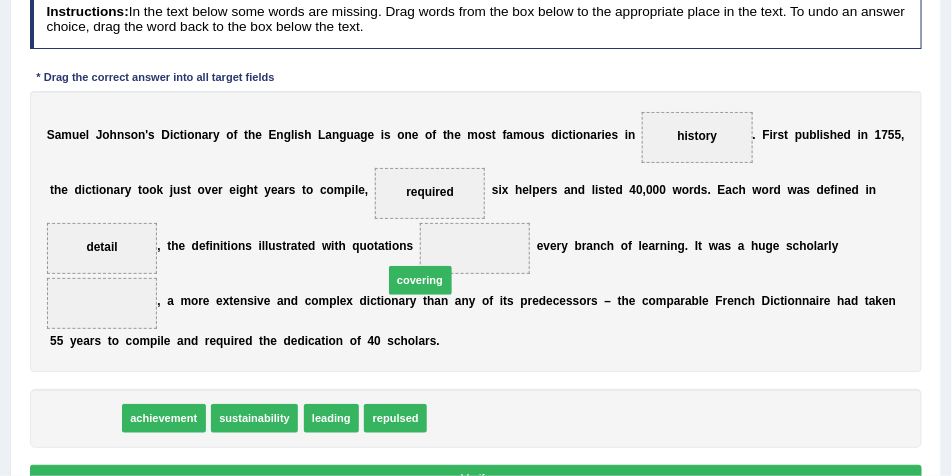 drag, startPoint x: 88, startPoint y: 413, endPoint x: 482, endPoint y: 252, distance: 425.62543 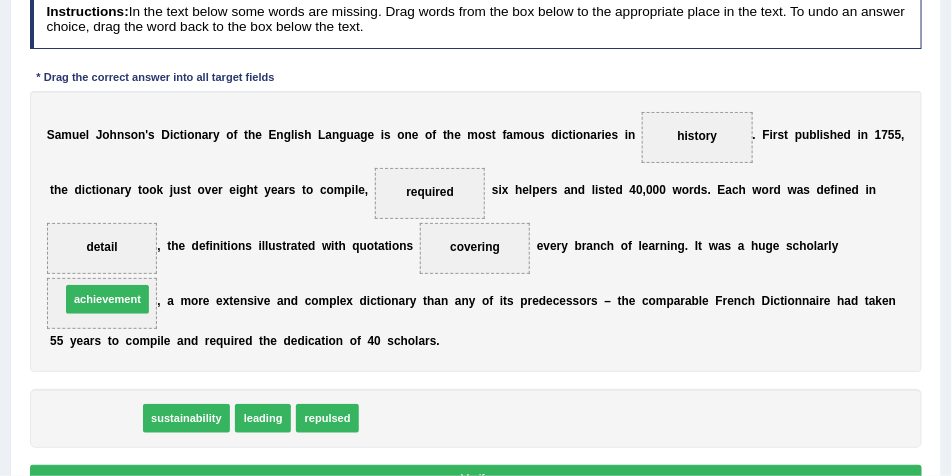 drag, startPoint x: 128, startPoint y: 424, endPoint x: 142, endPoint y: 284, distance: 140.69826 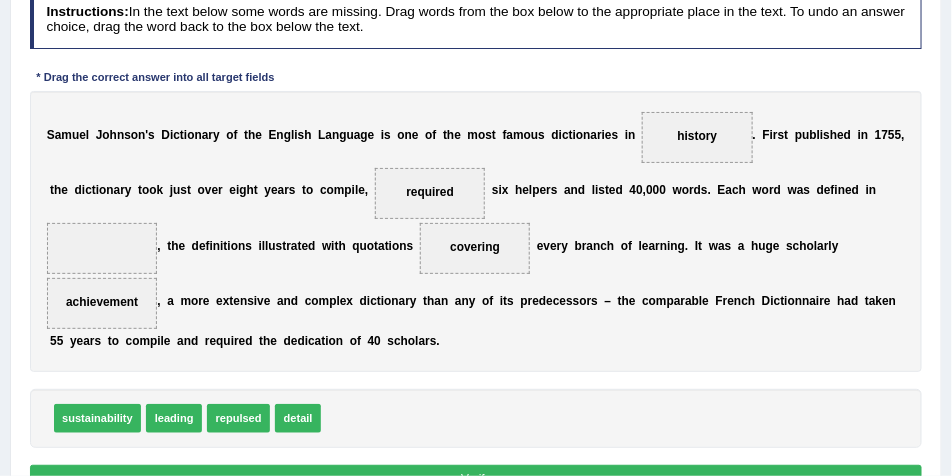 click at bounding box center (102, 248) 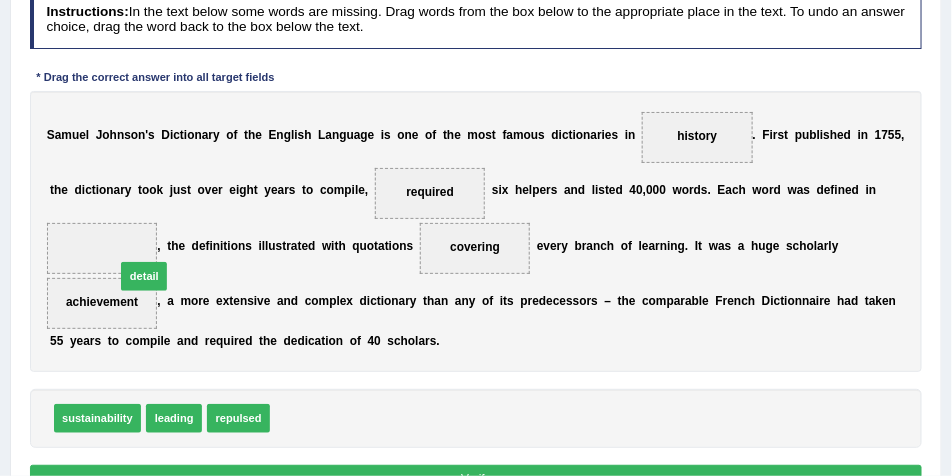 drag, startPoint x: 296, startPoint y: 414, endPoint x: 115, endPoint y: 248, distance: 245.5952 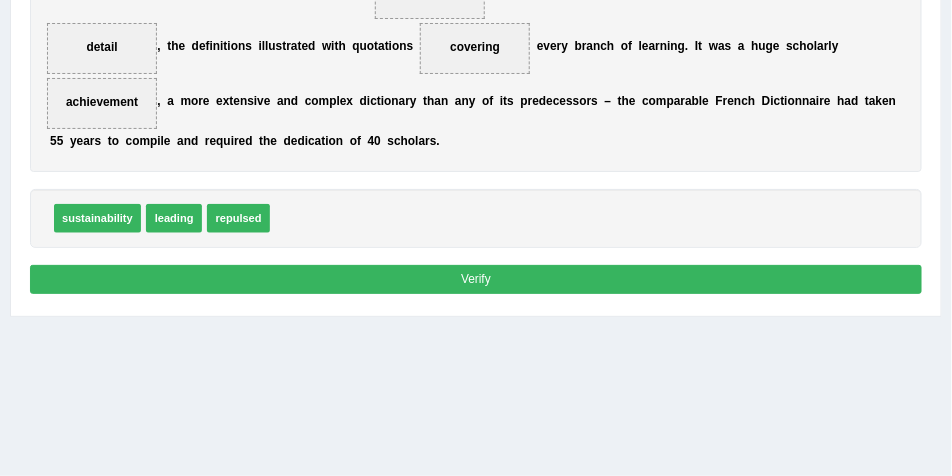 click on "Verify" at bounding box center (476, 279) 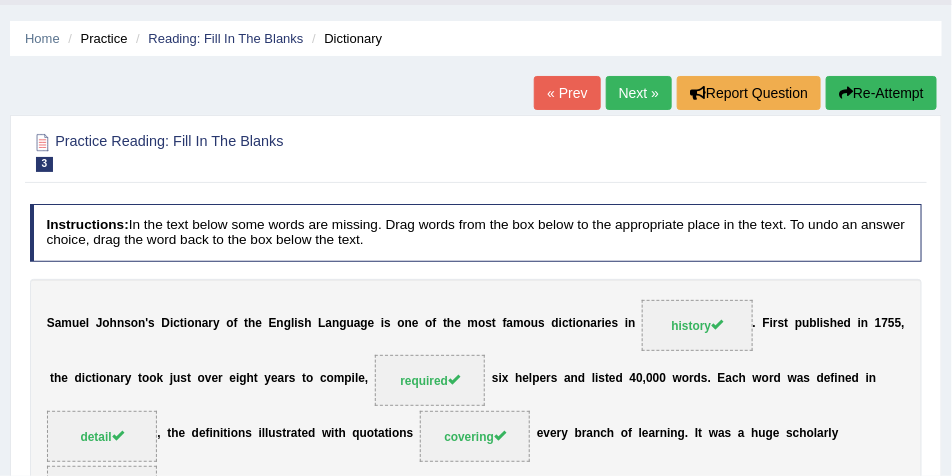 scroll, scrollTop: 0, scrollLeft: 0, axis: both 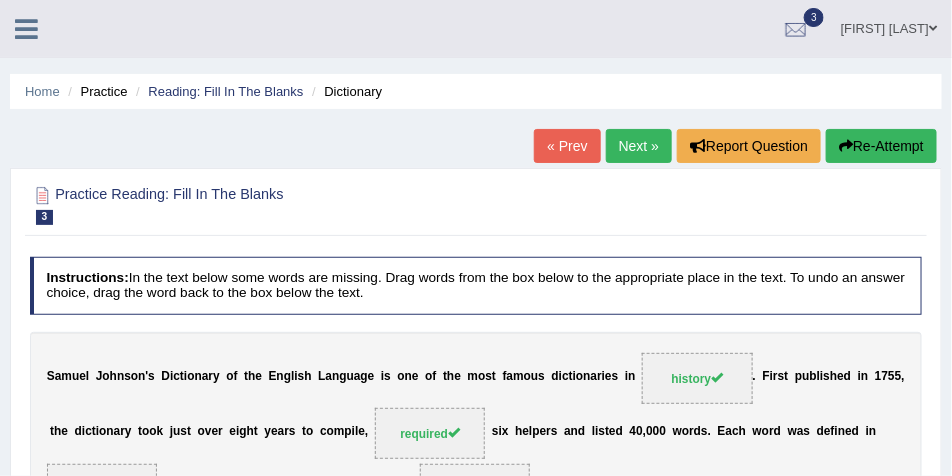 click on "Drashti Ved" at bounding box center (889, 26) 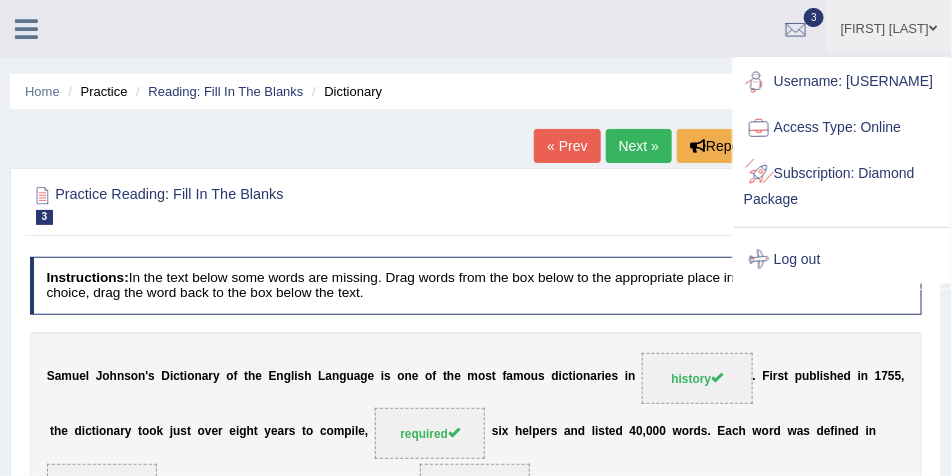 click on "Log out" at bounding box center (842, 260) 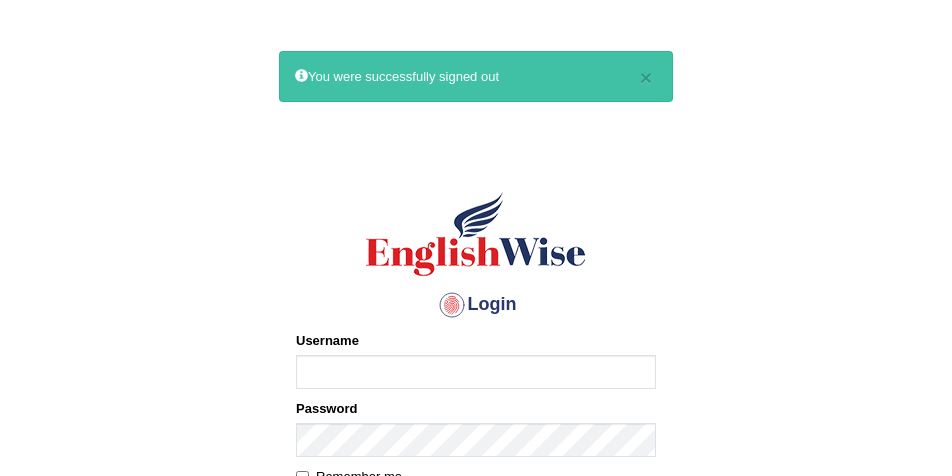 scroll, scrollTop: 0, scrollLeft: 0, axis: both 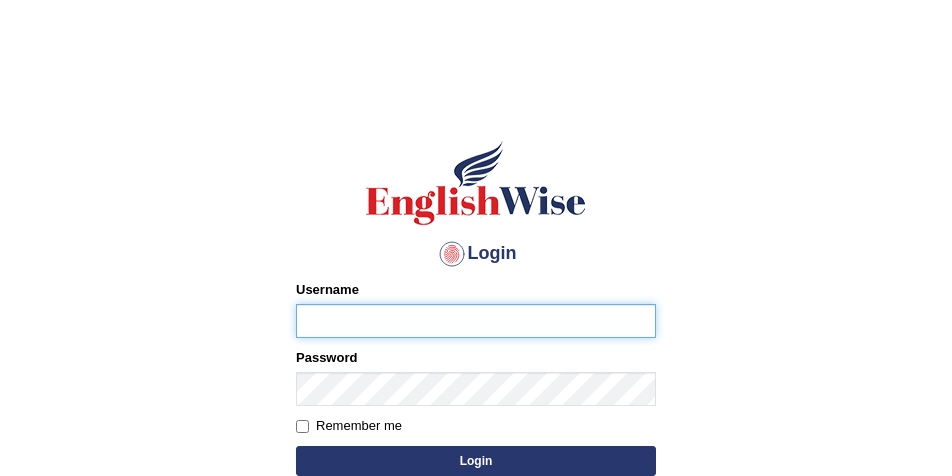 type on "drashti_parramatta" 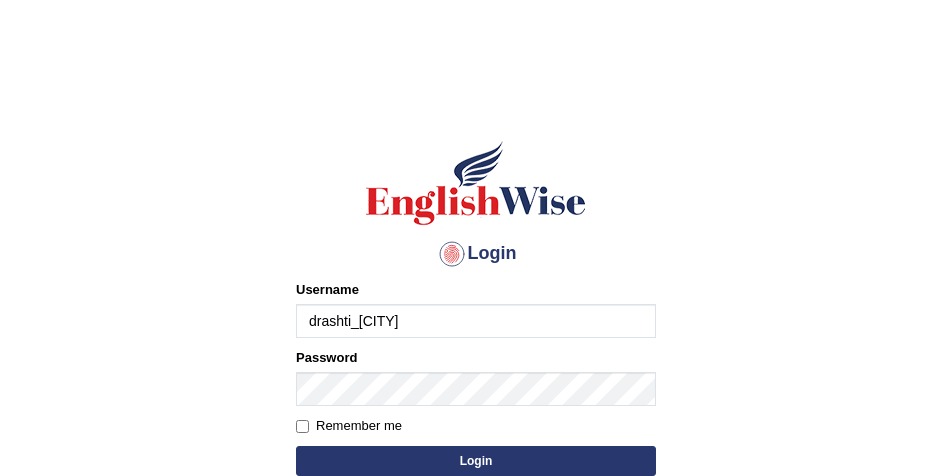 scroll, scrollTop: 0, scrollLeft: 0, axis: both 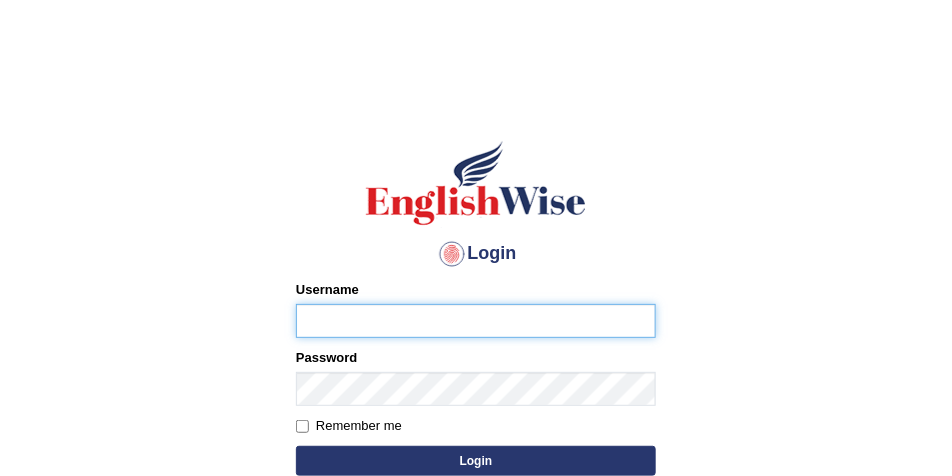 type on "[USERNAME]" 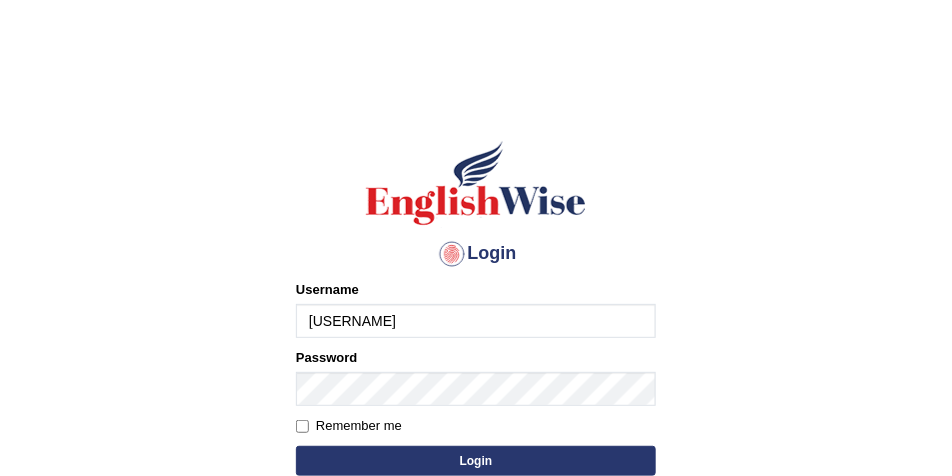 click on "Login
Please fix the following errors:
Username
[USERNAME]
Password
Remember me
Login
Don't have an account?
Create an account
Forgot Password" at bounding box center (476, 331) 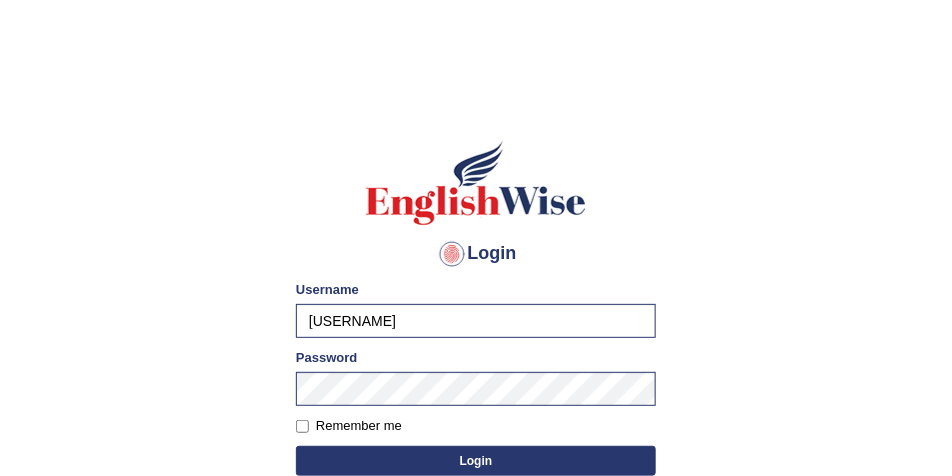 click on "Login" at bounding box center [476, 461] 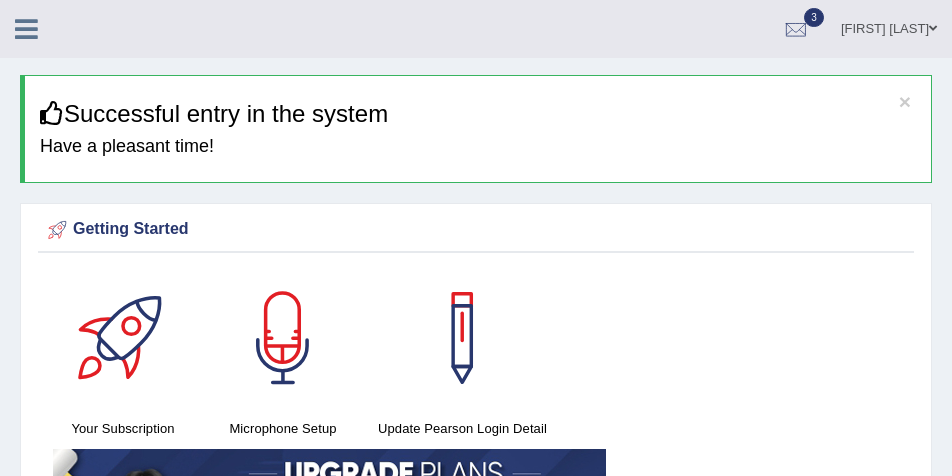 scroll, scrollTop: 0, scrollLeft: 0, axis: both 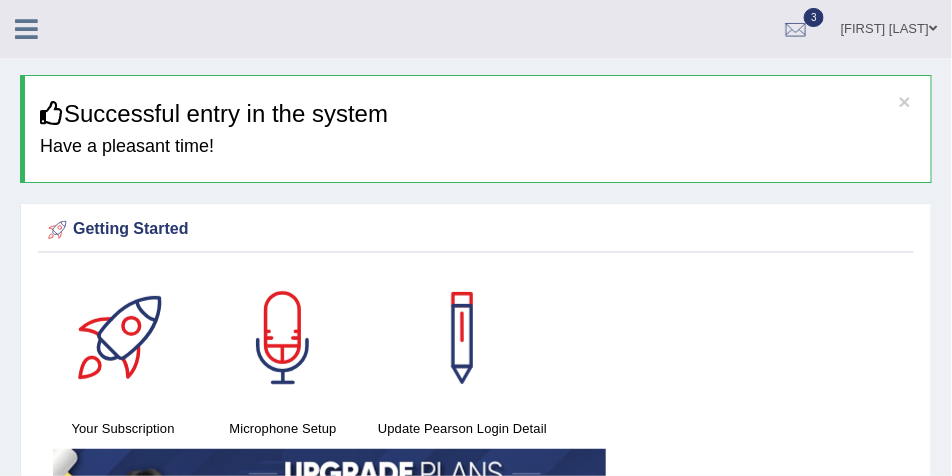click on "[FIRST] [LAST]" at bounding box center (889, 26) 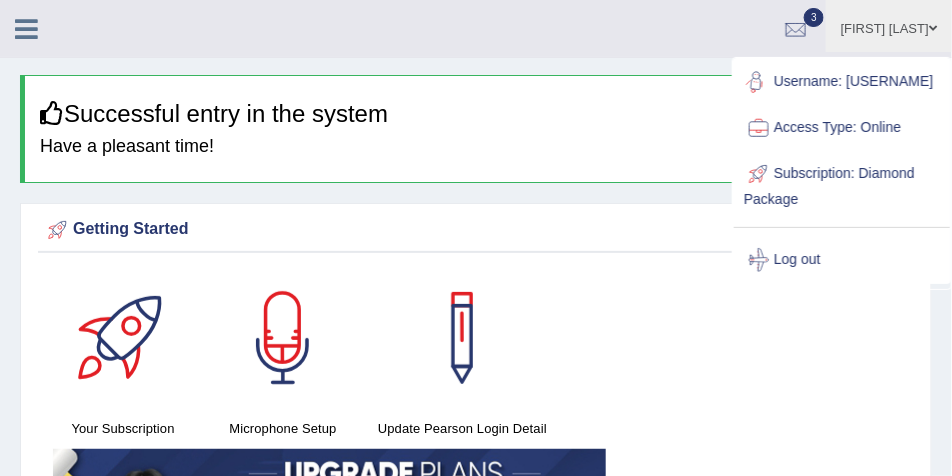 drag, startPoint x: 664, startPoint y: 177, endPoint x: 746, endPoint y: 100, distance: 112.48556 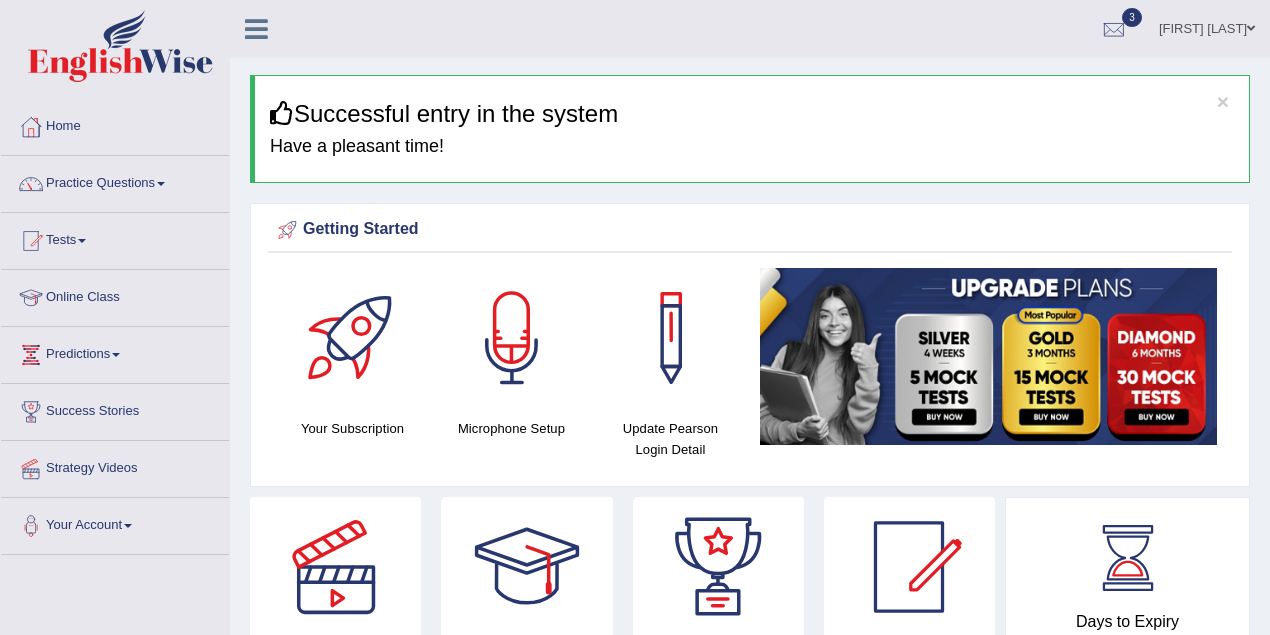 drag, startPoint x: 943, startPoint y: 0, endPoint x: 114, endPoint y: 176, distance: 847.47687 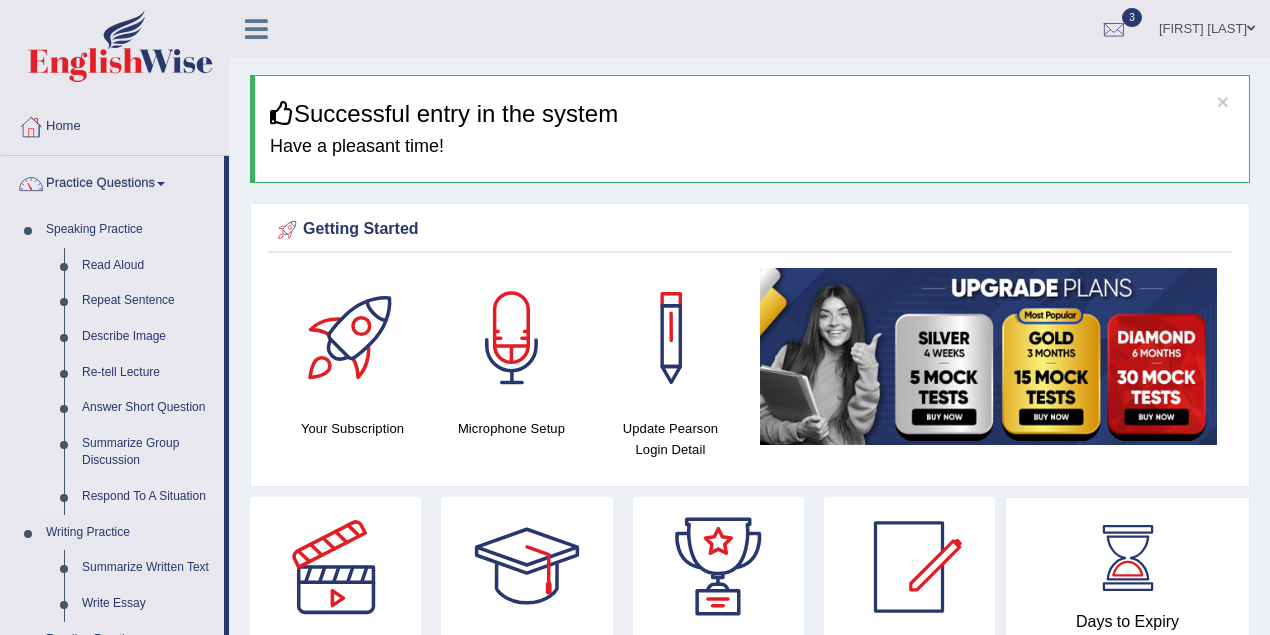 click on "Respond To A Situation" at bounding box center [148, 497] 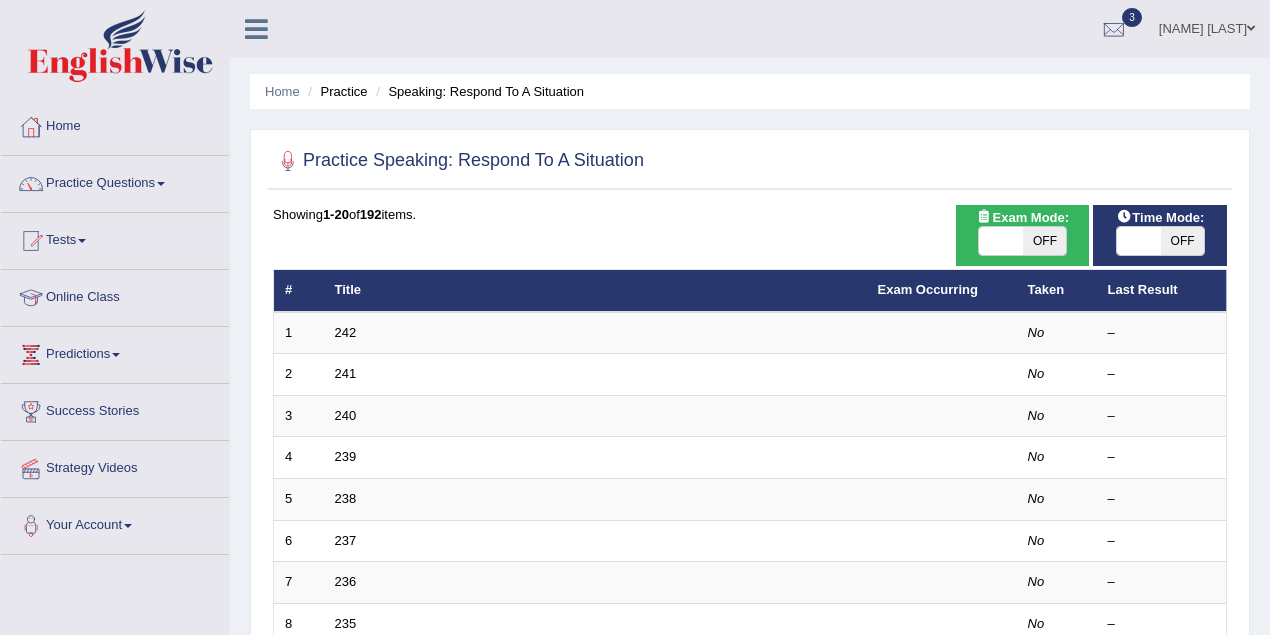 scroll, scrollTop: 0, scrollLeft: 0, axis: both 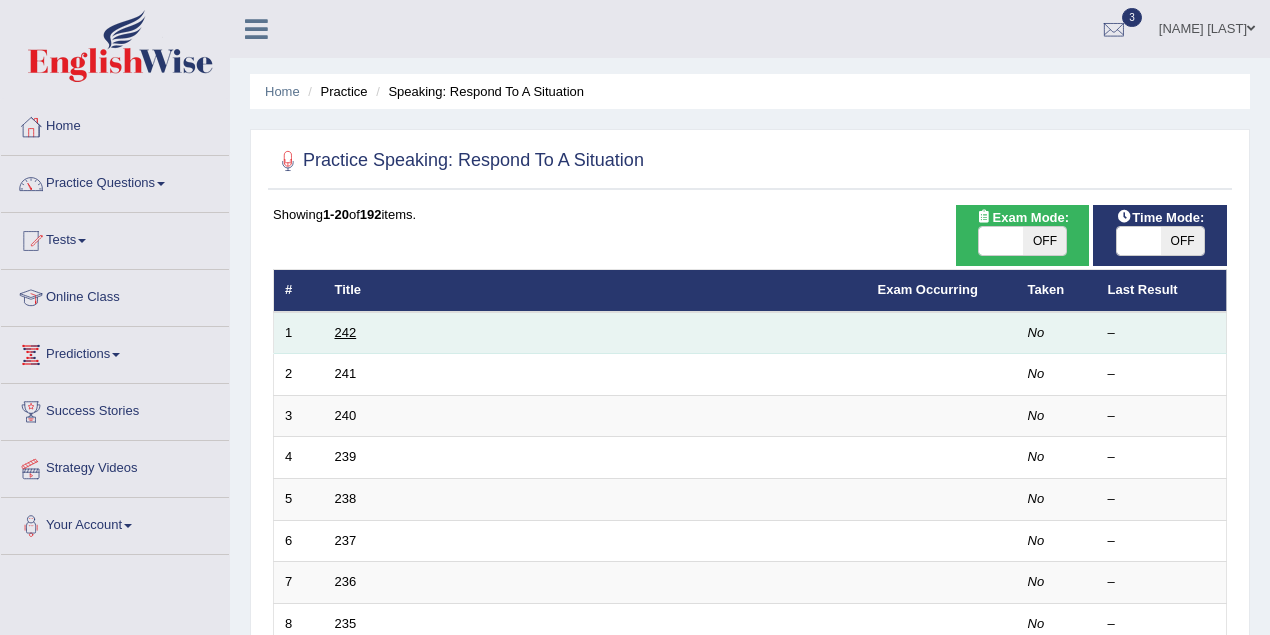 click on "242" at bounding box center (346, 332) 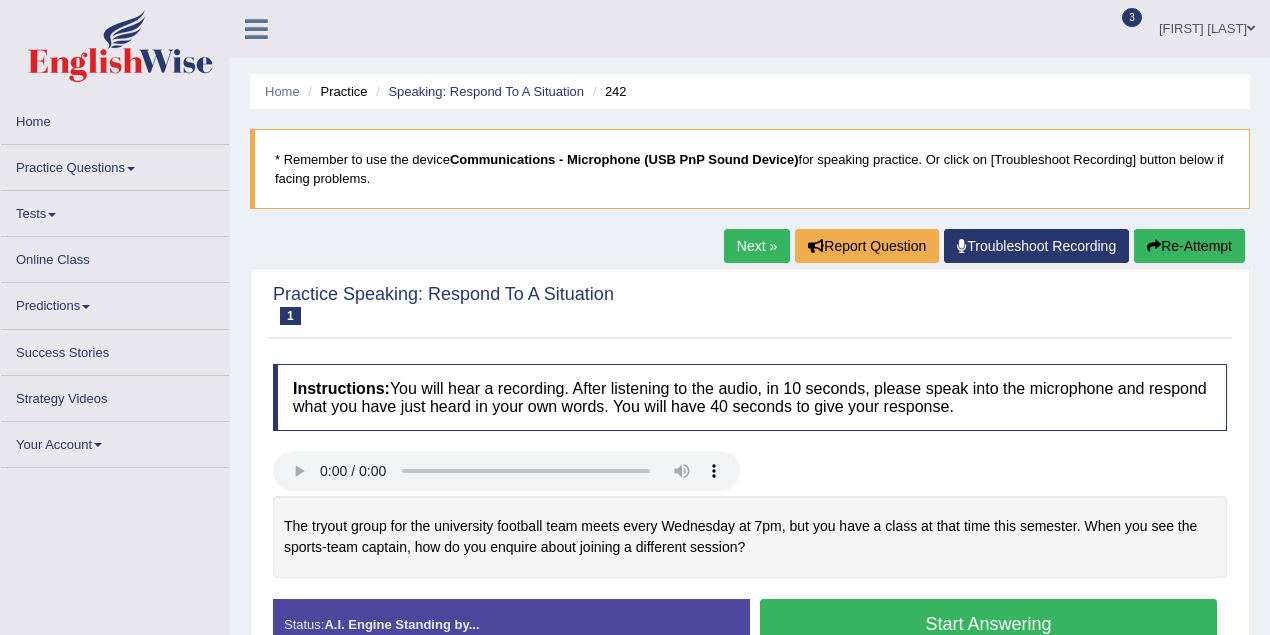 scroll, scrollTop: 0, scrollLeft: 0, axis: both 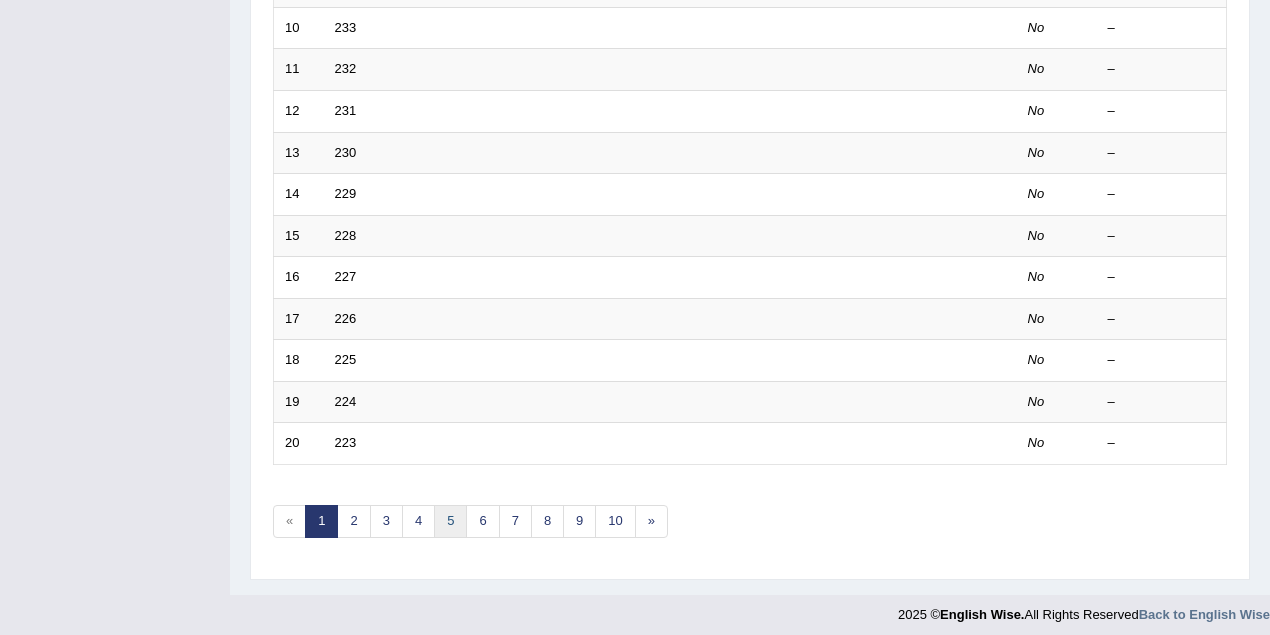 click on "5" at bounding box center [450, 521] 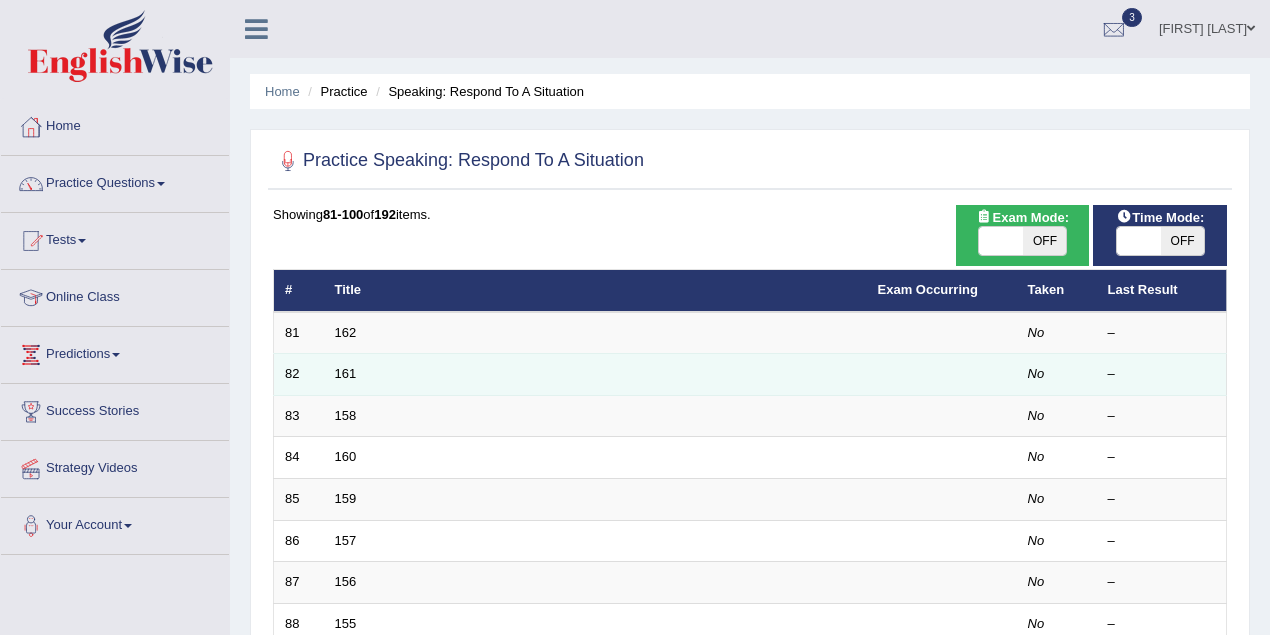 scroll, scrollTop: 0, scrollLeft: 0, axis: both 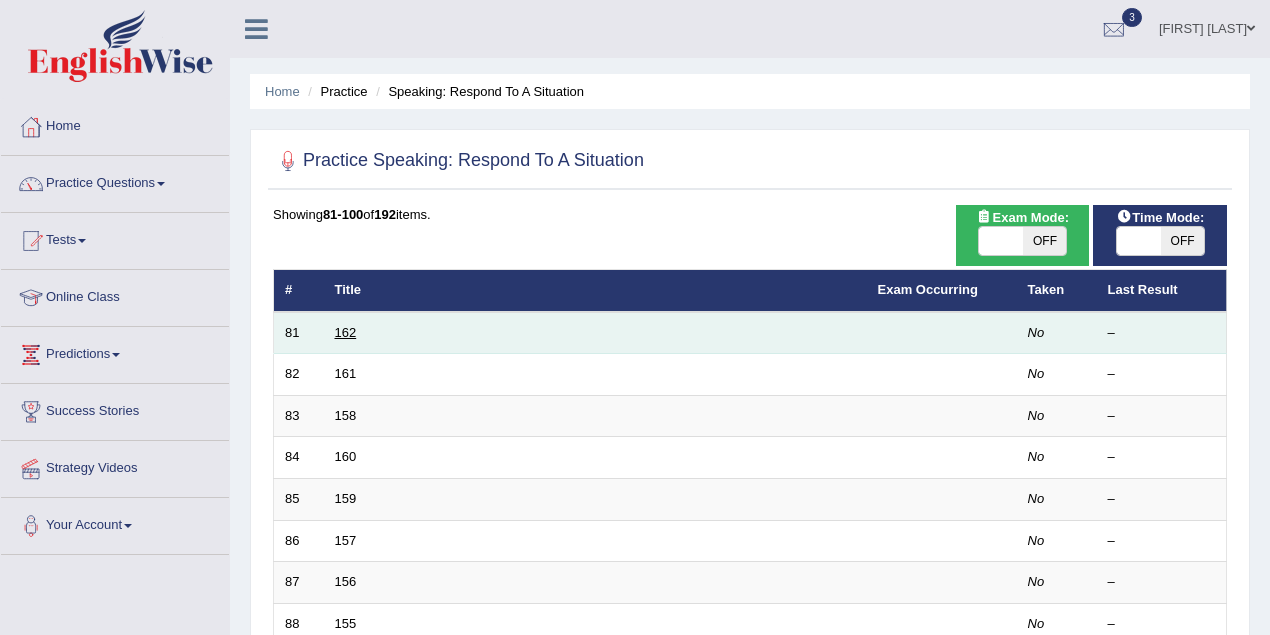 click on "162" at bounding box center (346, 332) 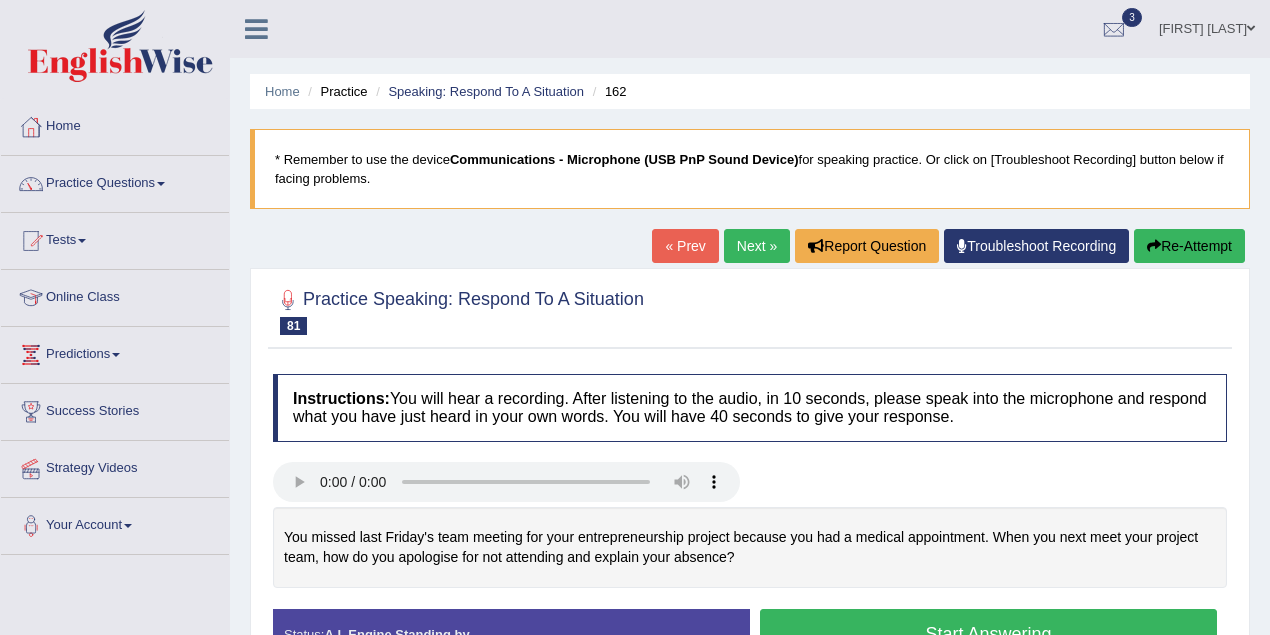 scroll, scrollTop: 0, scrollLeft: 0, axis: both 